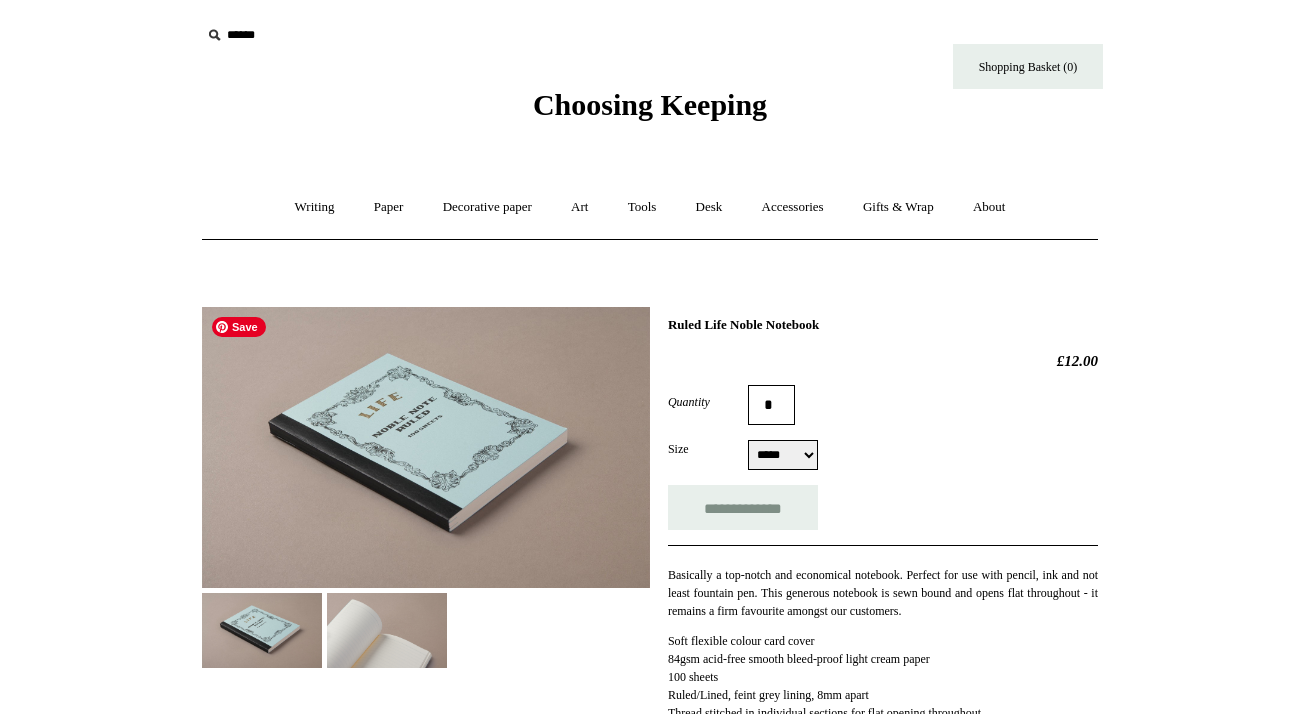 scroll, scrollTop: 120, scrollLeft: 0, axis: vertical 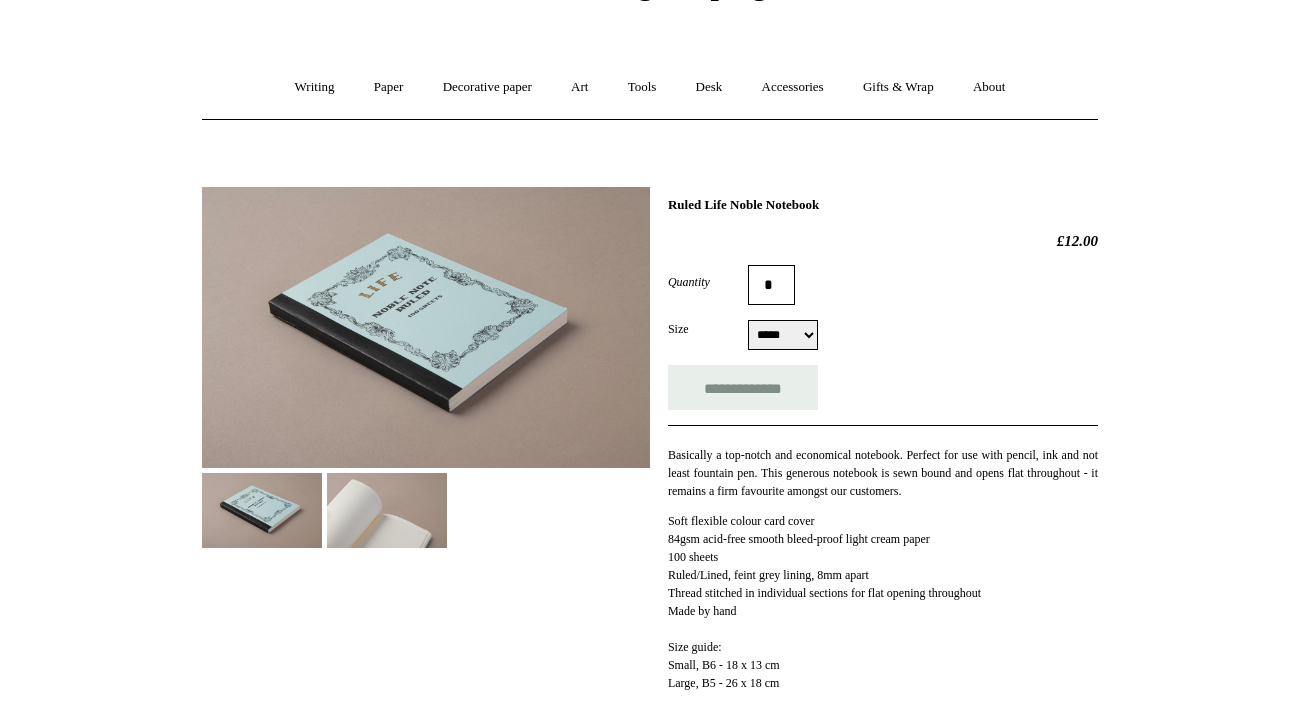 click on "**********" at bounding box center [650, 444] 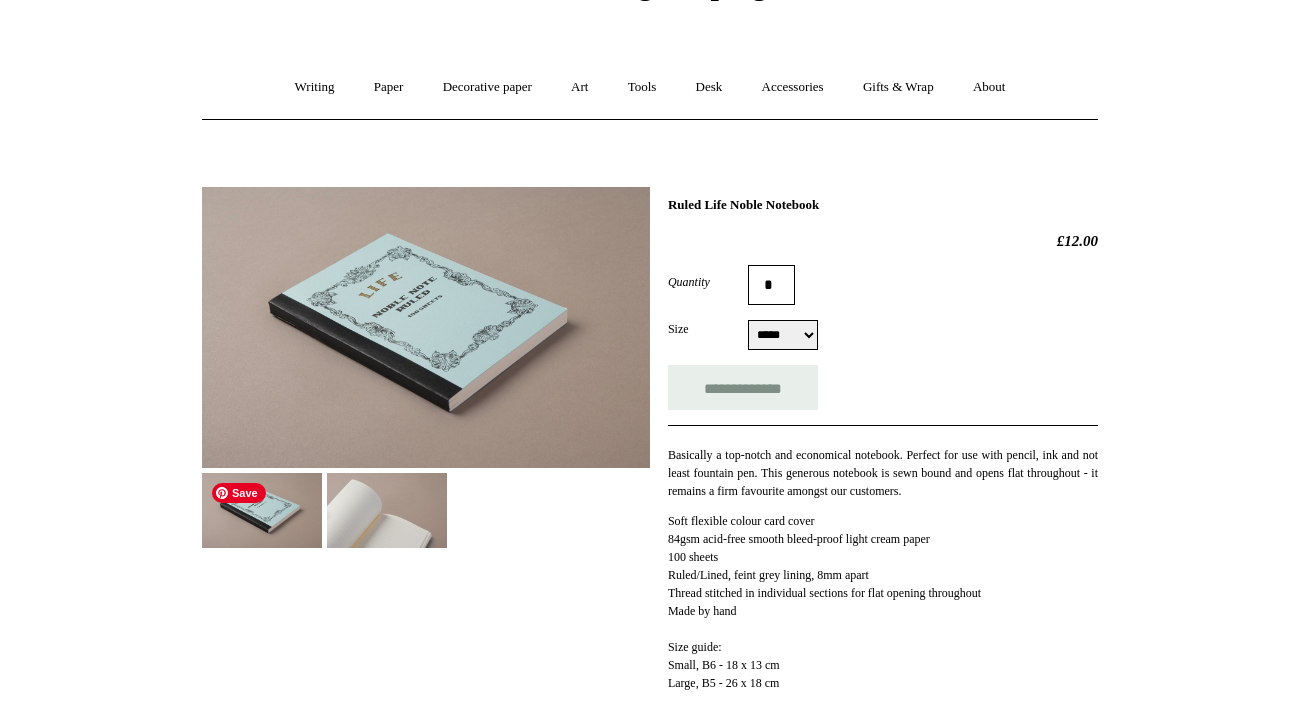click at bounding box center [262, 510] 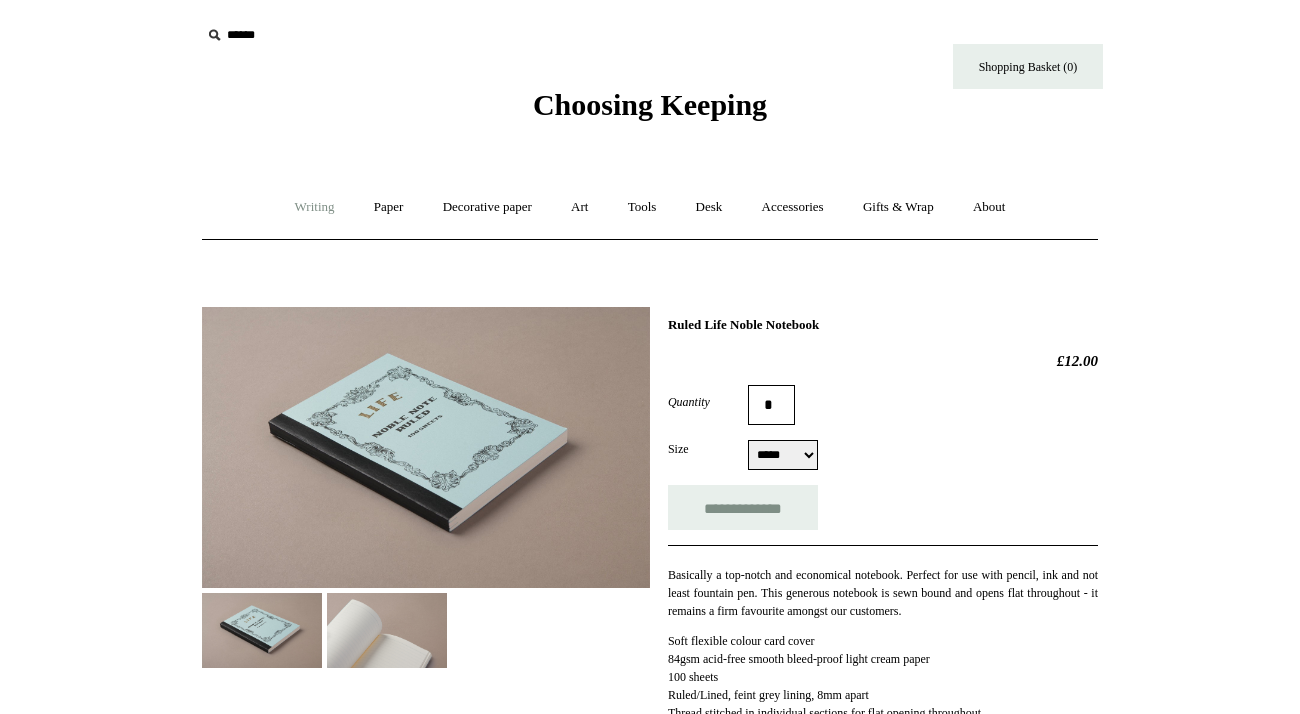 click on "Writing +" at bounding box center (315, 207) 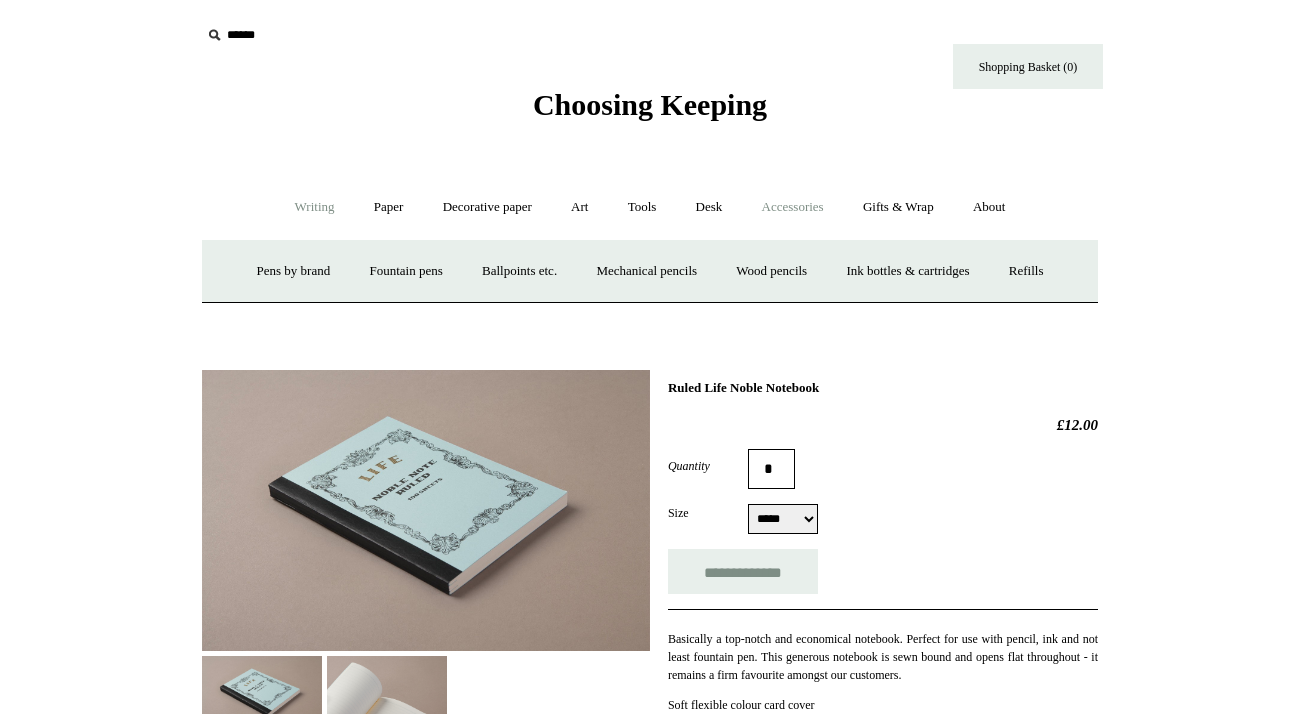 click on "Accessories +" at bounding box center (793, 207) 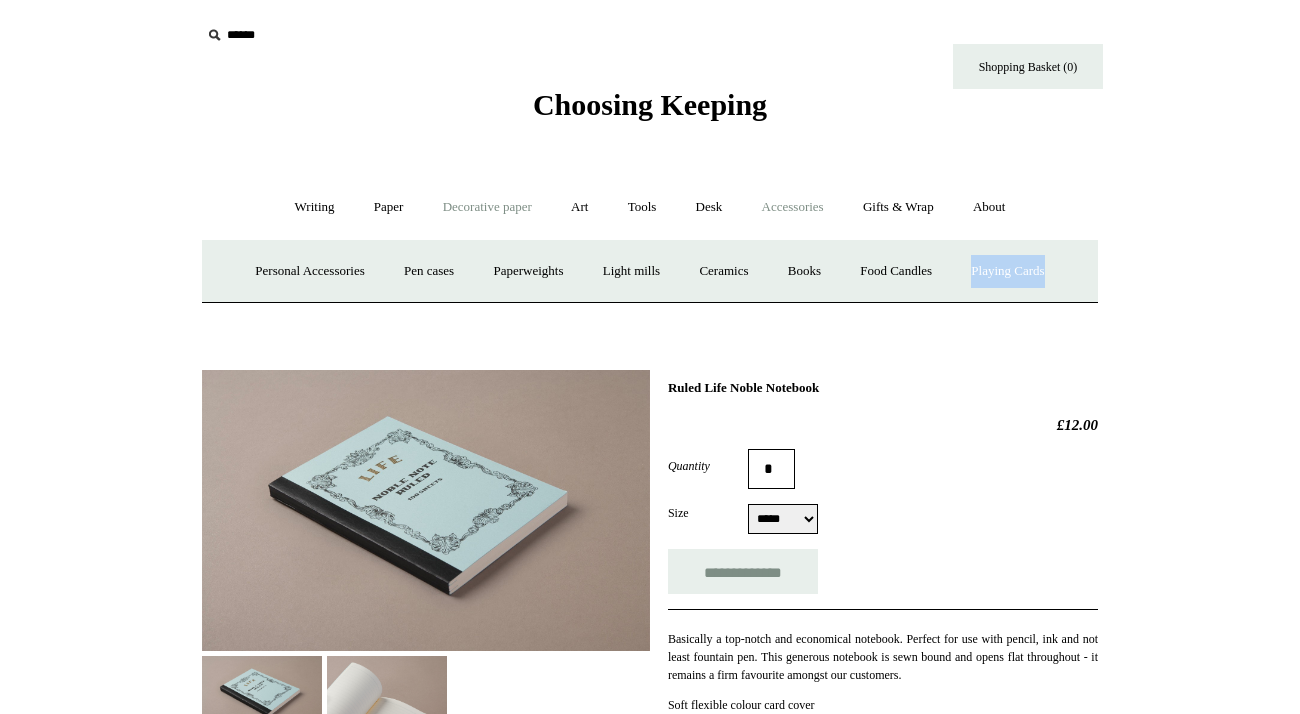 click on "Decorative paper +" at bounding box center [487, 207] 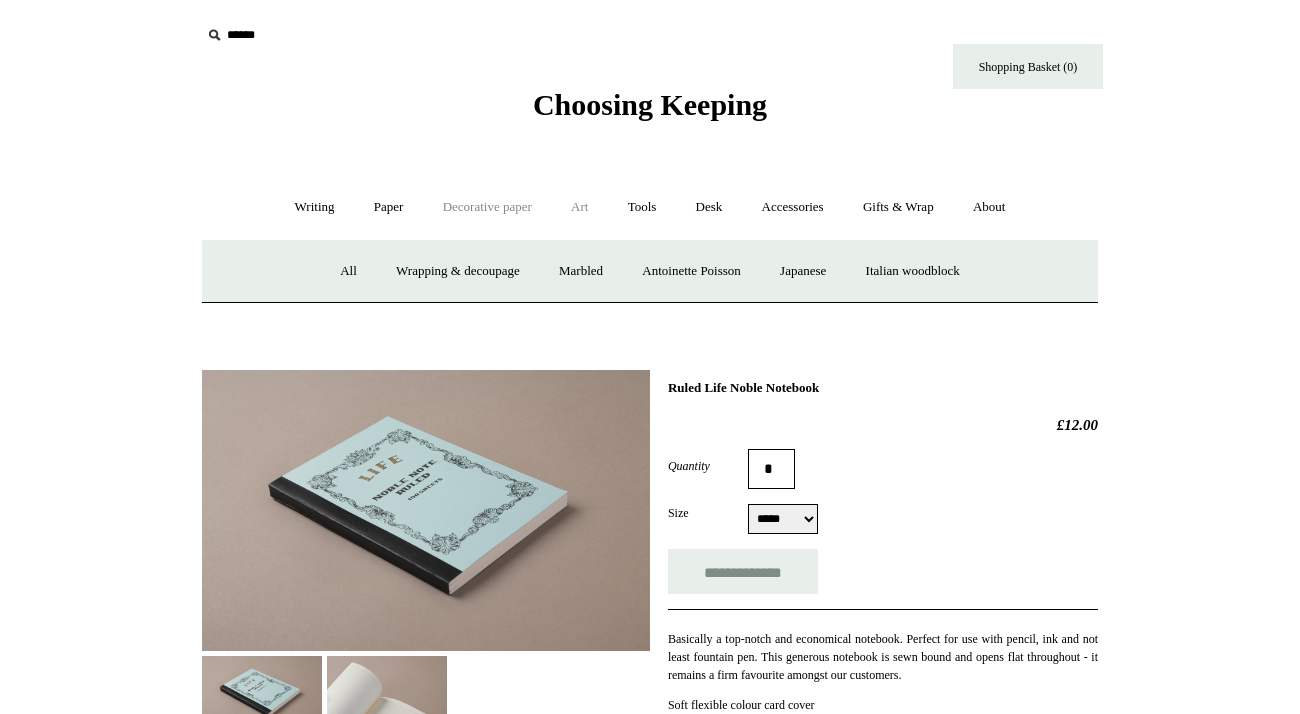 click on "Art +" at bounding box center (579, 207) 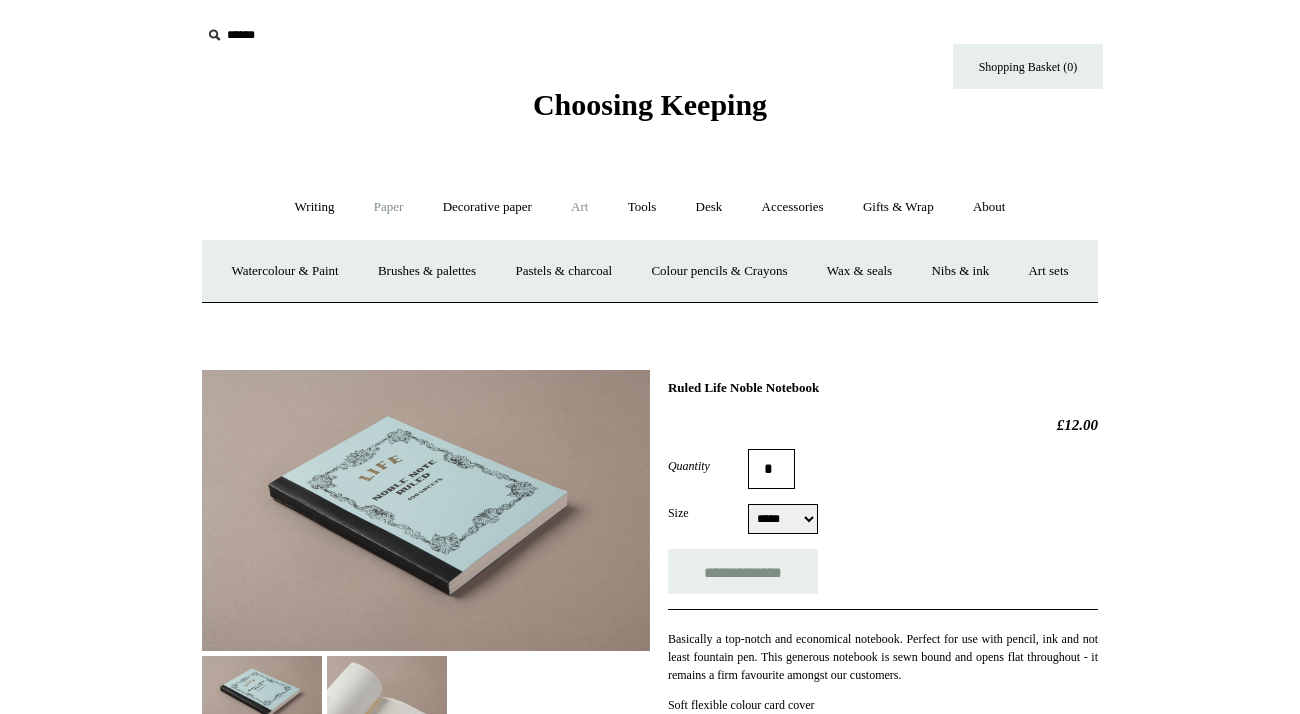 click on "Paper +" at bounding box center (389, 207) 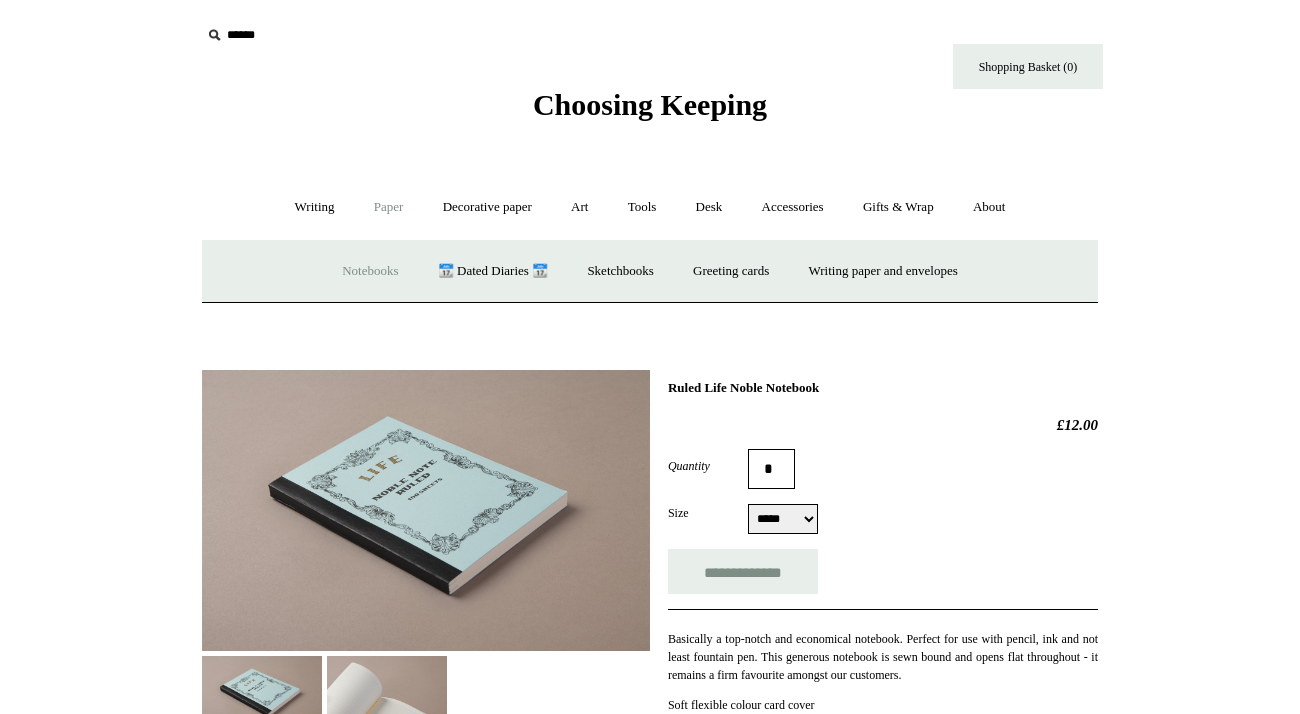 click on "Notebooks +" at bounding box center (370, 271) 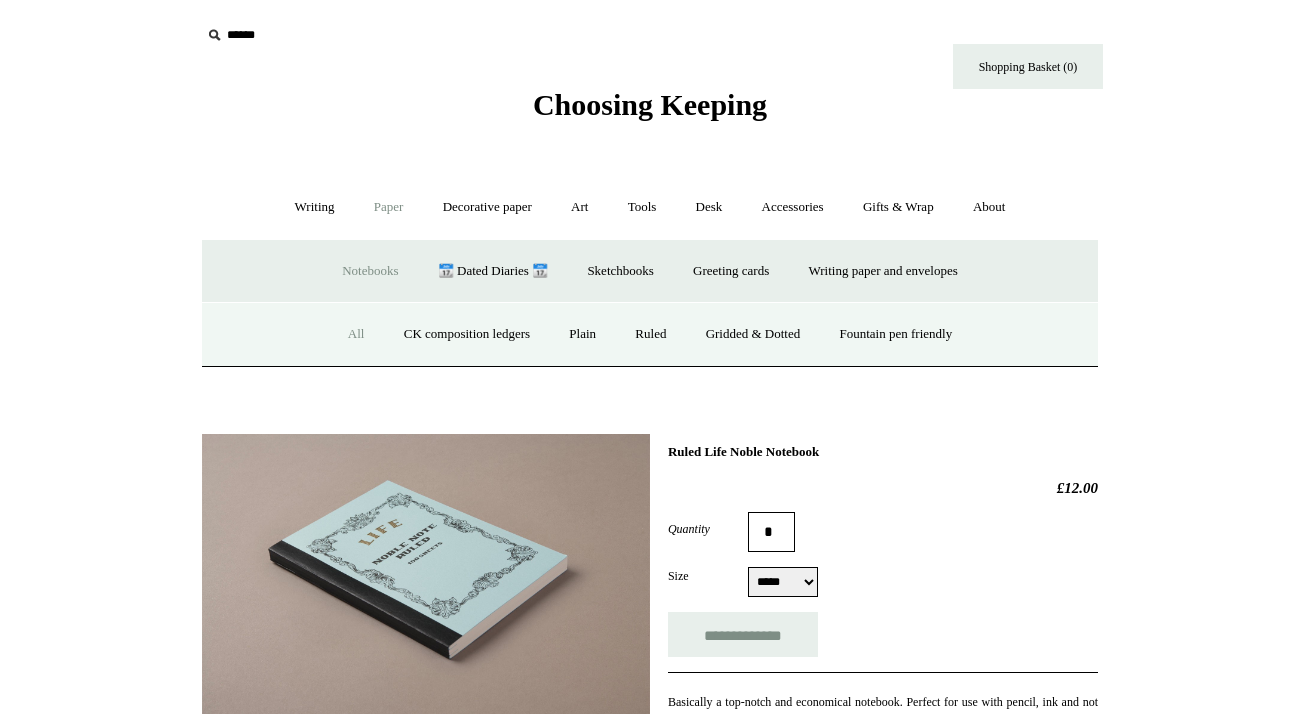 click on "All" at bounding box center (356, 334) 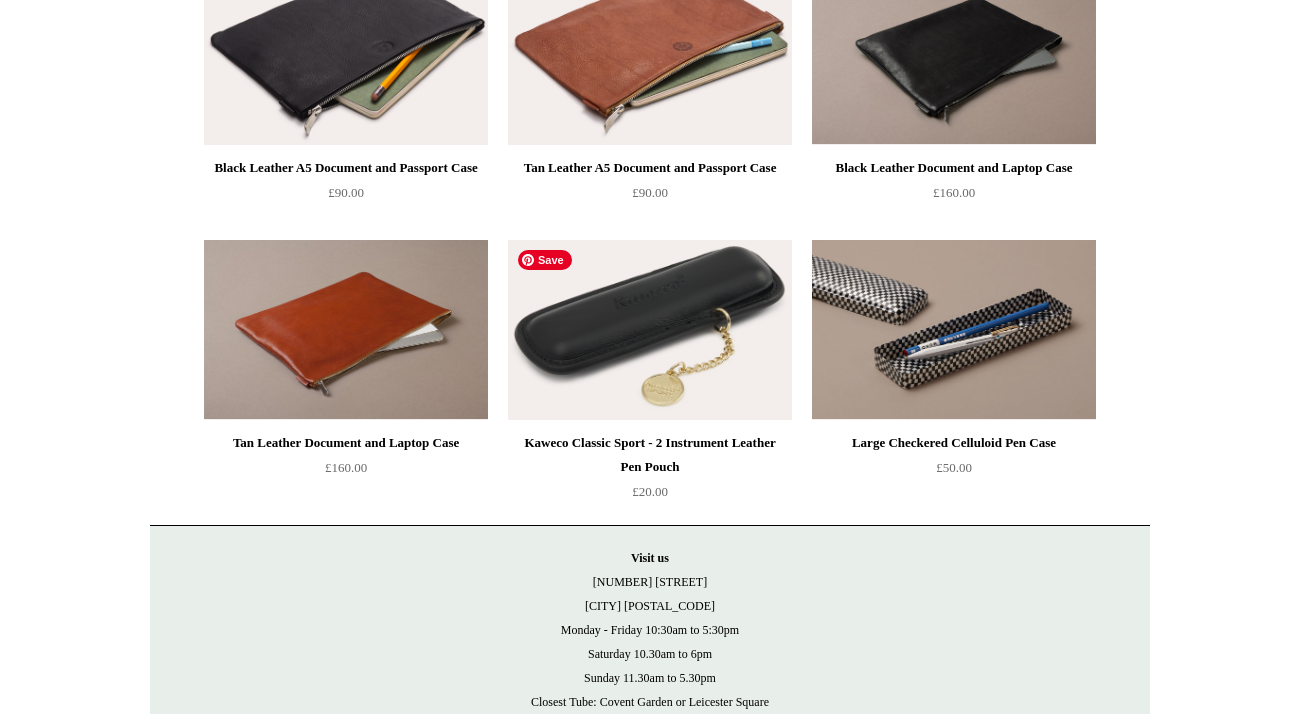 scroll, scrollTop: 1677, scrollLeft: 0, axis: vertical 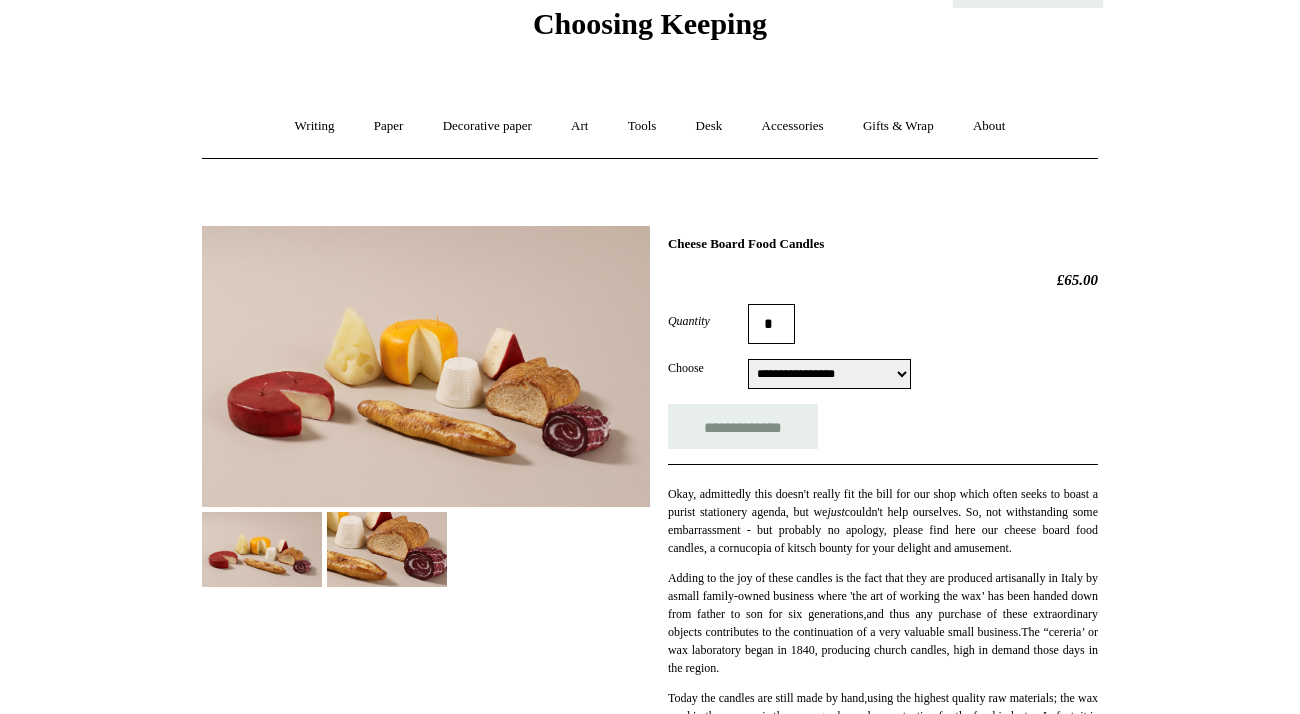 click on "**********" at bounding box center [829, 374] 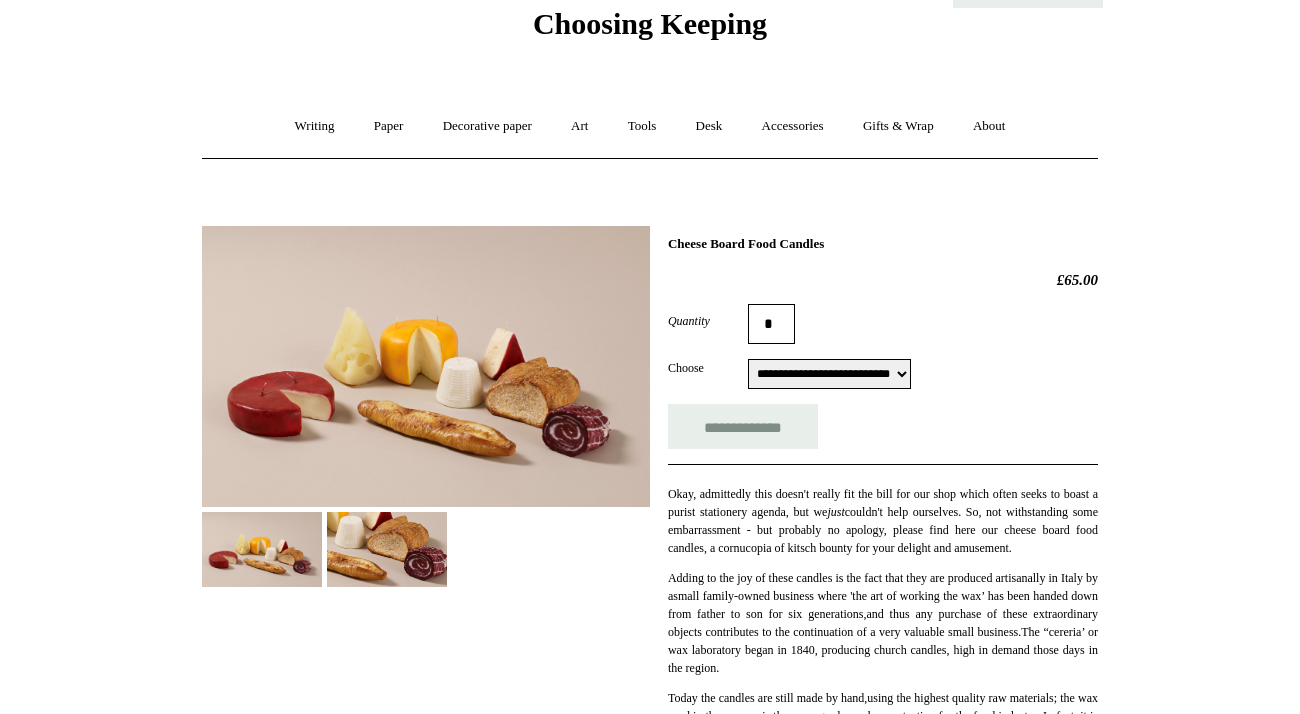 click on "**********" at bounding box center [829, 374] 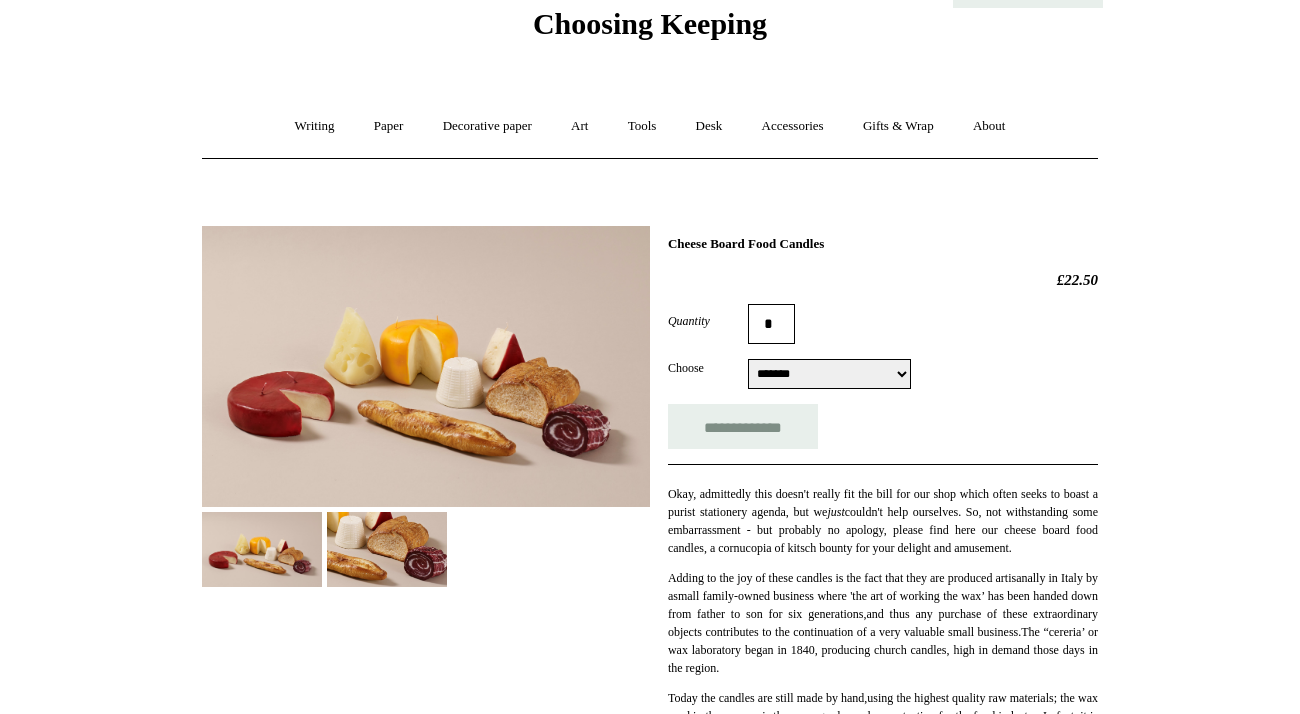click on "**********" at bounding box center (829, 374) 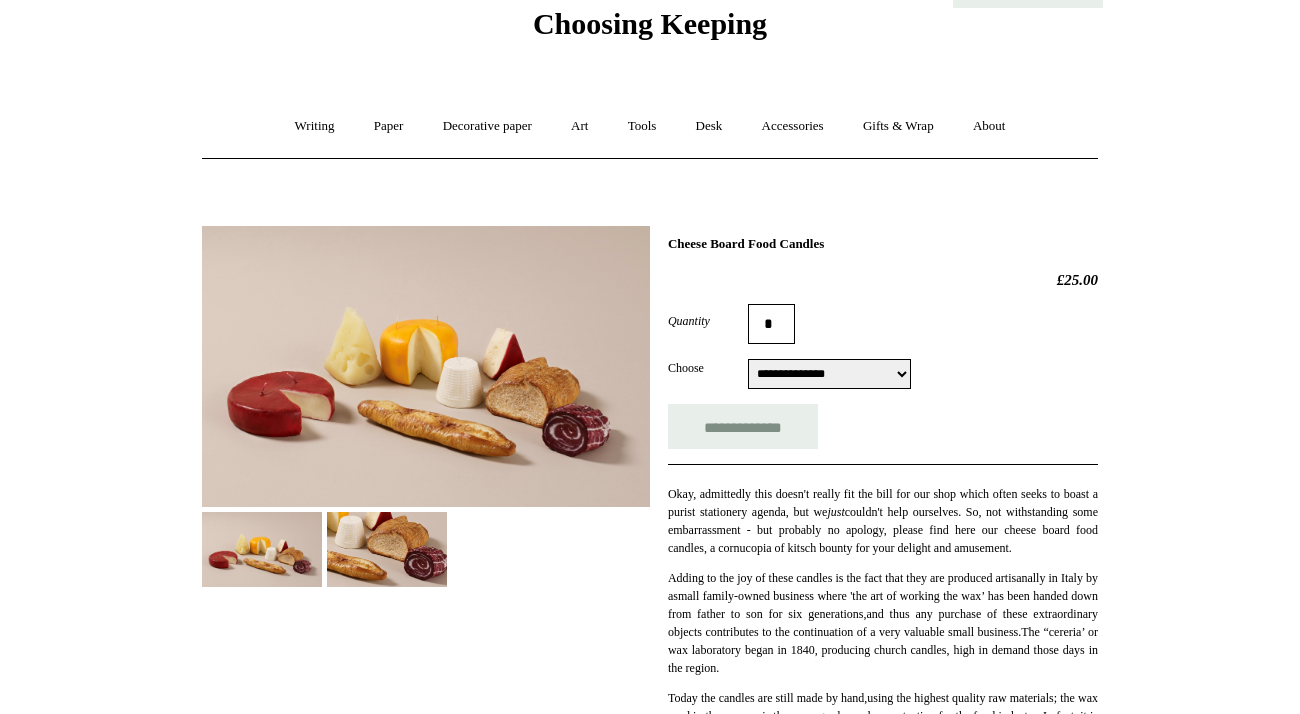 click at bounding box center [387, 549] 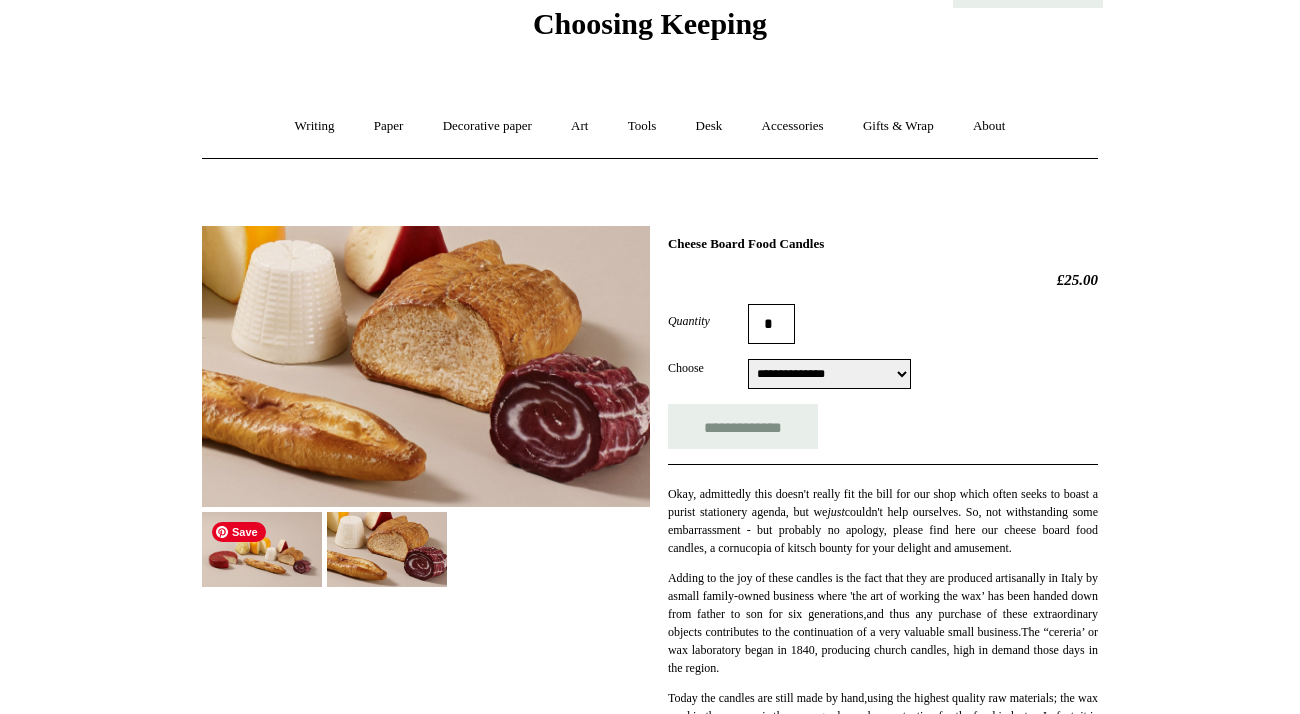 click on "Save" at bounding box center (239, 532) 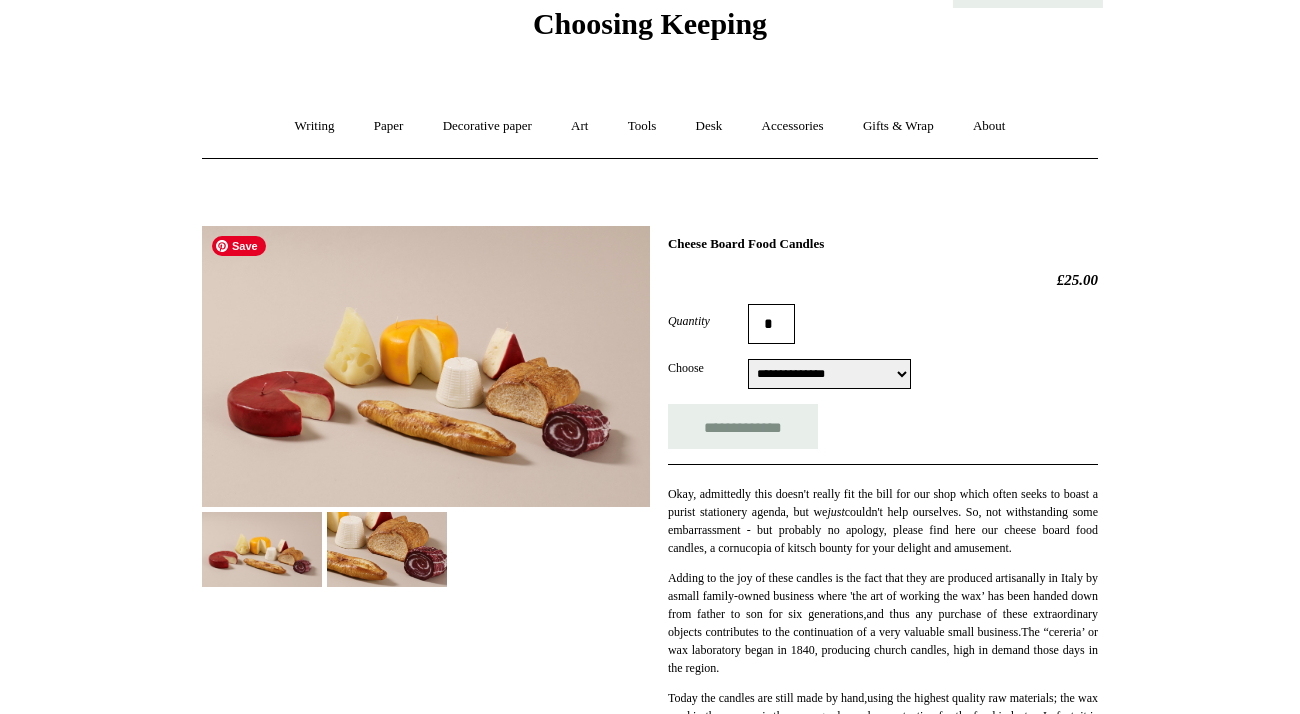 scroll, scrollTop: 92, scrollLeft: 0, axis: vertical 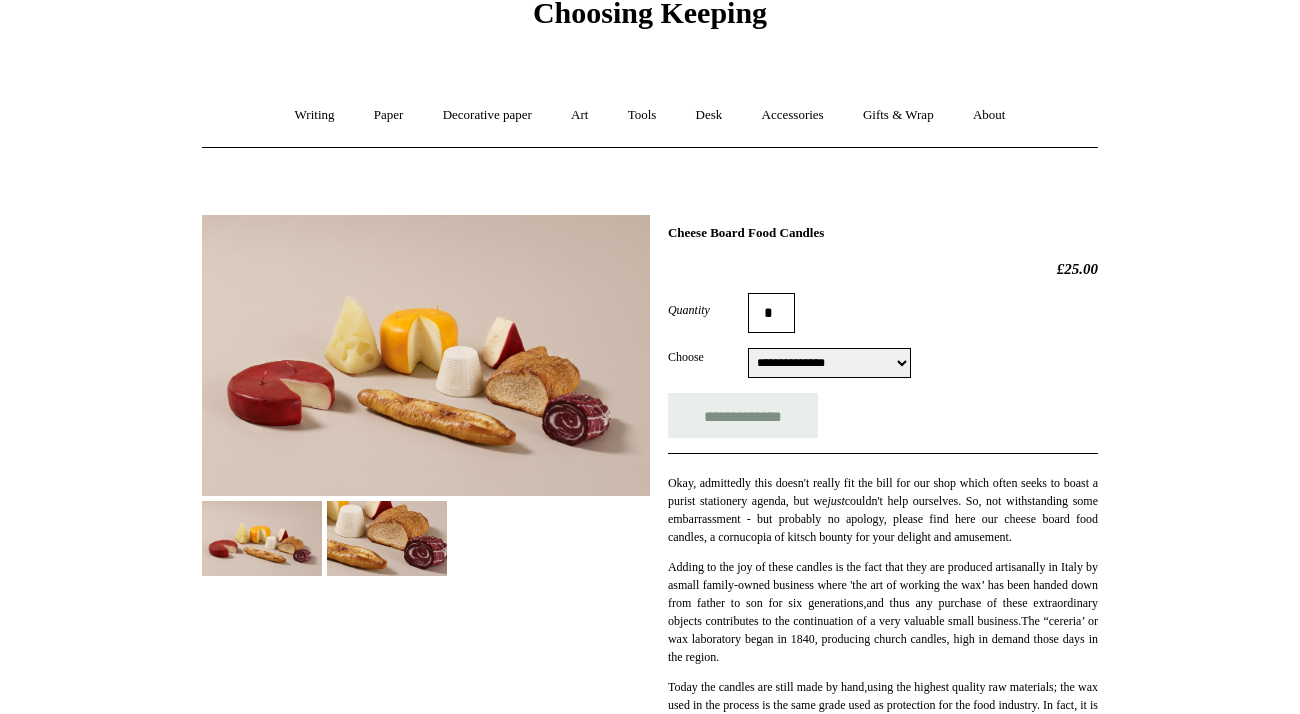 click on "**********" at bounding box center [829, 363] 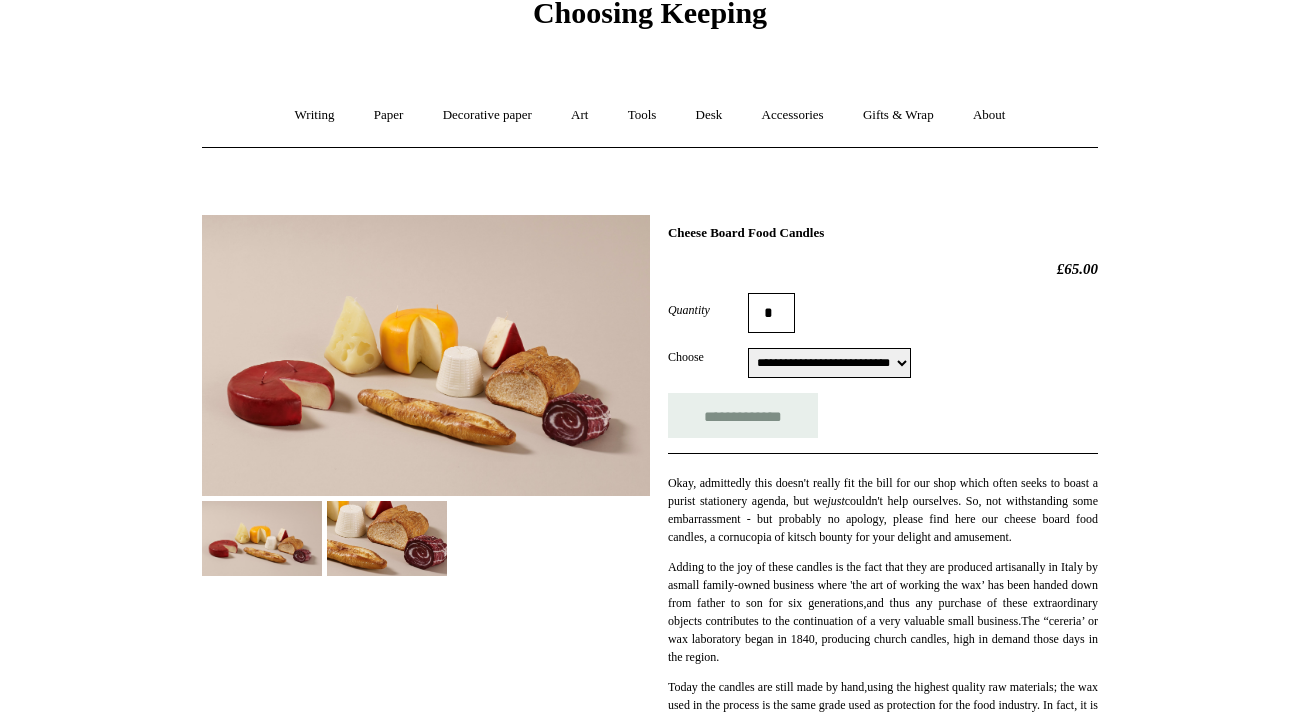 click on "**********" at bounding box center (883, 365) 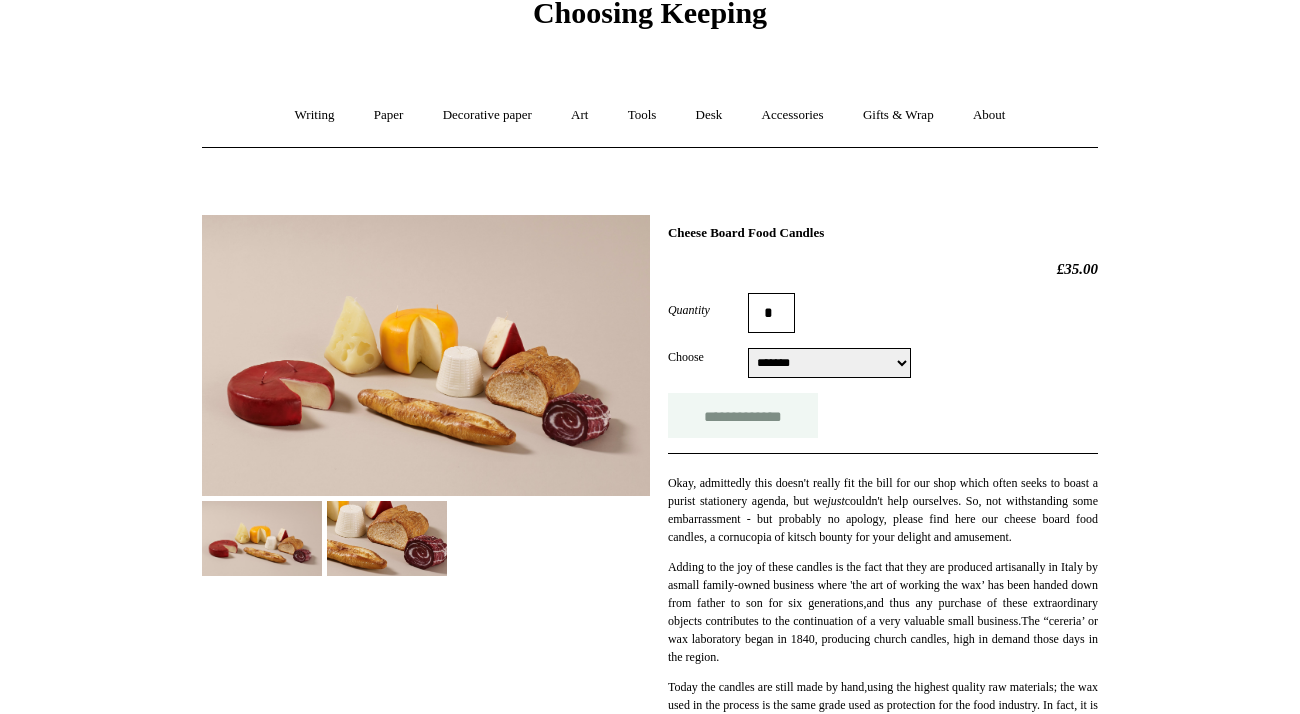 scroll, scrollTop: 442, scrollLeft: 0, axis: vertical 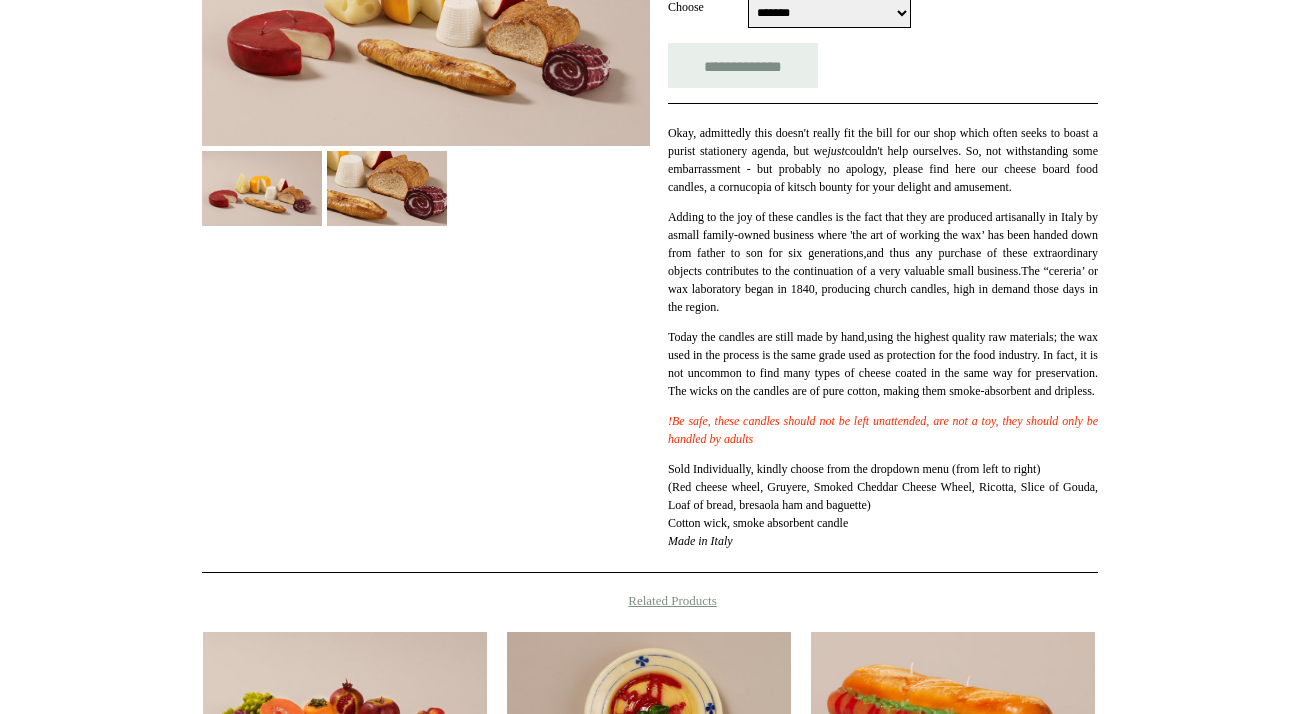 click on "small family-owned business where 'the art of working the wax’ has been handed down from father to son for six generations,  and thus any purchase of these extraordinary objects contributes to the continuation of a very valuable small business.  The “cereria’ or wax laboratory began in 1840, producing church candles, high in demand those days in the region." at bounding box center [883, 271] 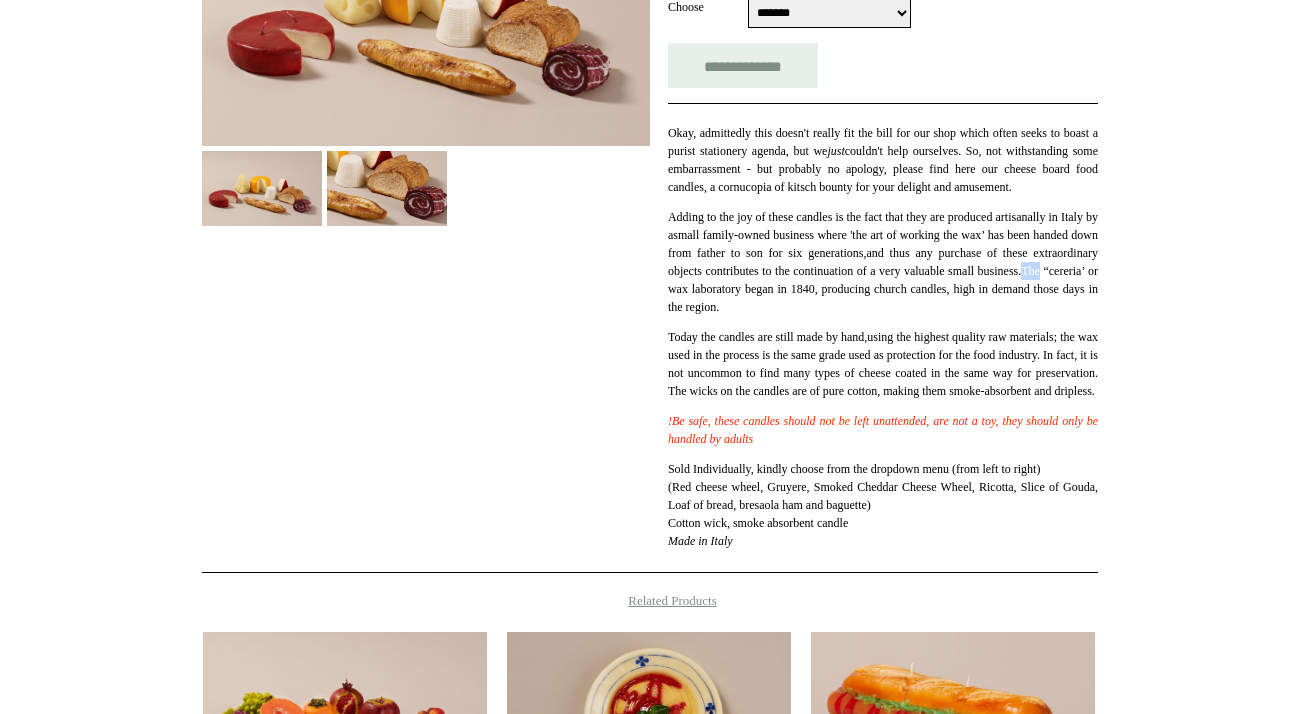 click on "small family-owned business where 'the art of working the wax’ has been handed down from father to son for six generations,  and thus any purchase of these extraordinary objects contributes to the continuation of a very valuable small business.  The “cereria’ or wax laboratory began in 1840, producing church candles, high in demand those days in the region." at bounding box center [883, 271] 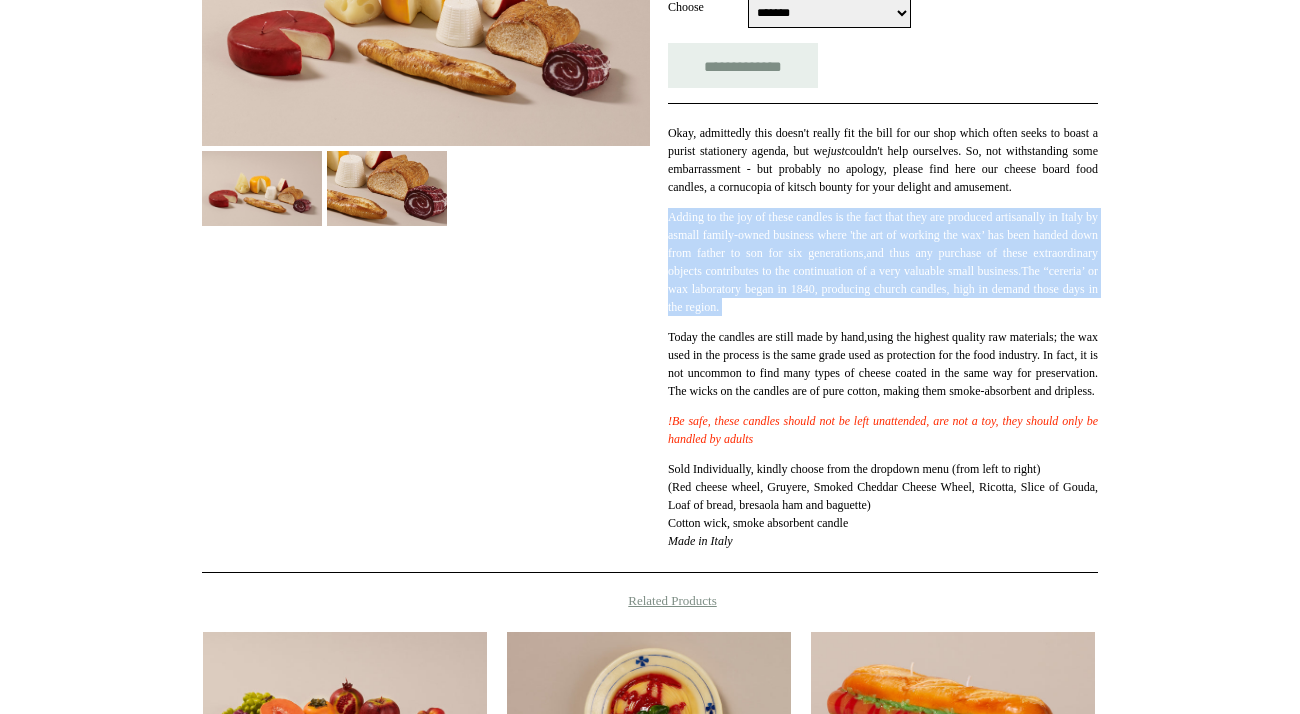 click on "small family-owned business where 'the art of working the wax’ has been handed down from father to son for six generations,  and thus any purchase of these extraordinary objects contributes to the continuation of a very valuable small business.  The “cereria’ or wax laboratory began in 1840, producing church candles, high in demand those days in the region." at bounding box center [883, 271] 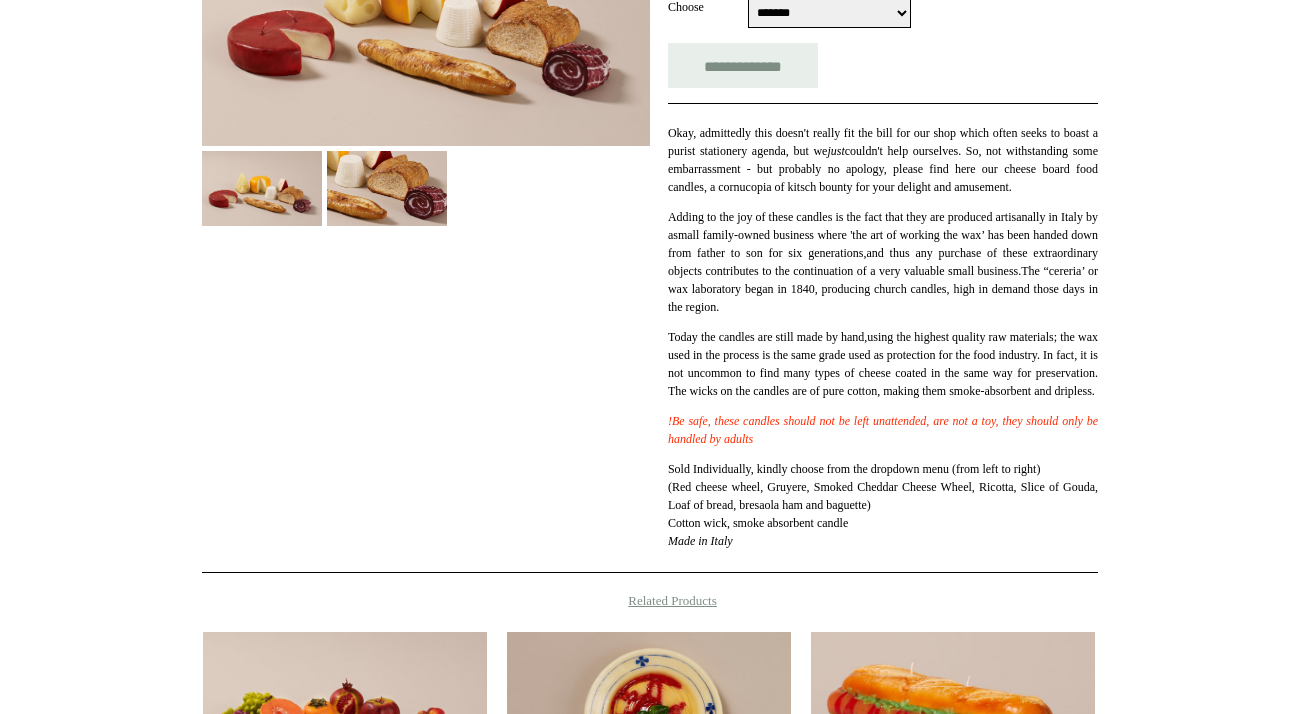 click on "small family-owned business where 'the art of working the wax’ has been handed down from father to son for six generations,  and thus any purchase of these extraordinary objects contributes to the continuation of a very valuable small business.  The “cereria’ or wax laboratory began in 1840, producing church candles, high in demand those days in the region." at bounding box center (883, 271) 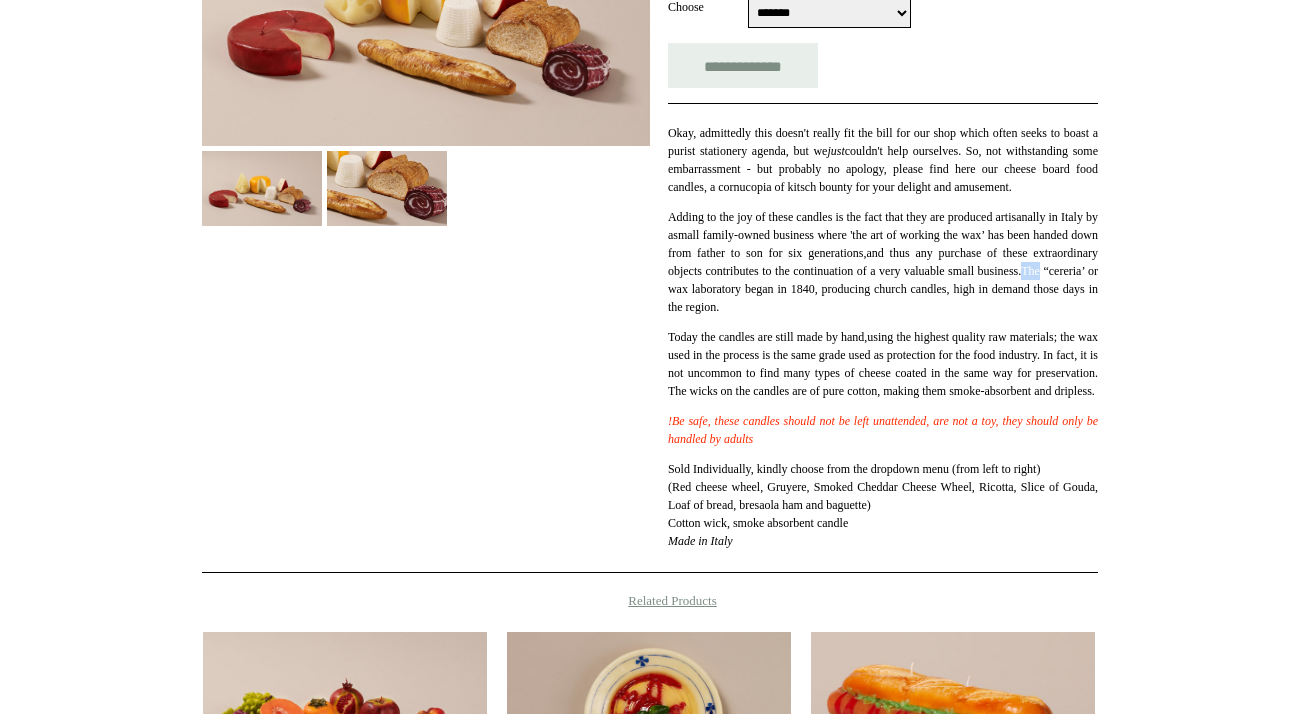 click on "small family-owned business where 'the art of working the wax’ has been handed down from father to son for six generations,  and thus any purchase of these extraordinary objects contributes to the continuation of a very valuable small business.  The “cereria’ or wax laboratory began in 1840, producing church candles, high in demand those days in the region." at bounding box center (883, 271) 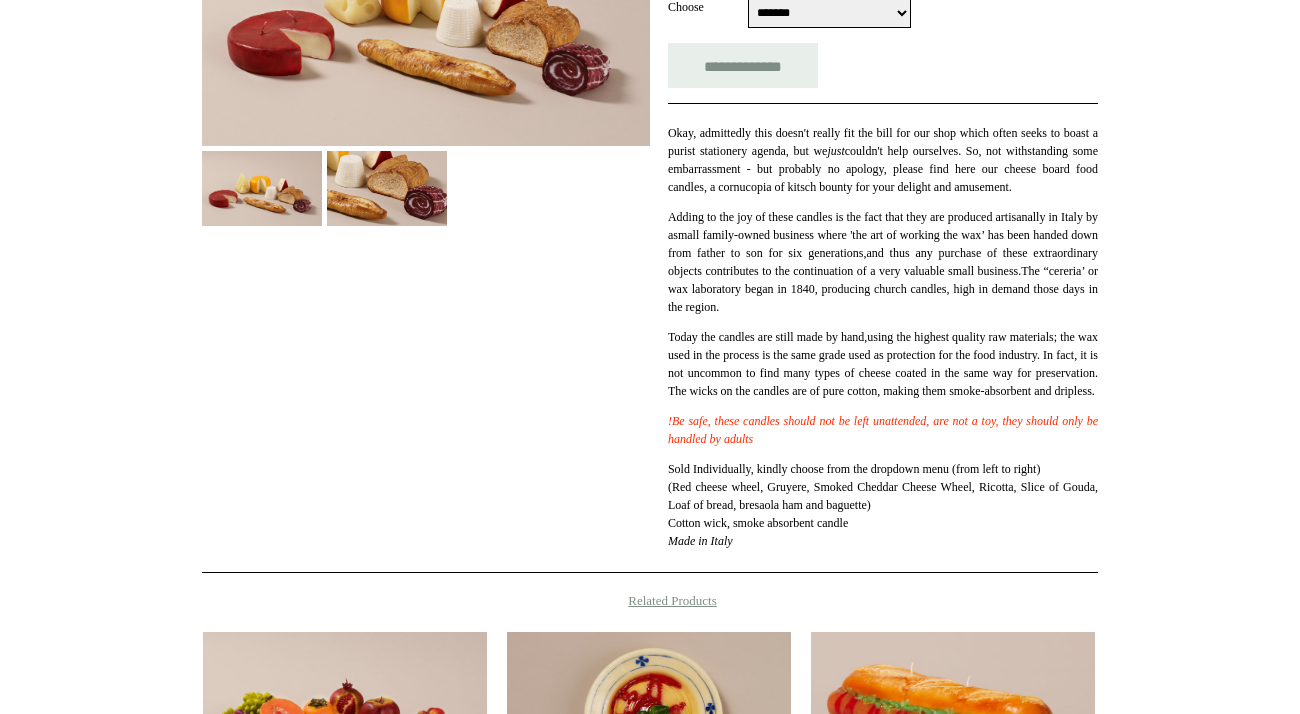 click on "small family-owned business where 'the art of working the wax’ has been handed down from father to son for six generations,  and thus any purchase of these extraordinary objects contributes to the continuation of a very valuable small business.  The “cereria’ or wax laboratory began in 1840, producing church candles, high in demand those days in the region." at bounding box center [883, 271] 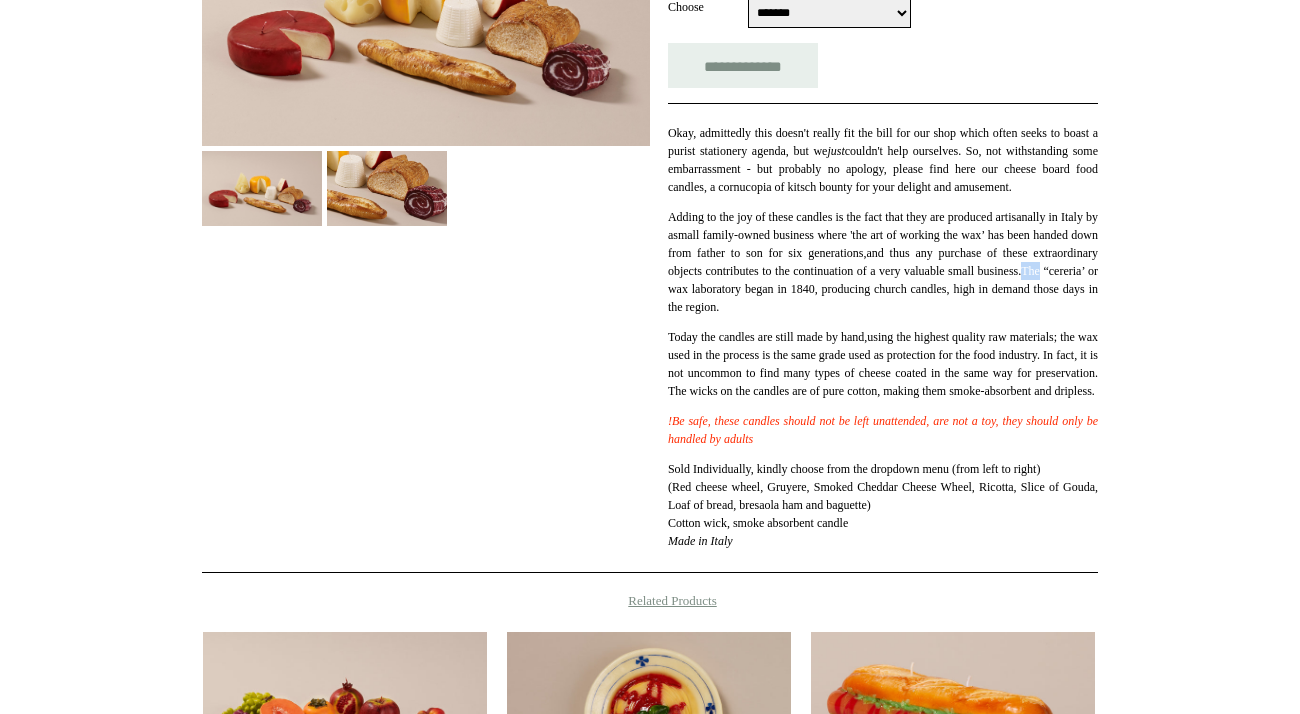 click on "small family-owned business where 'the art of working the wax’ has been handed down from father to son for six generations,  and thus any purchase of these extraordinary objects contributes to the continuation of a very valuable small business.  The “cereria’ or wax laboratory began in 1840, producing church candles, high in demand those days in the region." at bounding box center [883, 271] 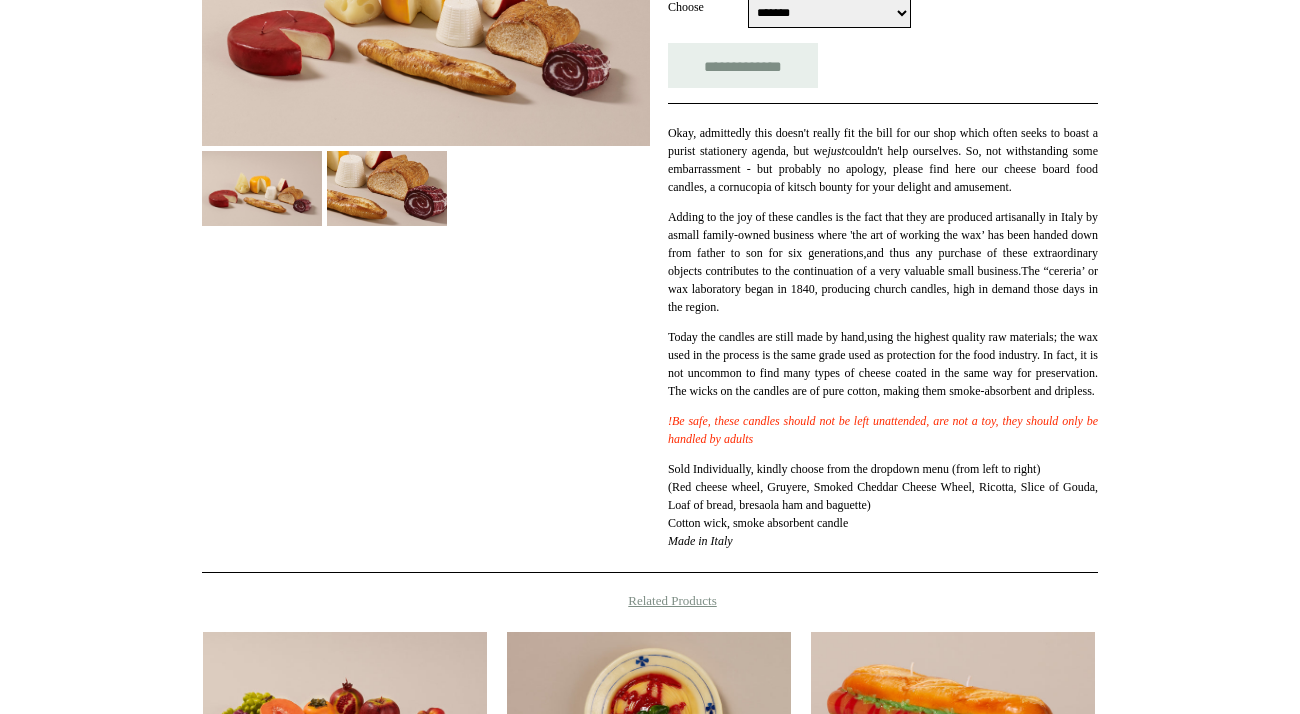 click on "small family-owned business where 'the art of working the wax’ has been handed down from father to son for six generations,  and thus any purchase of these extraordinary objects contributes to the continuation of a very valuable small business.  The “cereria’ or wax laboratory began in 1840, producing church candles, high in demand those days in the region." at bounding box center (883, 271) 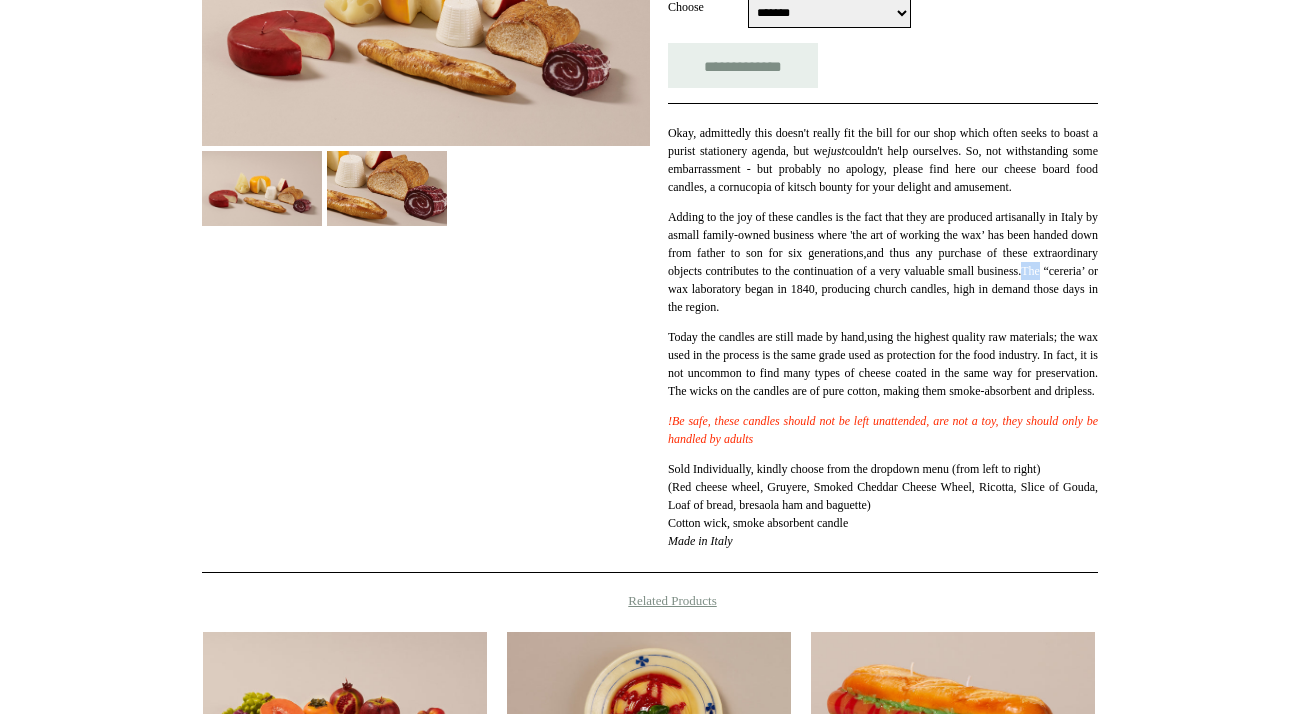 click on "small family-owned business where 'the art of working the wax’ has been handed down from father to son for six generations,  and thus any purchase of these extraordinary objects contributes to the continuation of a very valuable small business.  The “cereria’ or wax laboratory began in 1840, producing church candles, high in demand those days in the region." at bounding box center [883, 271] 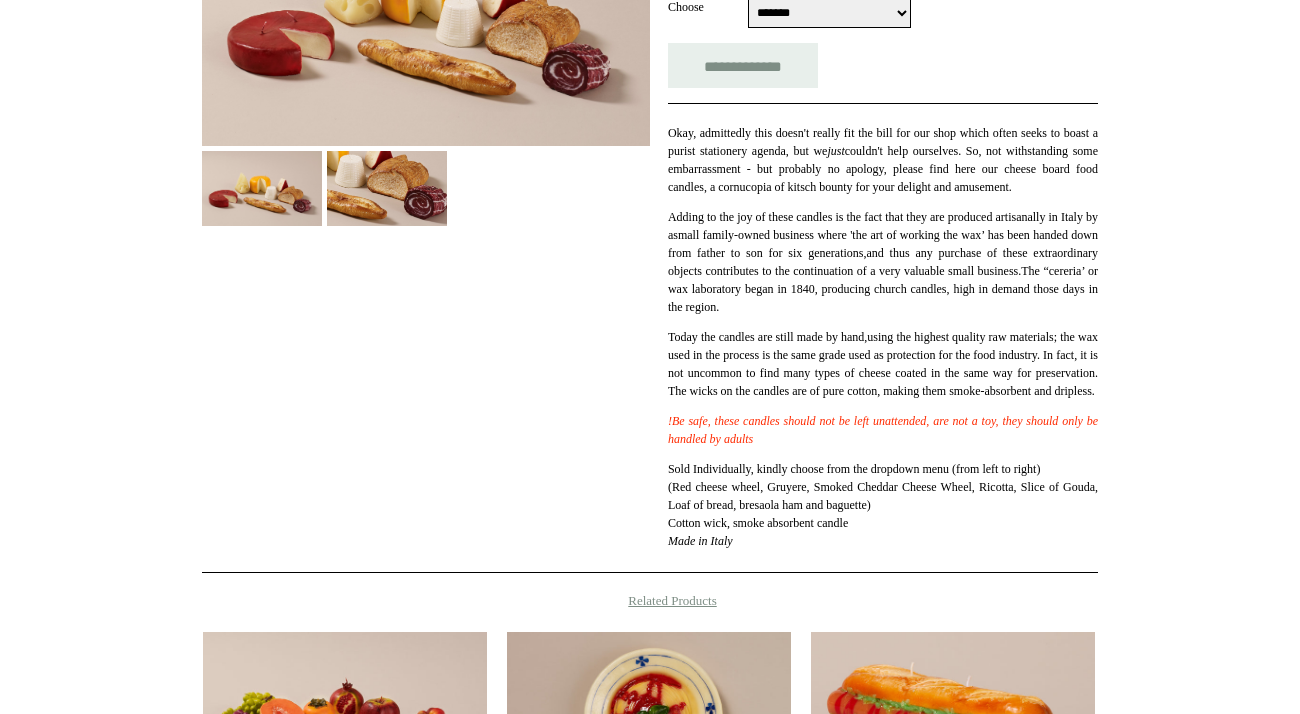 click on "small family-owned business where 'the art of working the wax’ has been handed down from father to son for six generations,  and thus any purchase of these extraordinary objects contributes to the continuation of a very valuable small business.  The “cereria’ or wax laboratory began in 1840, producing church candles, high in demand those days in the region." at bounding box center [883, 271] 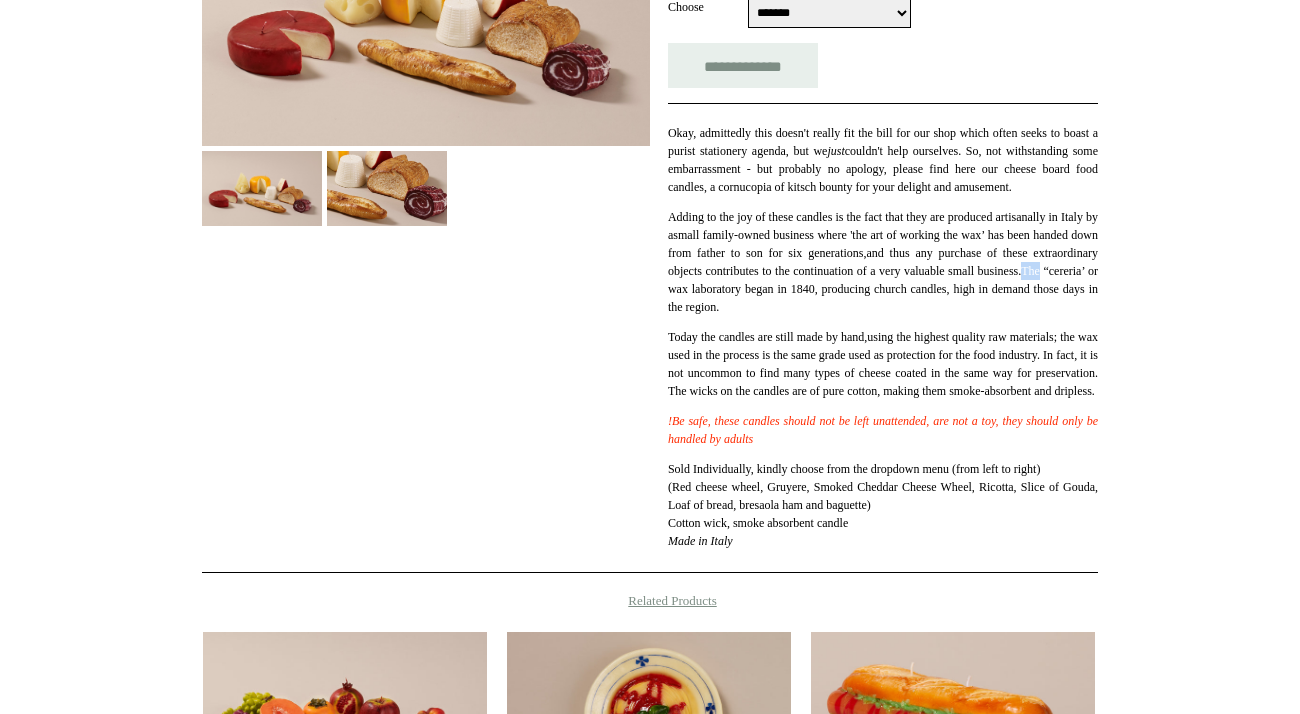 click on "small family-owned business where 'the art of working the wax’ has been handed down from father to son for six generations,  and thus any purchase of these extraordinary objects contributes to the continuation of a very valuable small business.  The “cereria’ or wax laboratory began in 1840, producing church candles, high in demand those days in the region." at bounding box center [883, 271] 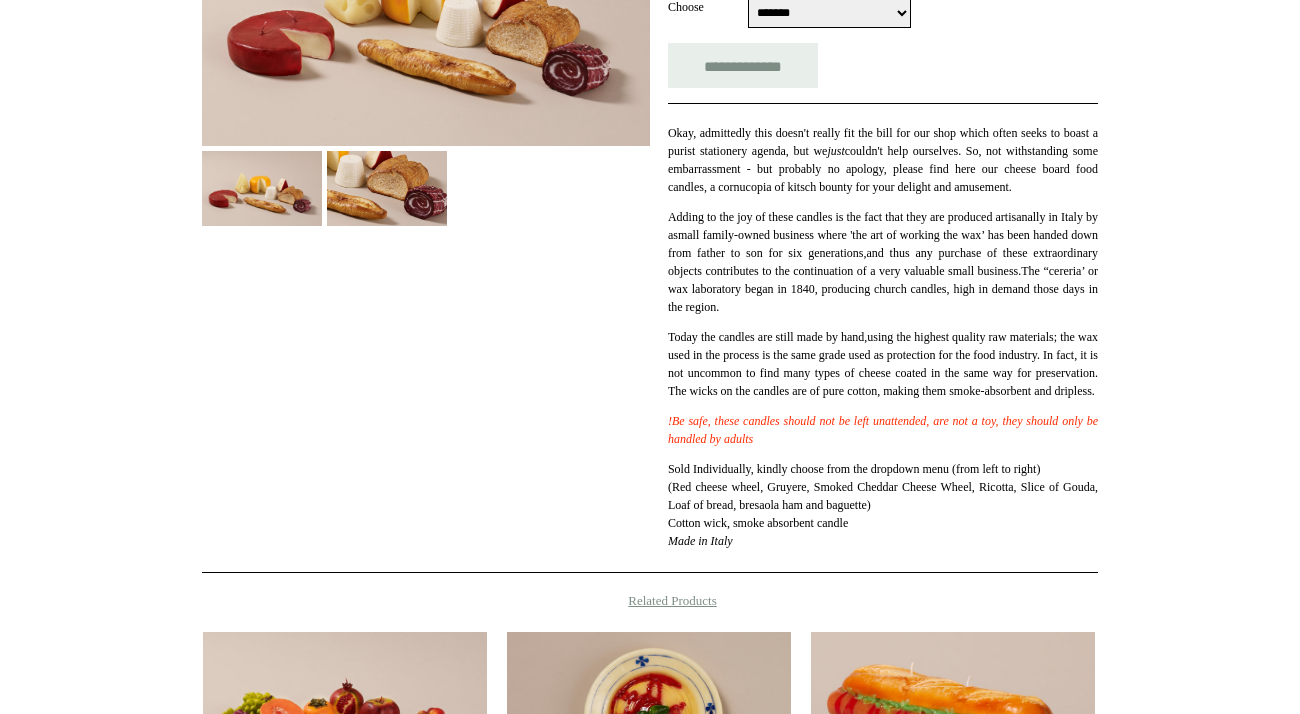 click on "small family-owned business where 'the art of working the wax’ has been handed down from father to son for six generations,  and thus any purchase of these extraordinary objects contributes to the continuation of a very valuable small business.  The “cereria’ or wax laboratory began in 1840, producing church candles, high in demand those days in the region." at bounding box center (883, 271) 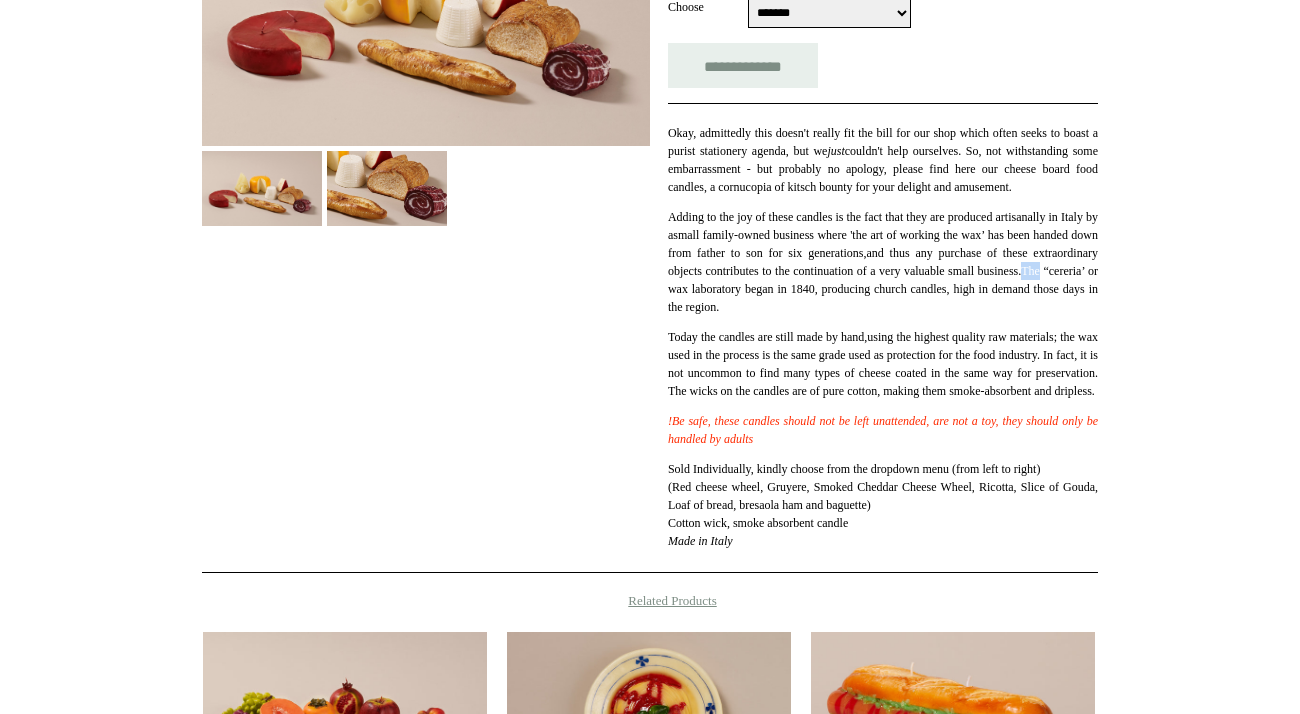 click on "small family-owned business where 'the art of working the wax’ has been handed down from father to son for six generations,  and thus any purchase of these extraordinary objects contributes to the continuation of a very valuable small business.  The “cereria’ or wax laboratory began in 1840, producing church candles, high in demand those days in the region." at bounding box center (883, 271) 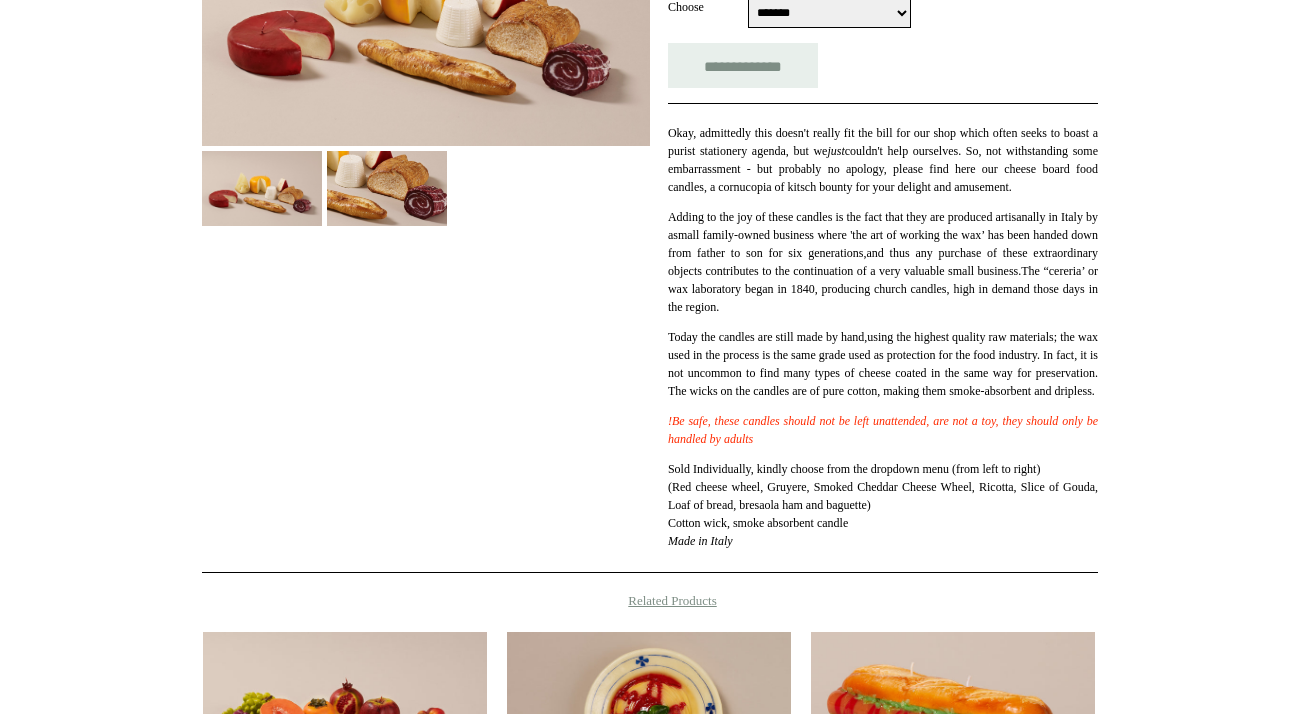 click on "small family-owned business where 'the art of working the wax’ has been handed down from father to son for six generations,  and thus any purchase of these extraordinary objects contributes to the continuation of a very valuable small business.  The “cereria’ or wax laboratory began in 1840, producing church candles, high in demand those days in the region." at bounding box center (883, 271) 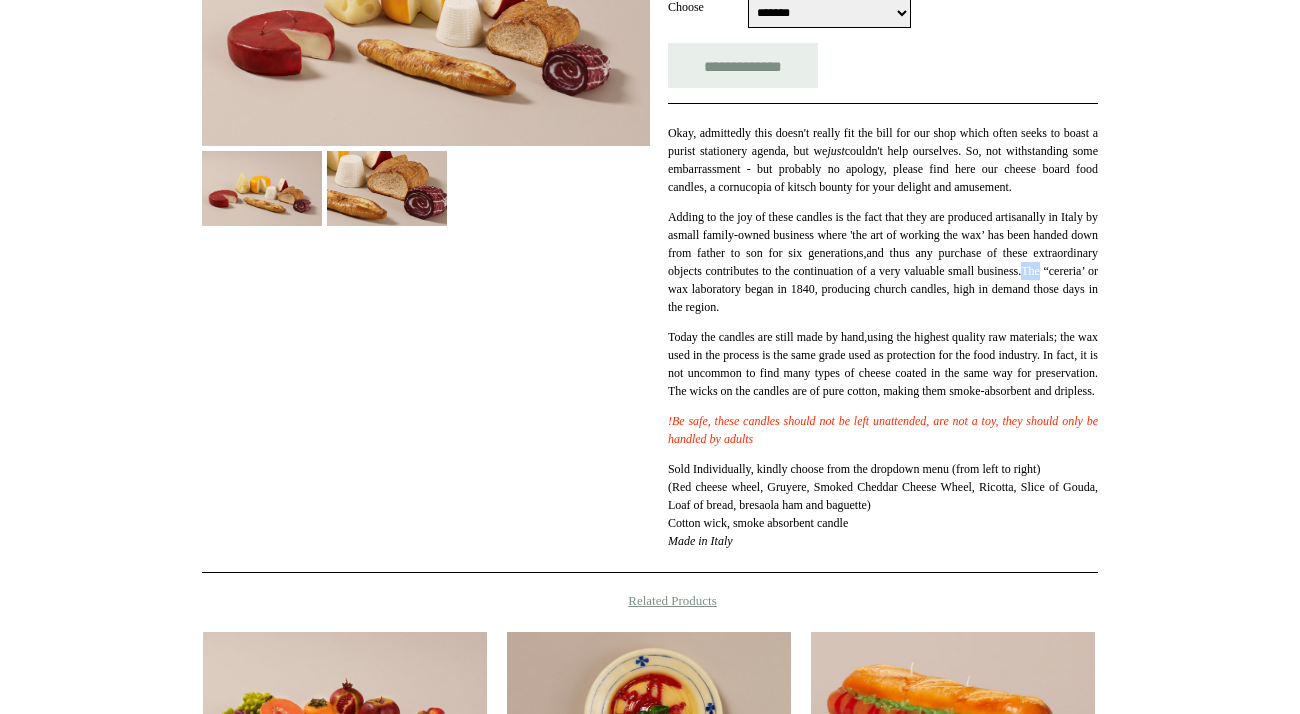click on "small family-owned business where 'the art of working the wax’ has been handed down from father to son for six generations,  and thus any purchase of these extraordinary objects contributes to the continuation of a very valuable small business.  The “cereria’ or wax laboratory began in 1840, producing church candles, high in demand those days in the region." at bounding box center (883, 271) 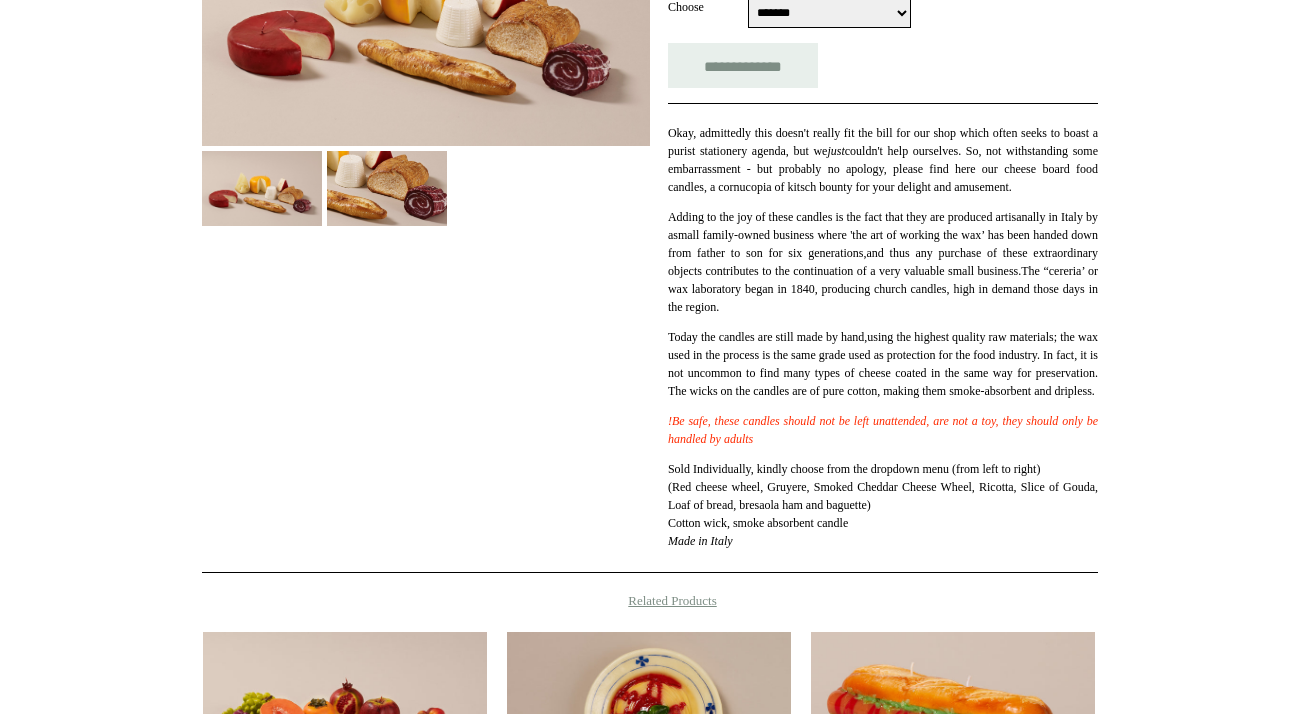 click on "small family-owned business where 'the art of working the wax’ has been handed down from father to son for six generations,  and thus any purchase of these extraordinary objects contributes to the continuation of a very valuable small business.  The “cereria’ or wax laboratory began in 1840, producing church candles, high in demand those days in the region." at bounding box center (883, 271) 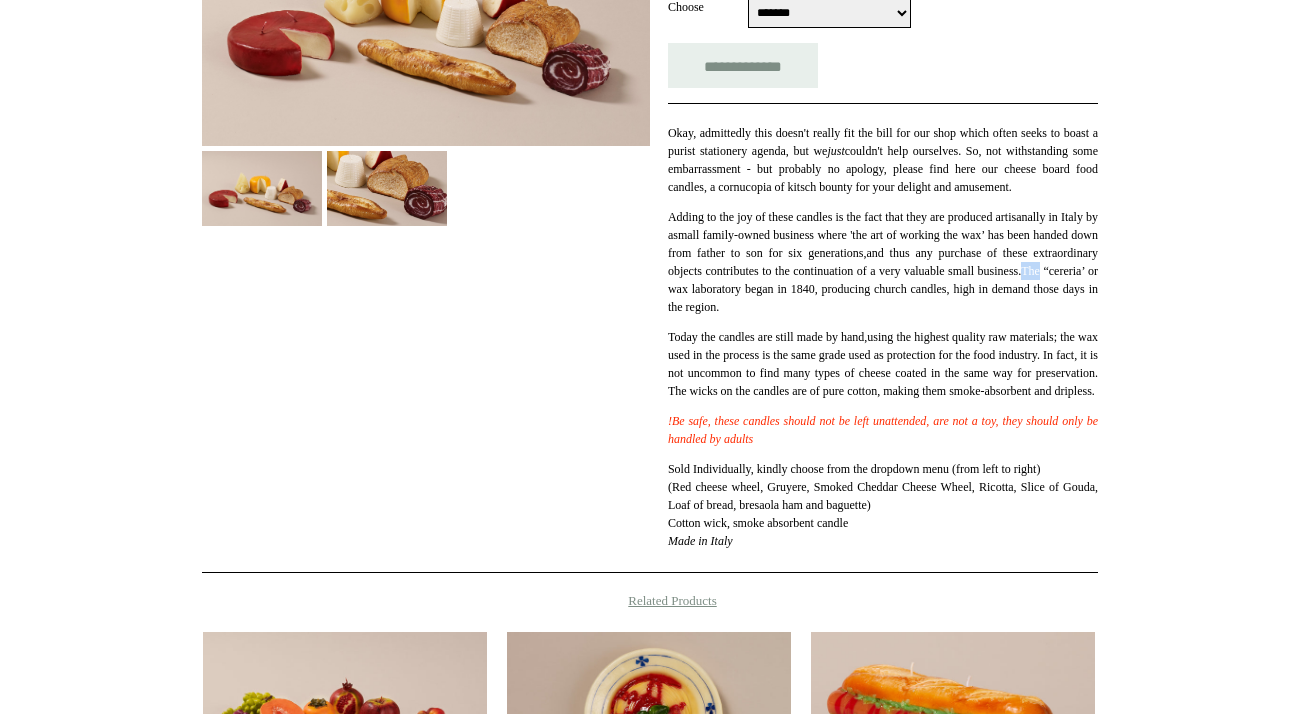 click on "small family-owned business where 'the art of working the wax’ has been handed down from father to son for six generations,  and thus any purchase of these extraordinary objects contributes to the continuation of a very valuable small business.  The “cereria’ or wax laboratory began in 1840, producing church candles, high in demand those days in the region." at bounding box center [883, 271] 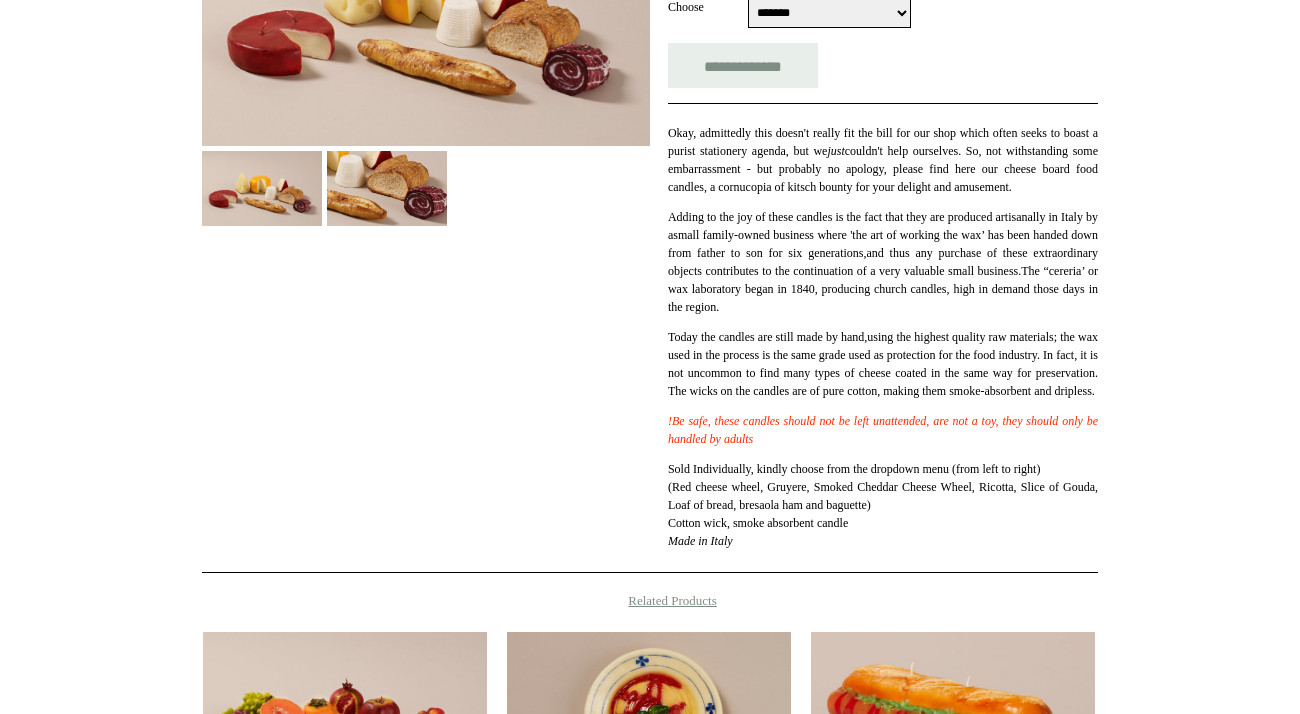 click on "small family-owned business where 'the art of working the wax’ has been handed down from father to son for six generations,  and thus any purchase of these extraordinary objects contributes to the continuation of a very valuable small business.  The “cereria’ or wax laboratory began in 1840, producing church candles, high in demand those days in the region." at bounding box center (883, 271) 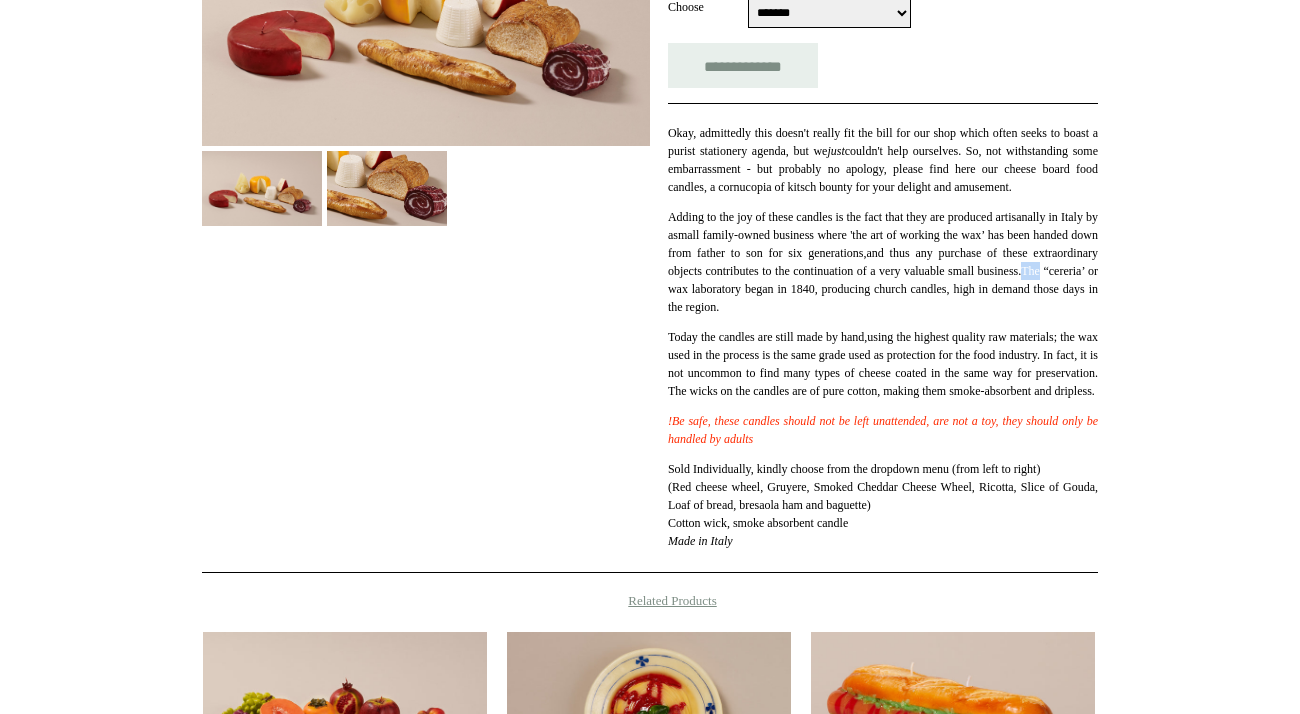 click on "small family-owned business where 'the art of working the wax’ has been handed down from father to son for six generations,  and thus any purchase of these extraordinary objects contributes to the continuation of a very valuable small business.  The “cereria’ or wax laboratory began in 1840, producing church candles, high in demand those days in the region." at bounding box center (883, 271) 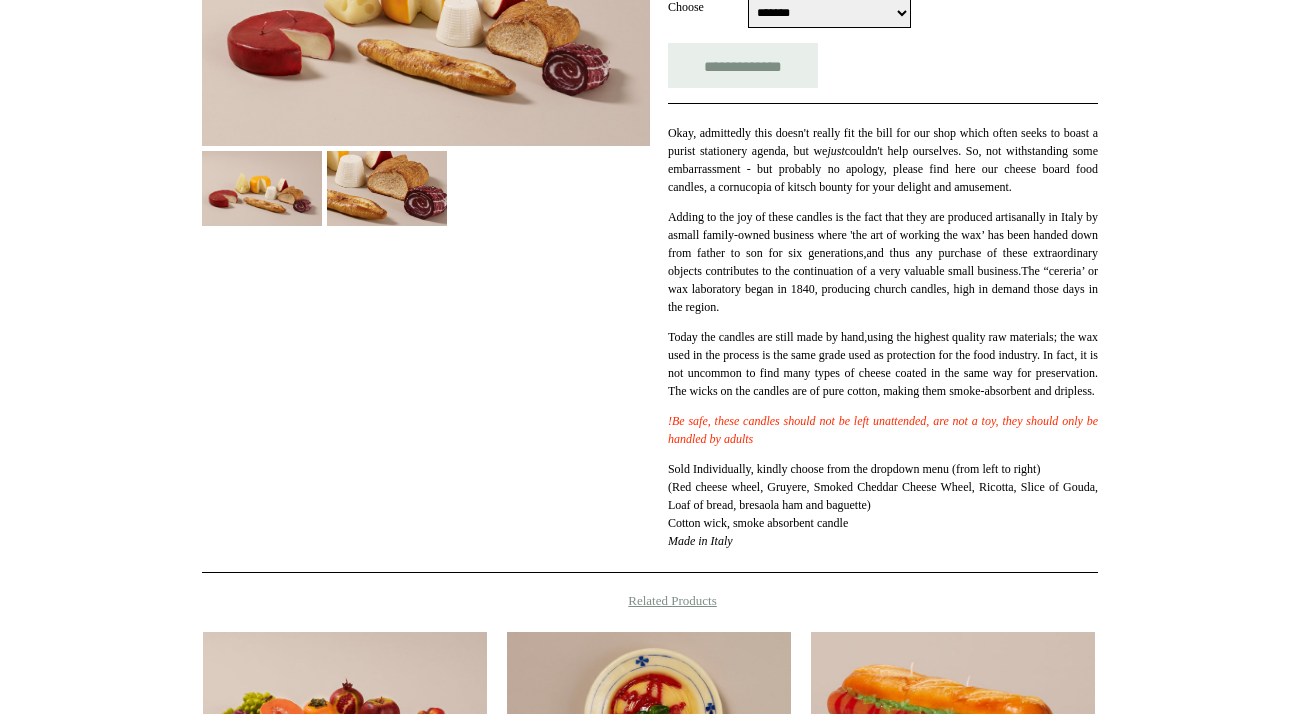 click on "small family-owned business where 'the art of working the wax’ has been handed down from father to son for six generations,  and thus any purchase of these extraordinary objects contributes to the continuation of a very valuable small business.  The “cereria’ or wax laboratory began in 1840, producing church candles, high in demand those days in the region." at bounding box center [883, 271] 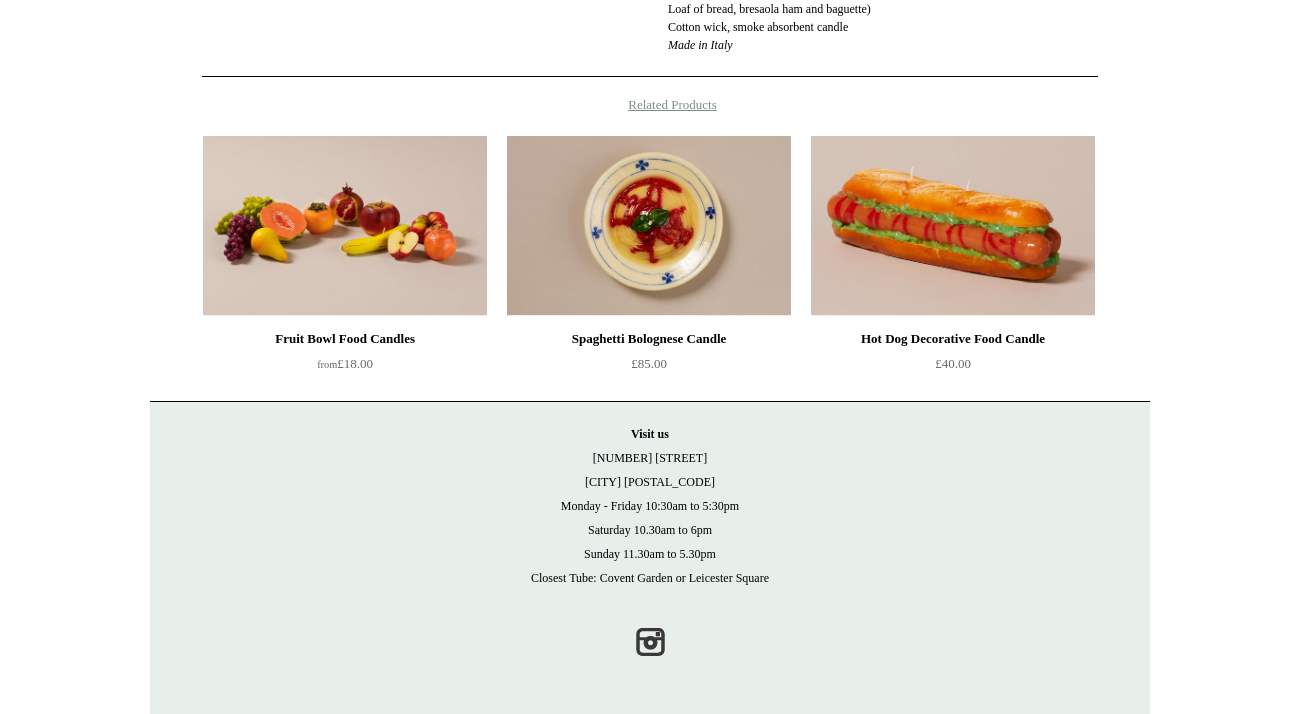 scroll, scrollTop: 251, scrollLeft: 0, axis: vertical 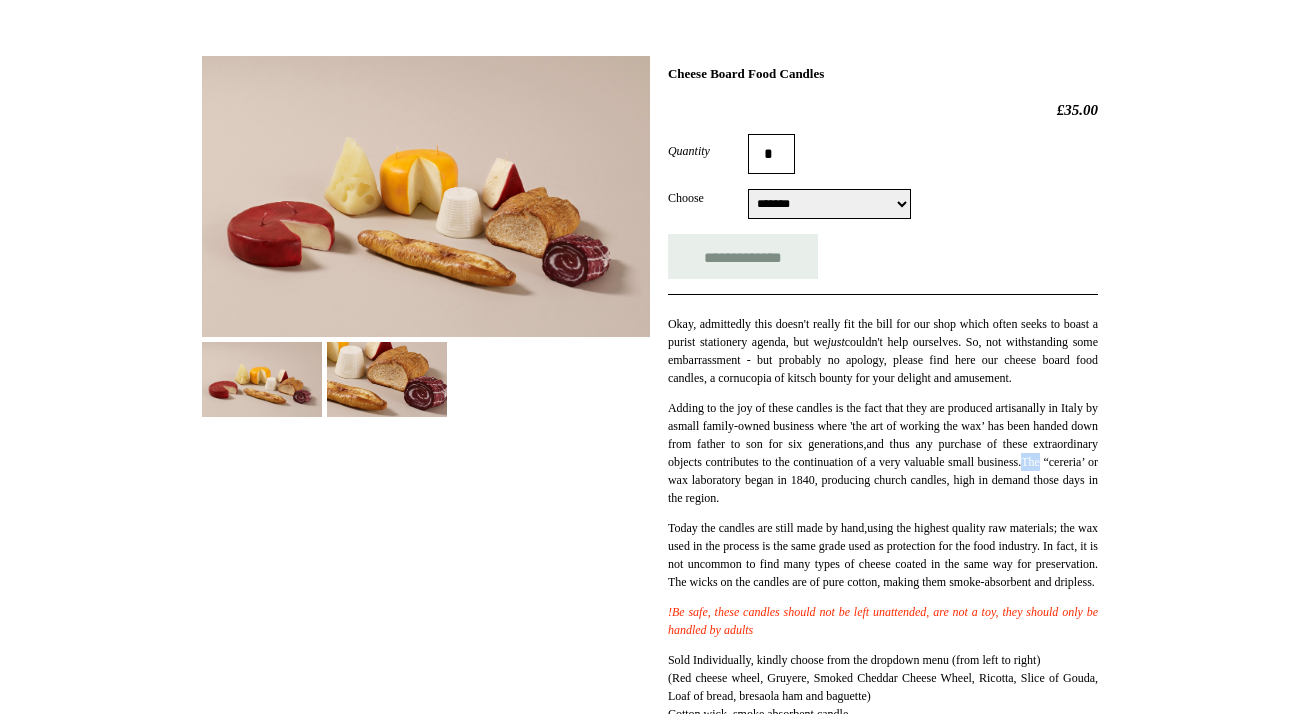 click on "small family-owned business where 'the art of working the wax’ has been handed down from father to son for six generations,  and thus any purchase of these extraordinary objects contributes to the continuation of a very valuable small business.  The “cereria’ or wax laboratory began in 1840, producing church candles, high in demand those days in the region." at bounding box center [883, 462] 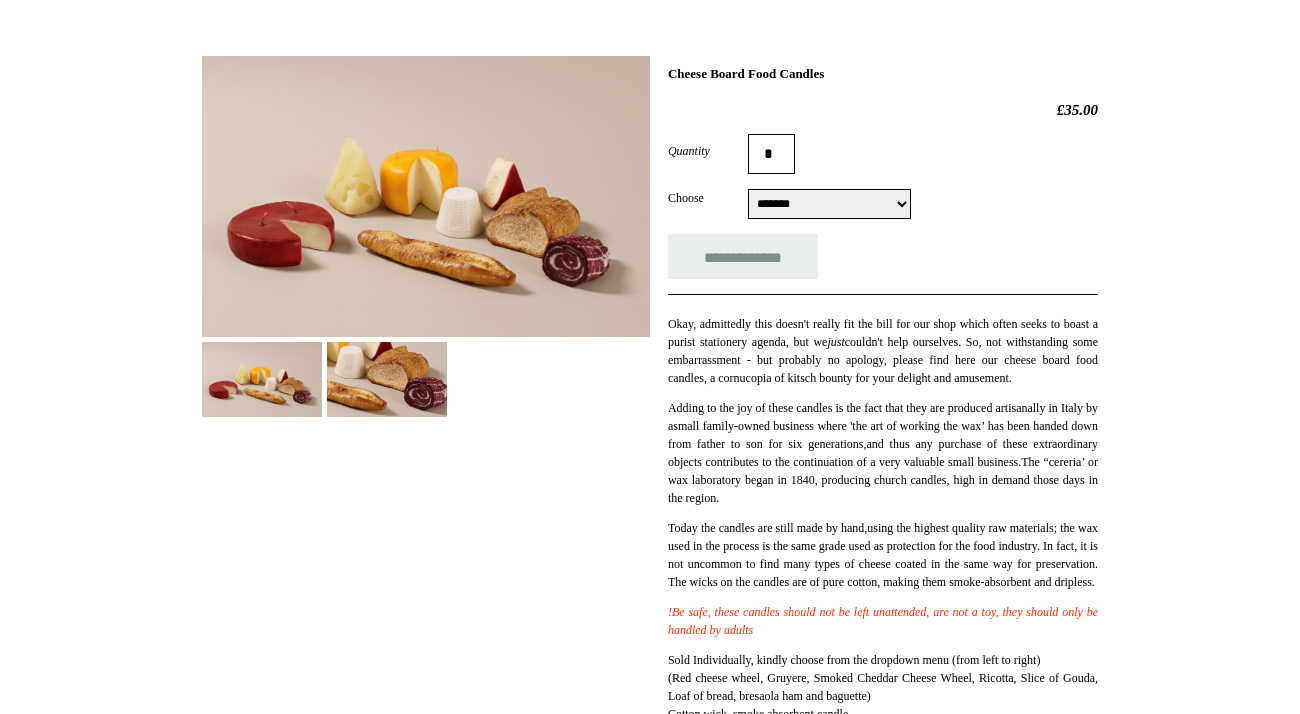 click on "small family-owned business where 'the art of working the wax’ has been handed down from father to son for six generations,  and thus any purchase of these extraordinary objects contributes to the continuation of a very valuable small business.  The “cereria’ or wax laboratory began in 1840, producing church candles, high in demand those days in the region." at bounding box center [883, 462] 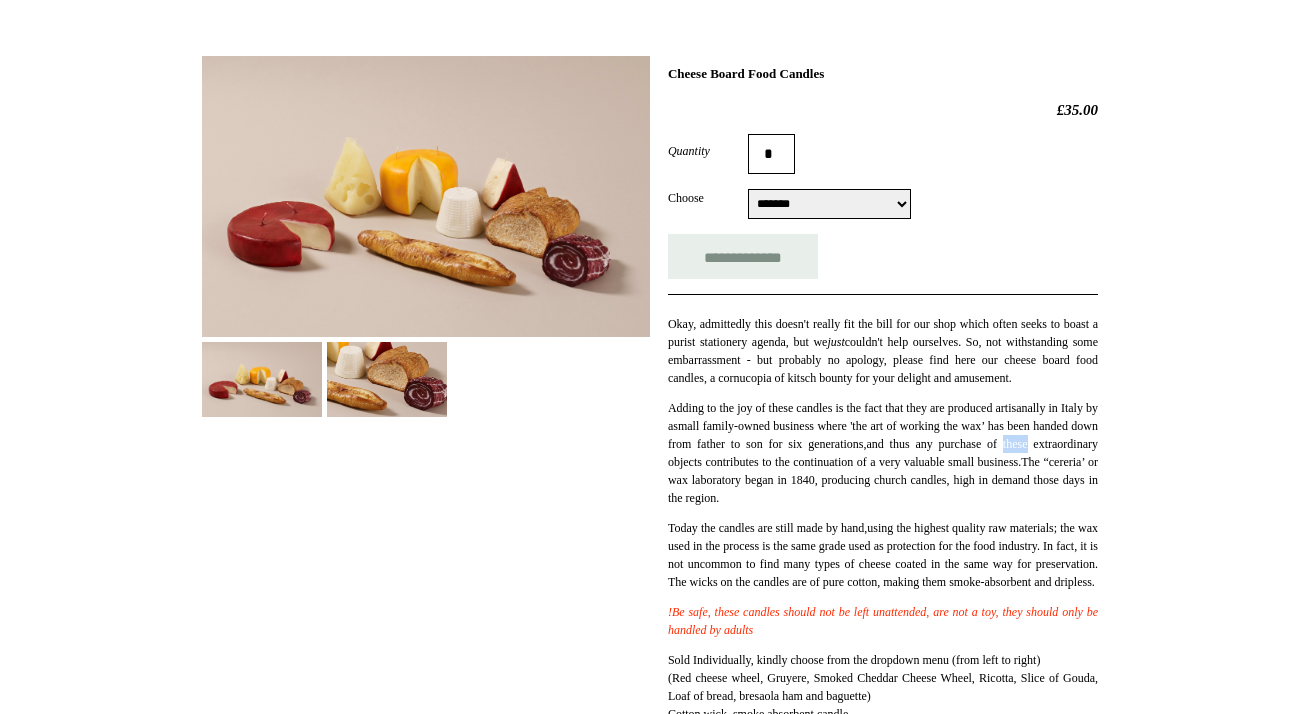 click at bounding box center [387, 379] 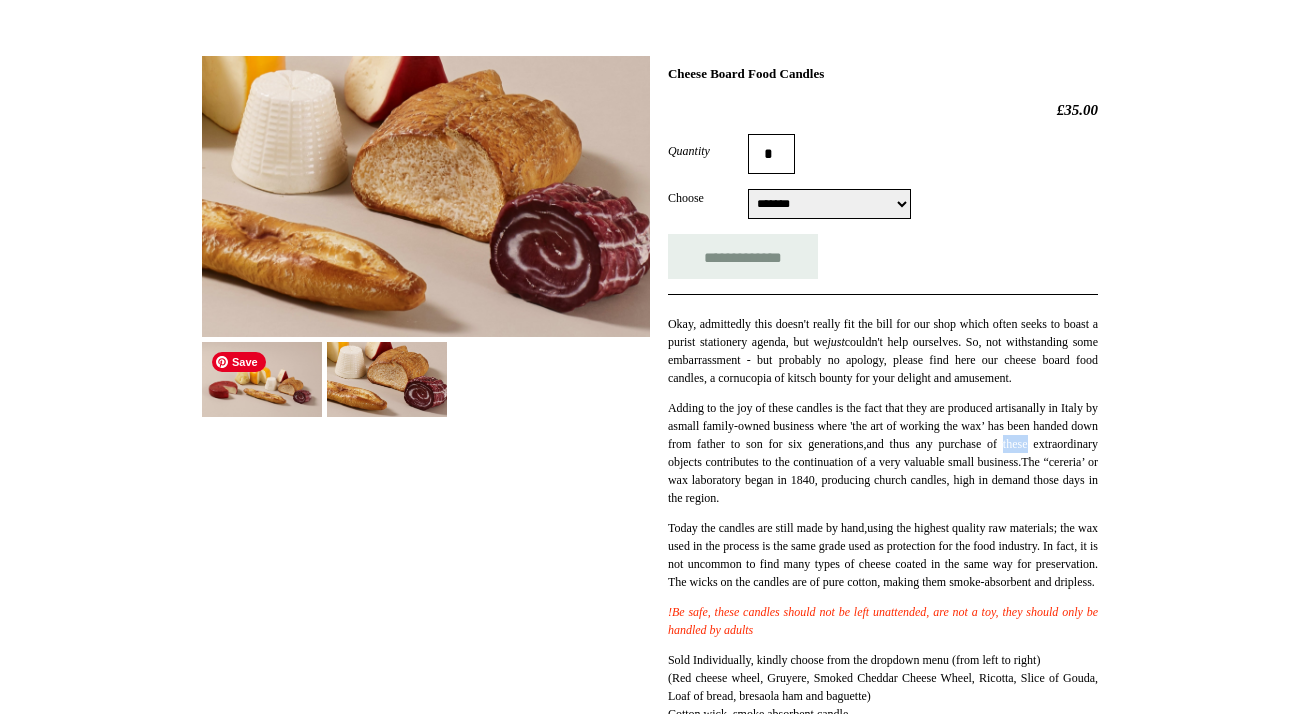 click at bounding box center [262, 379] 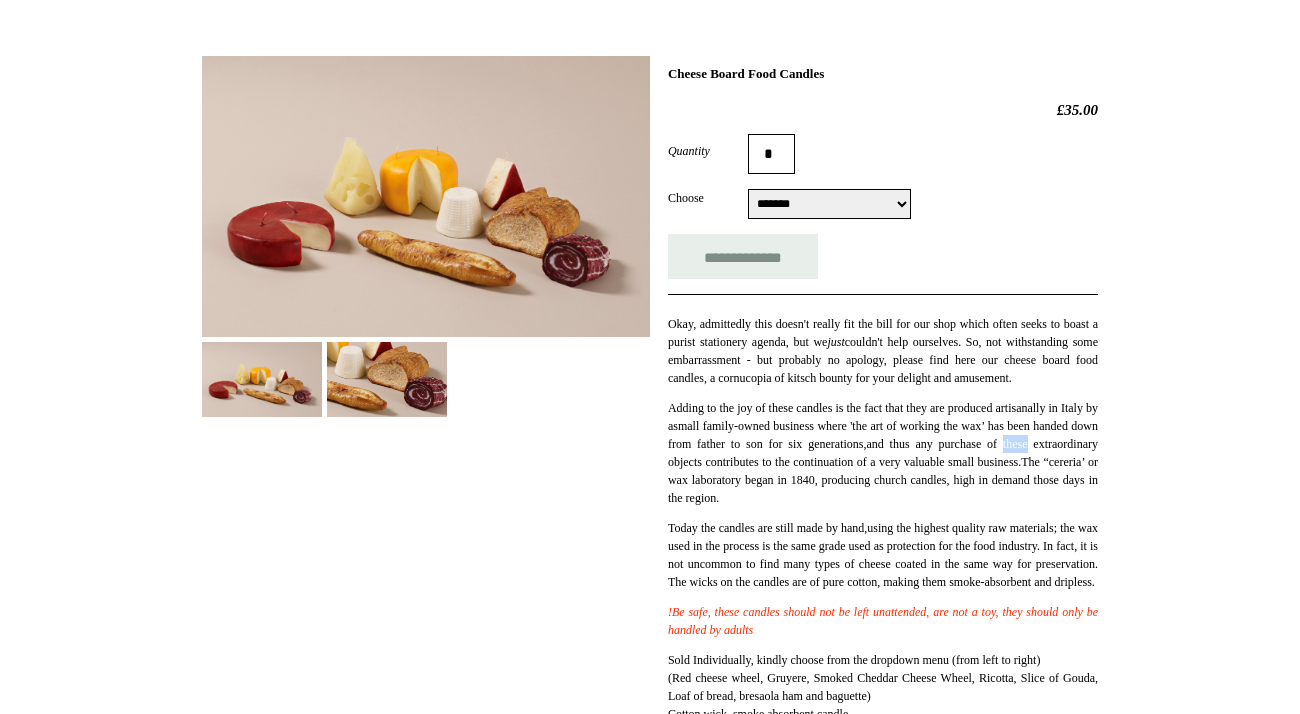click on "**********" at bounding box center [829, 204] 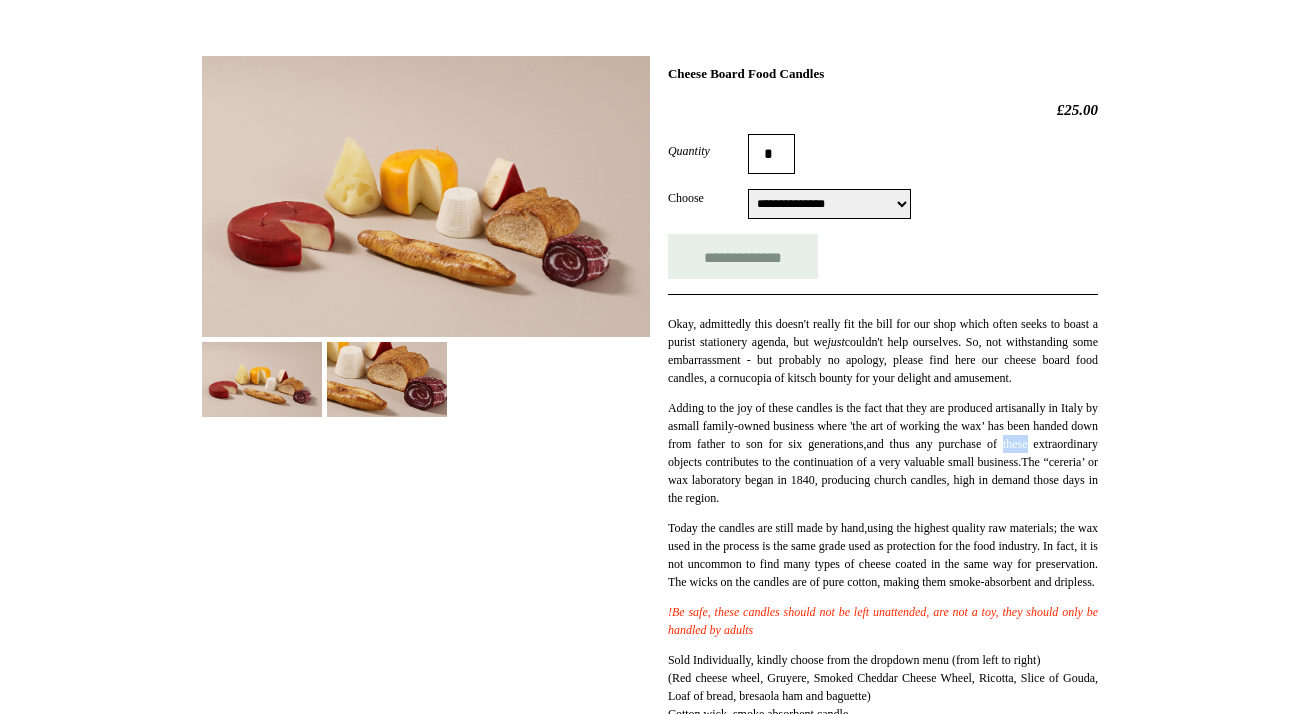click on "**********" at bounding box center [829, 204] 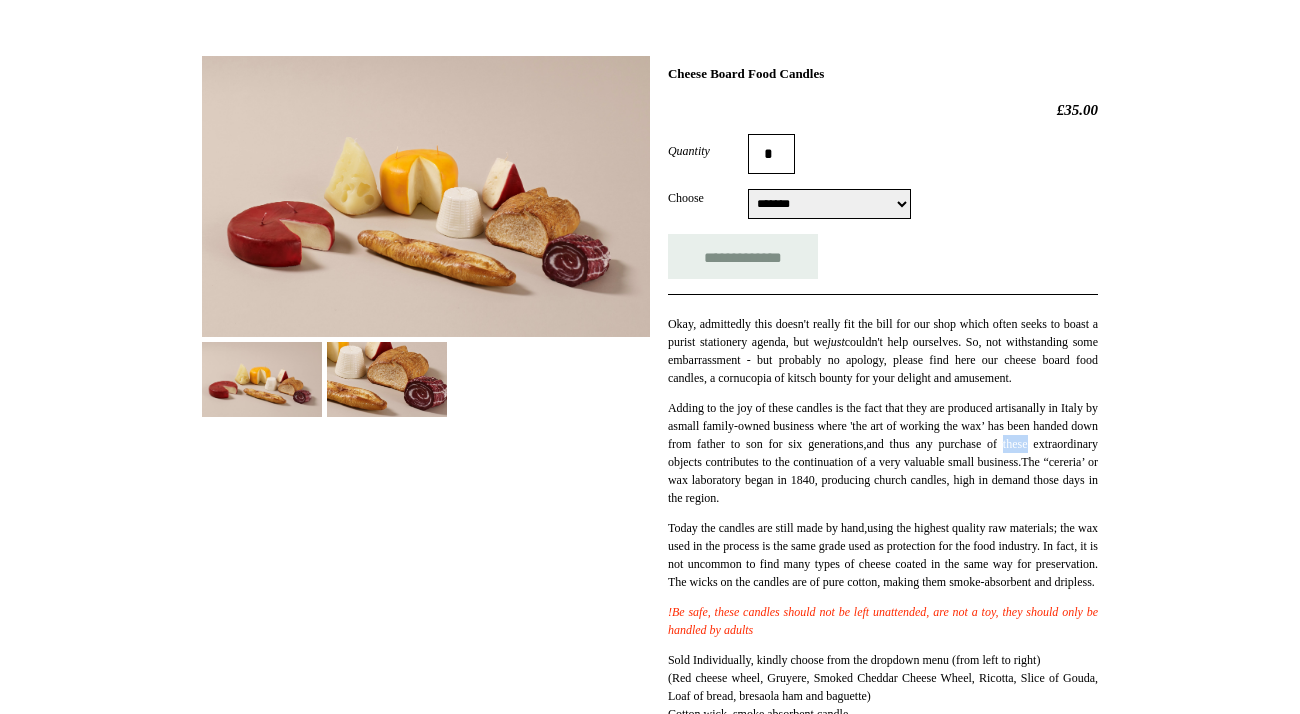 click at bounding box center [387, 379] 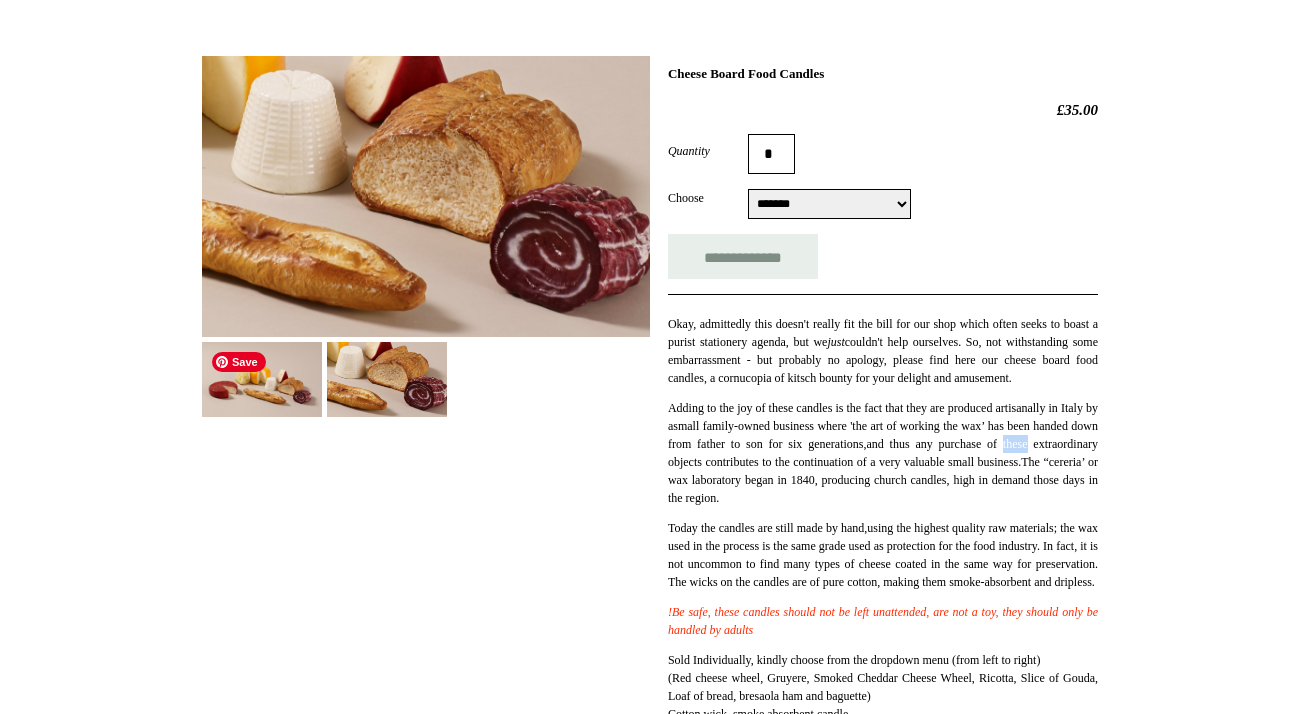 click at bounding box center [262, 379] 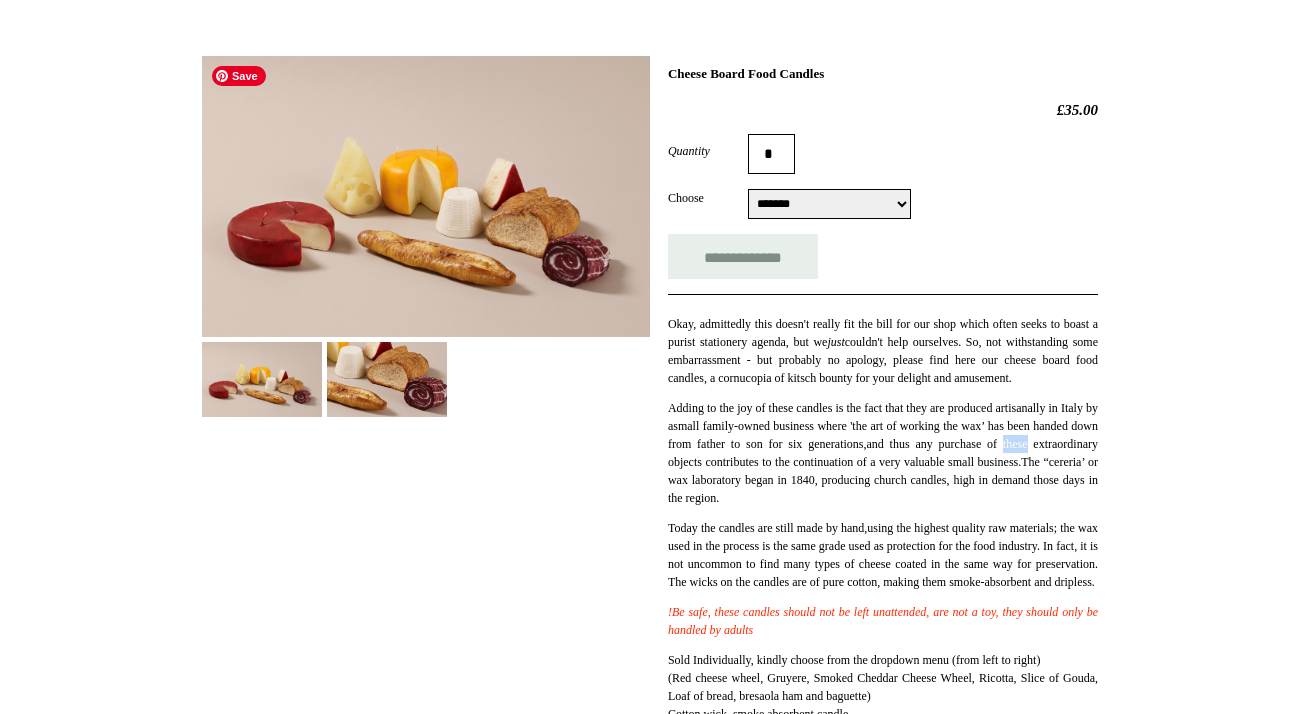 click at bounding box center [426, 196] 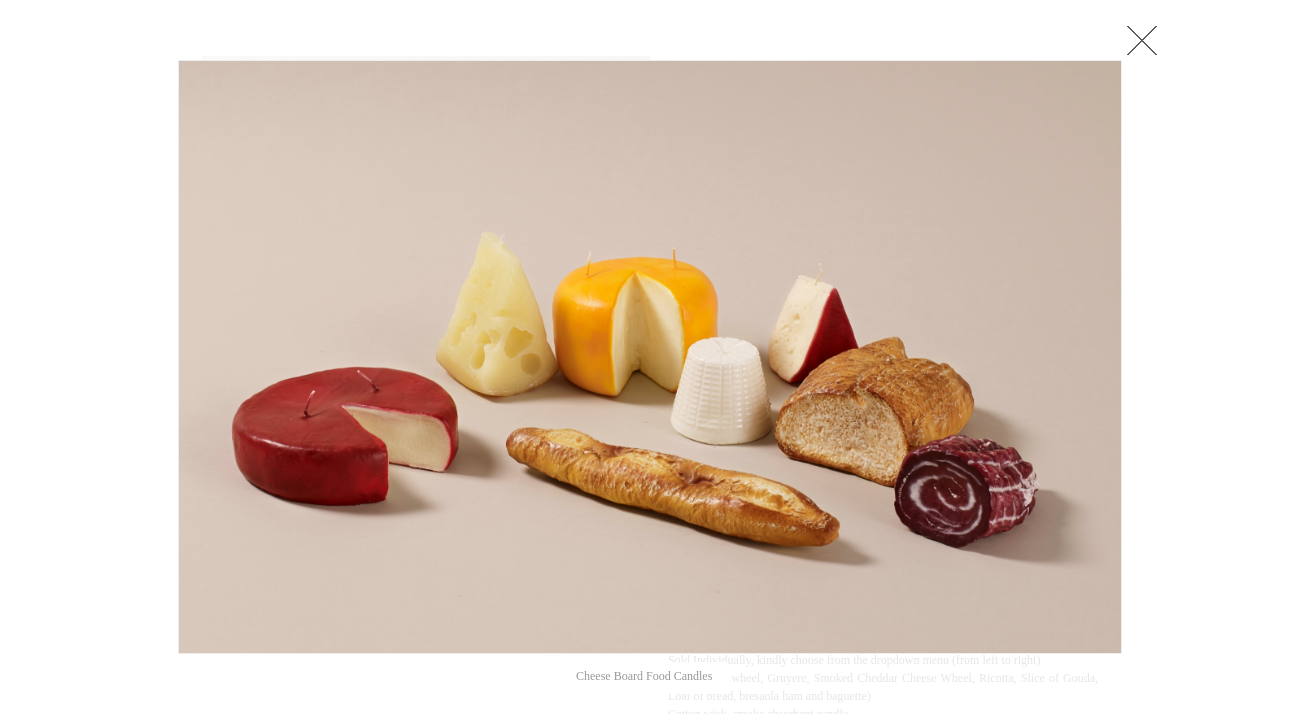 click at bounding box center [650, 50] 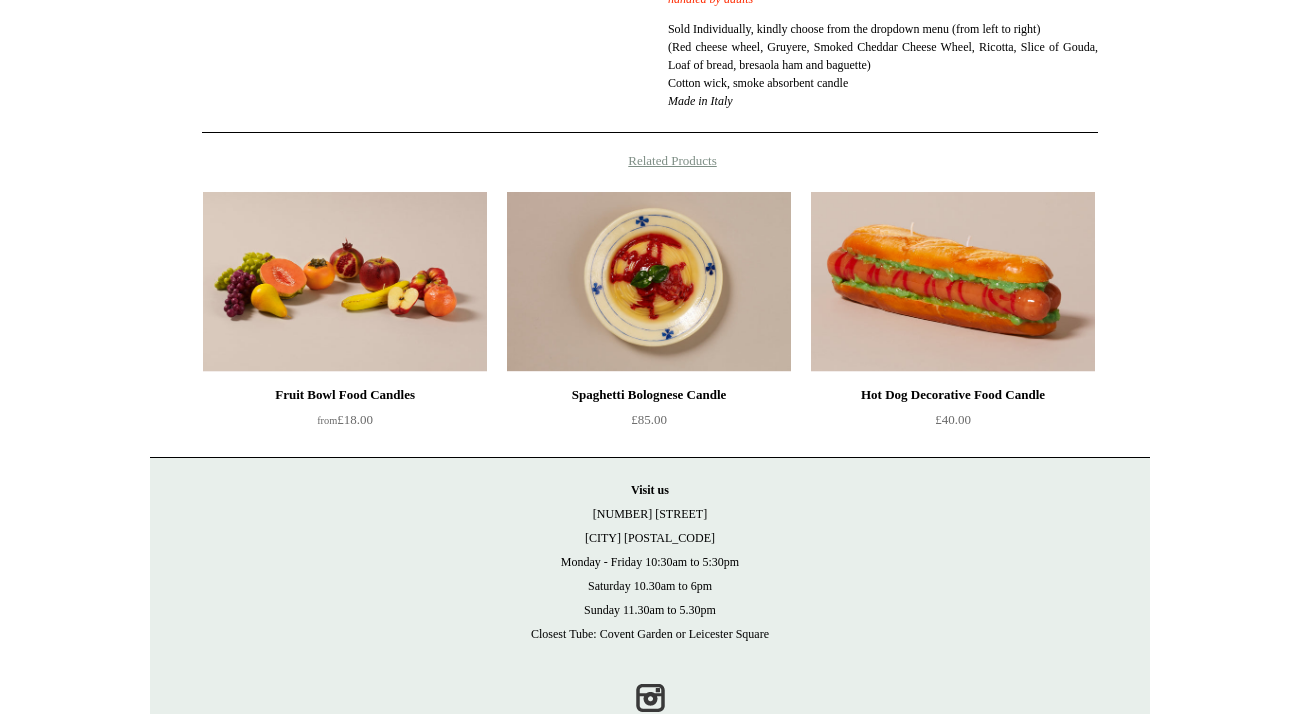 scroll, scrollTop: 846, scrollLeft: 0, axis: vertical 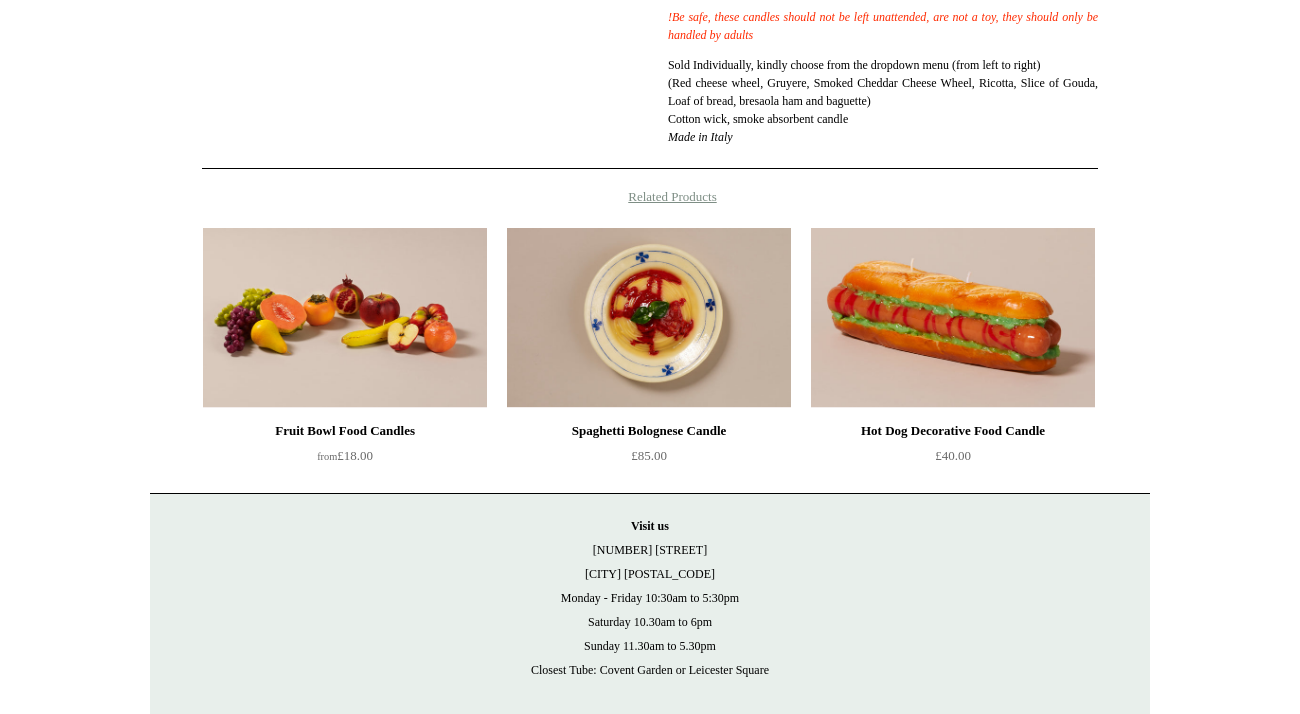 click on "Sold Individually, kindly choose from the dropdown menu (from left to right) (Red cheese wheel, Gruyere, Smoked Cheddar Cheese Wheel, Ricotta, Slice of Gouda, Loaf of bread, bresaola ham and baguette) Cotton wick, smoke absorbent candle Made in Italy" at bounding box center (883, 101) 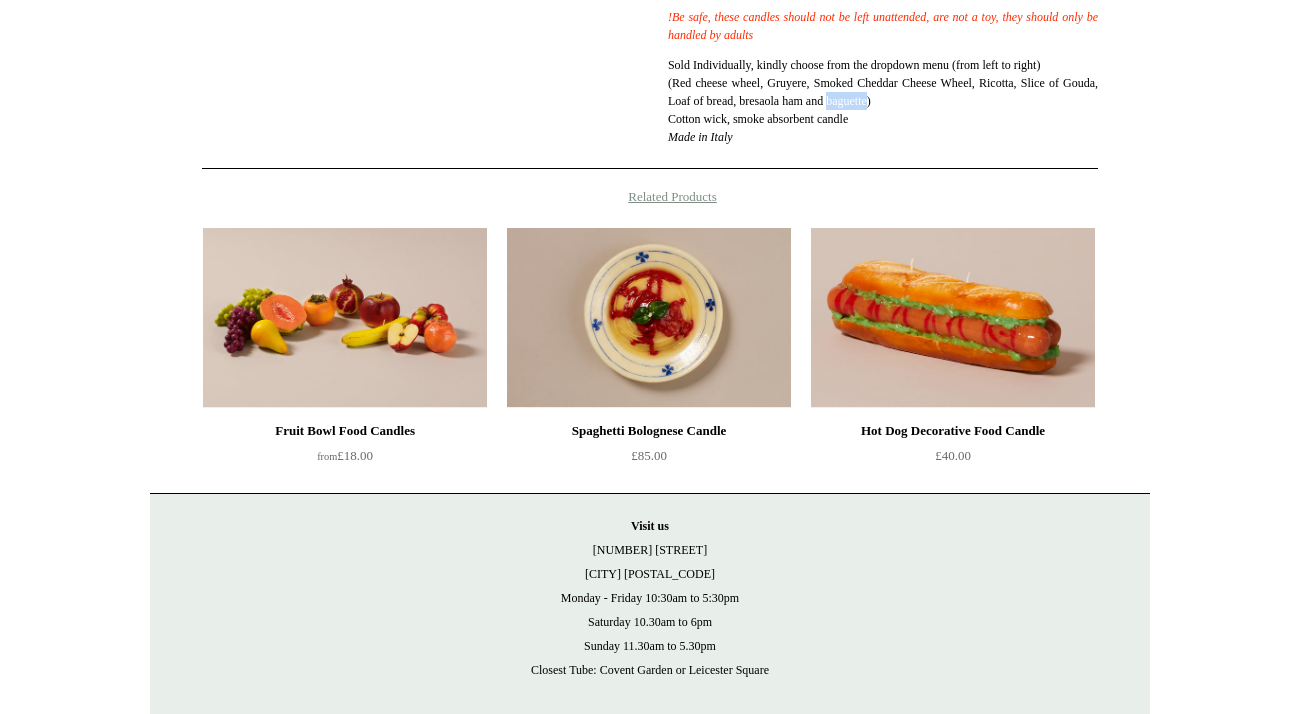 click on "Sold Individually, kindly choose from the dropdown menu (from left to right) (Red cheese wheel, Gruyere, Smoked Cheddar Cheese Wheel, Ricotta, Slice of Gouda, Loaf of bread, bresaola ham and baguette) Cotton wick, smoke absorbent candle Made in Italy" at bounding box center [883, 101] 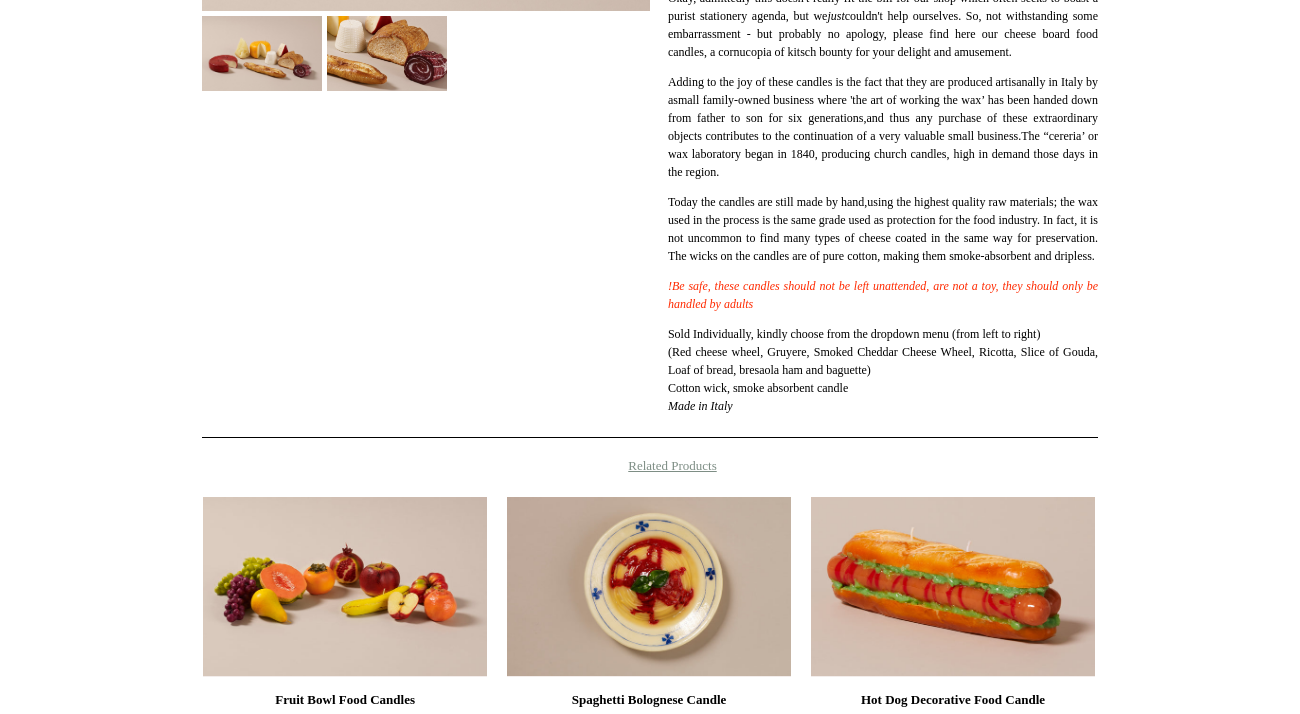 scroll, scrollTop: 567, scrollLeft: 0, axis: vertical 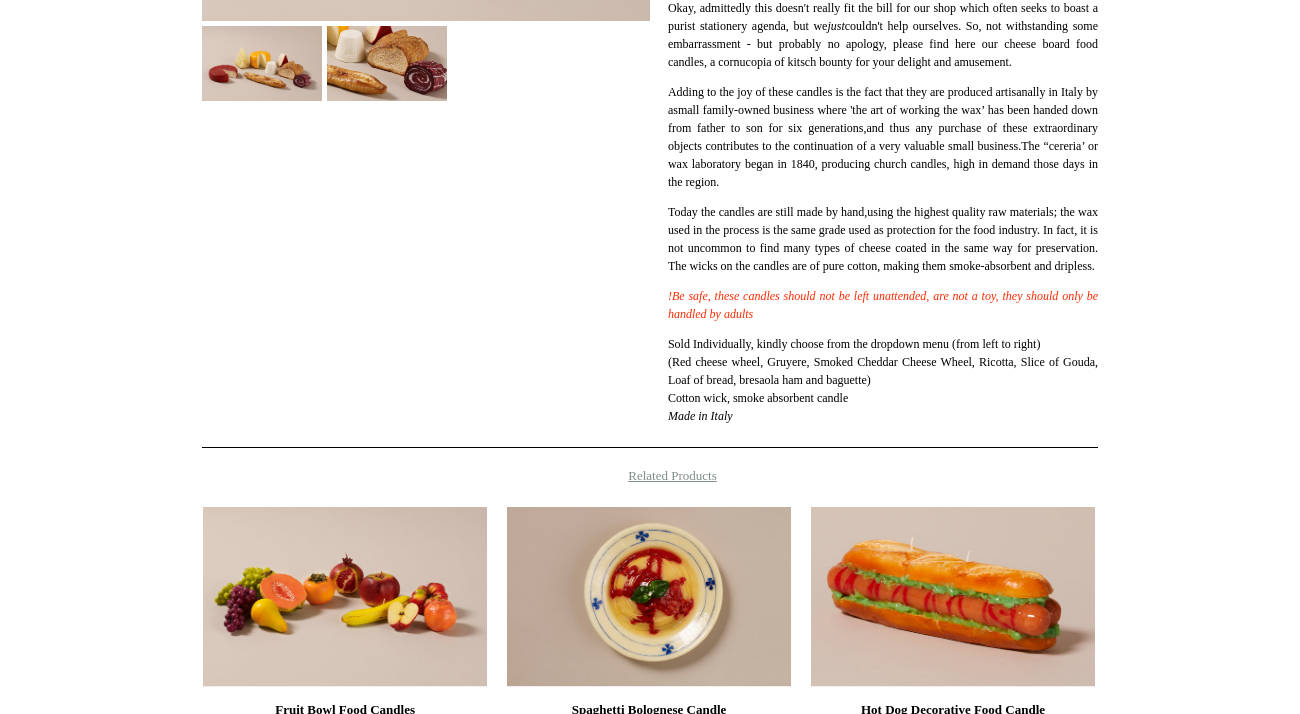 click on "small family-owned business where 'the art of working the wax’ has been handed down from father to son for six generations,  and thus any purchase of these extraordinary objects contributes to the continuation of a very valuable small business.  The “cereria’ or wax laboratory began in 1840, producing church candles, high in demand those days in the region." at bounding box center (883, 146) 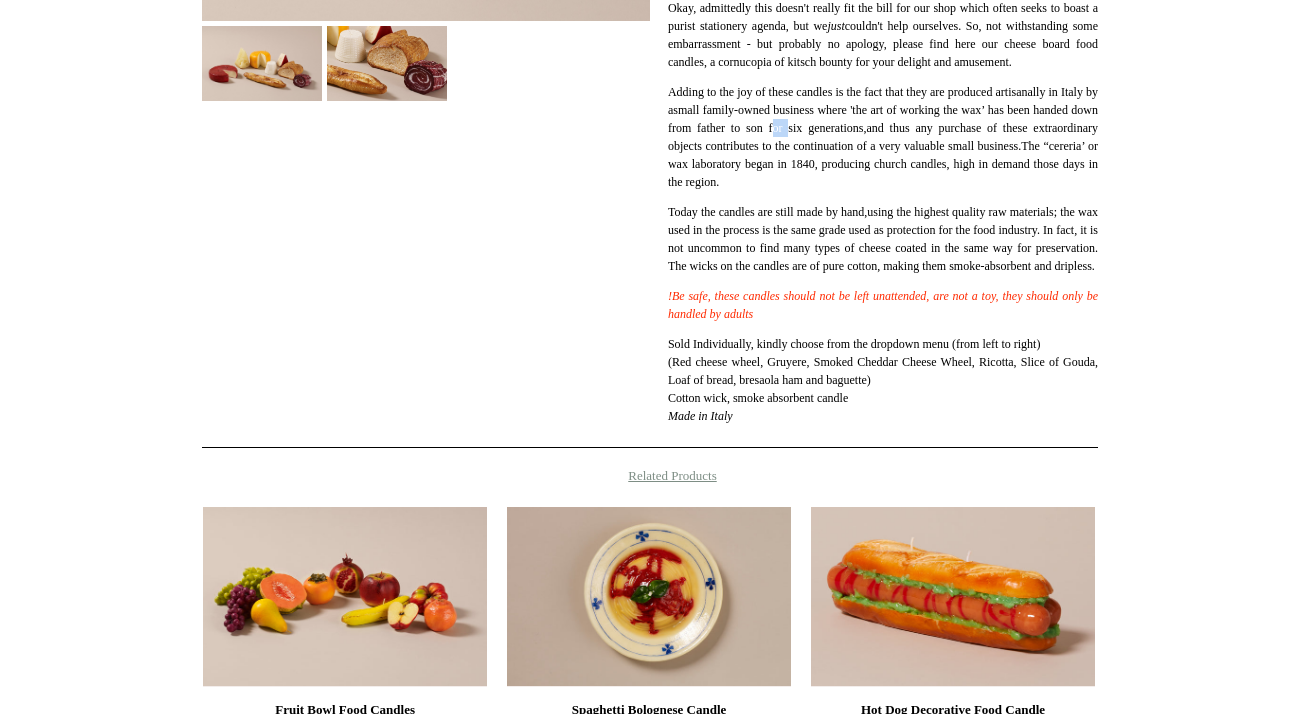 click on "small family-owned business where 'the art of working the wax’ has been handed down from father to son for six generations,  and thus any purchase of these extraordinary objects contributes to the continuation of a very valuable small business.  The “cereria’ or wax laboratory began in 1840, producing church candles, high in demand those days in the region." at bounding box center (883, 146) 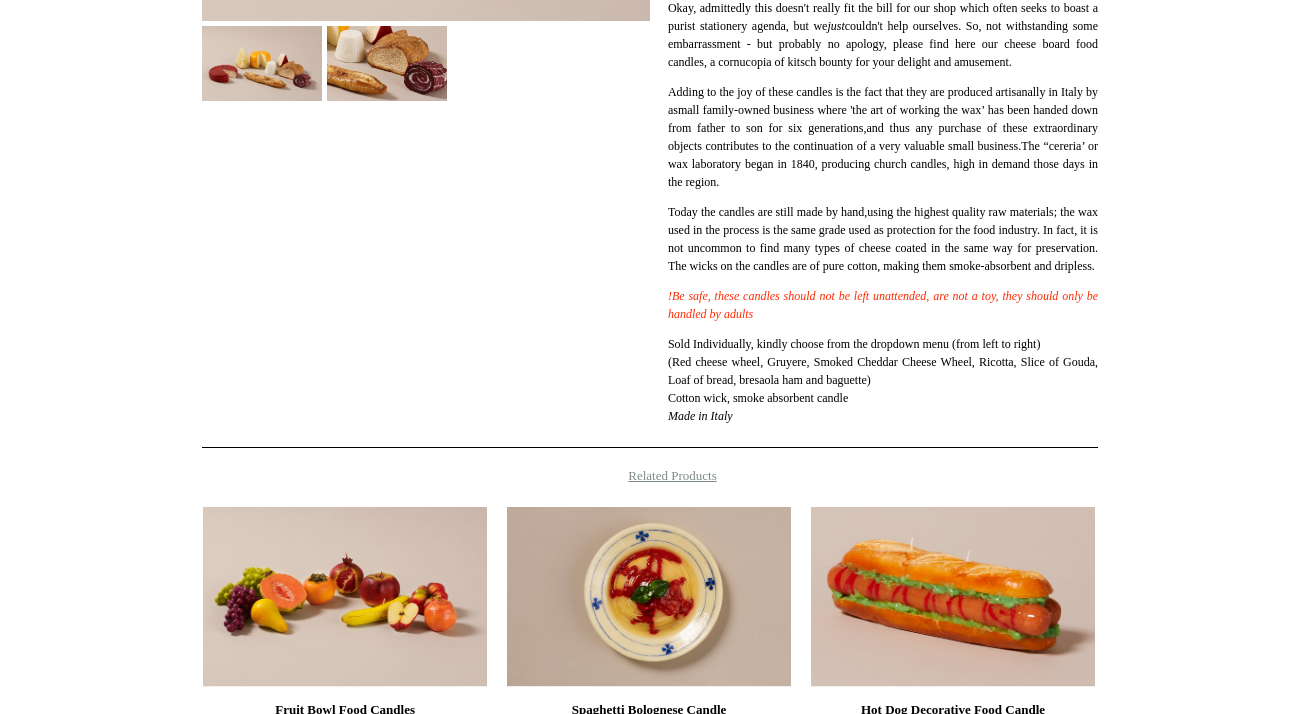 click on "small family-owned business where 'the art of working the wax’ has been handed down from father to son for six generations,  and thus any purchase of these extraordinary objects contributes to the continuation of a very valuable small business.  The “cereria’ or wax laboratory began in 1840, producing church candles, high in demand those days in the region." at bounding box center (883, 146) 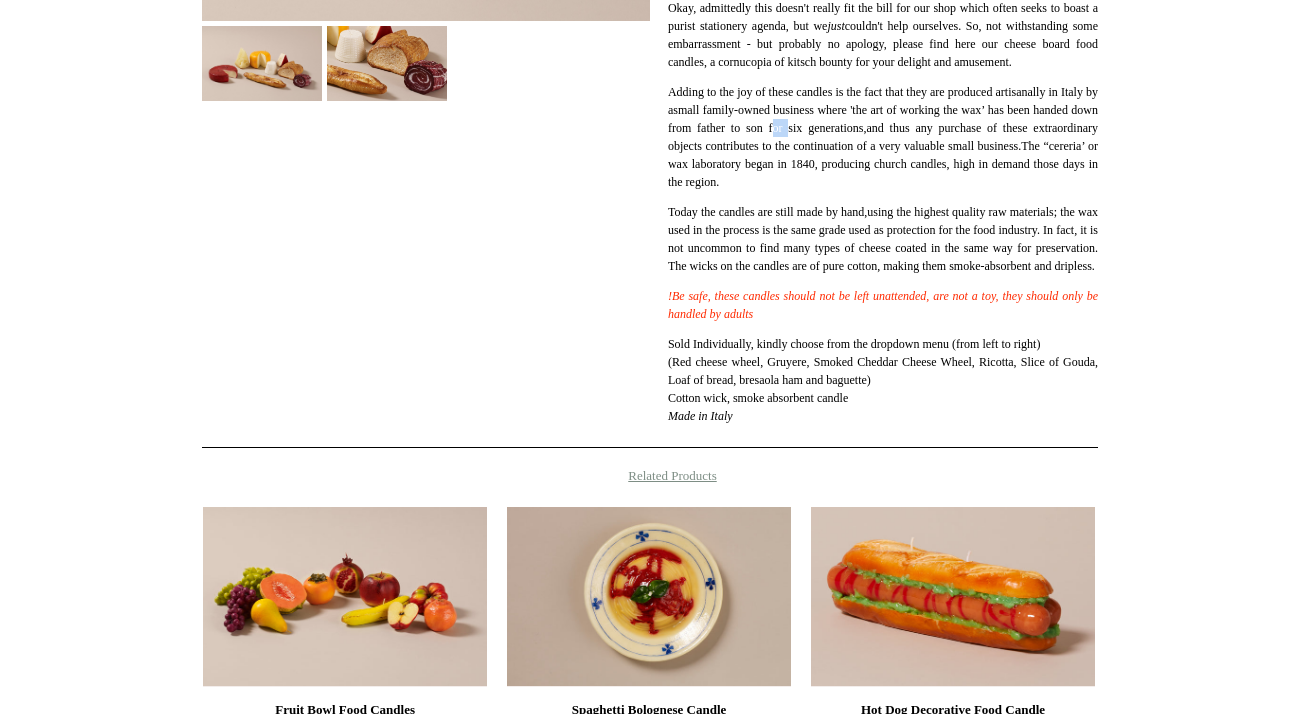 click on "small family-owned business where 'the art of working the wax’ has been handed down from father to son for six generations,  and thus any purchase of these extraordinary objects contributes to the continuation of a very valuable small business.  The “cereria’ or wax laboratory began in 1840, producing church candles, high in demand those days in the region." at bounding box center (883, 146) 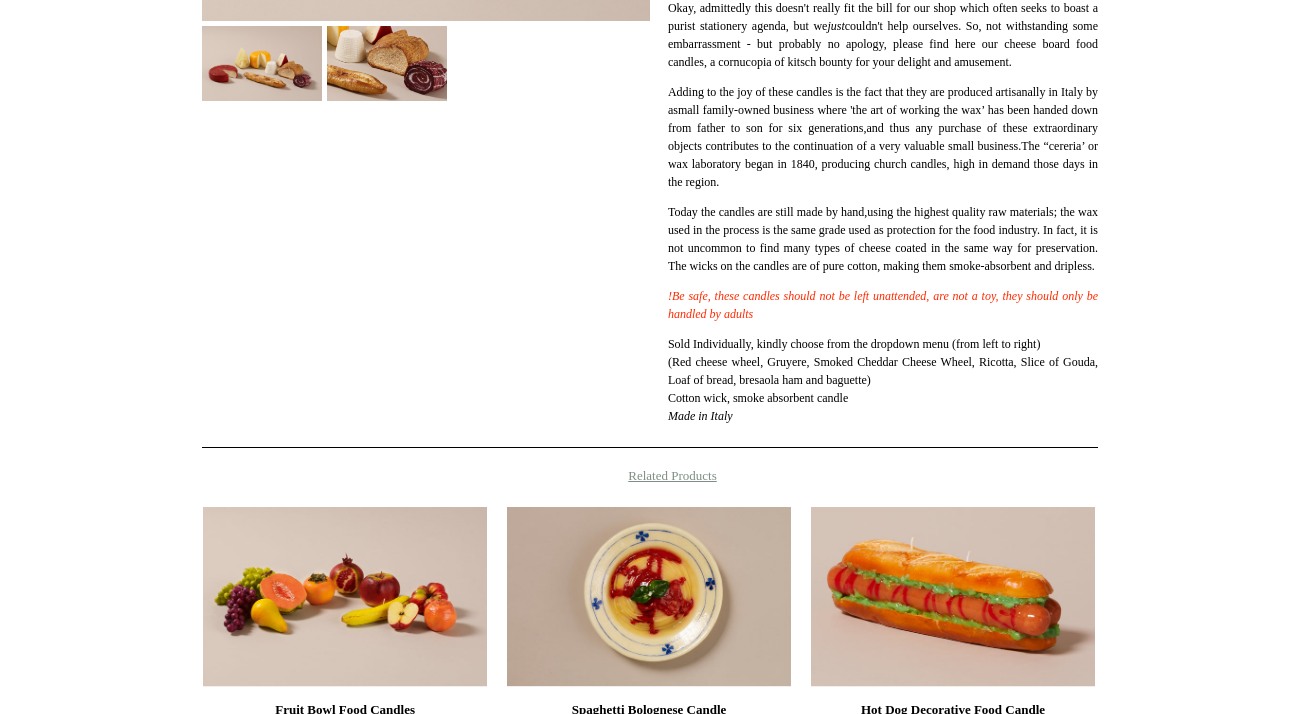 click on "small family-owned business where 'the art of working the wax’ has been handed down from father to son for six generations,  and thus any purchase of these extraordinary objects contributes to the continuation of a very valuable small business.  The “cereria’ or wax laboratory began in 1840, producing church candles, high in demand those days in the region." at bounding box center (883, 146) 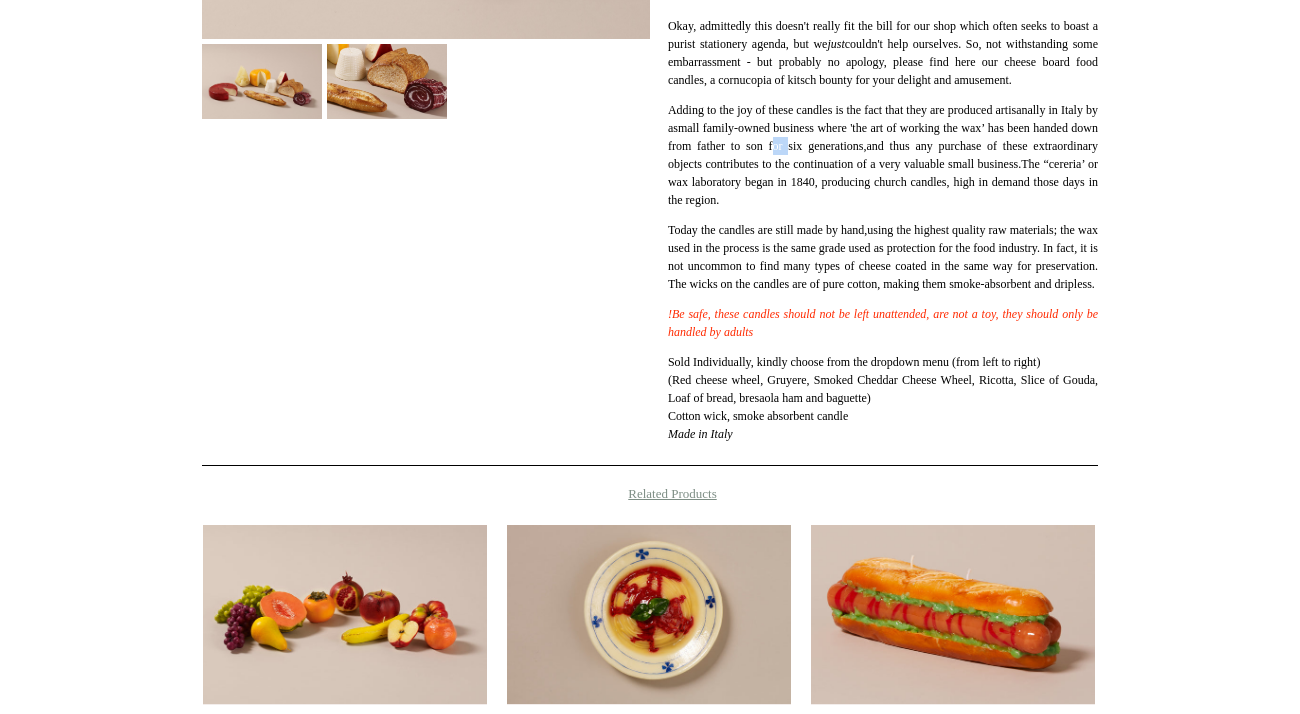 scroll, scrollTop: 548, scrollLeft: 0, axis: vertical 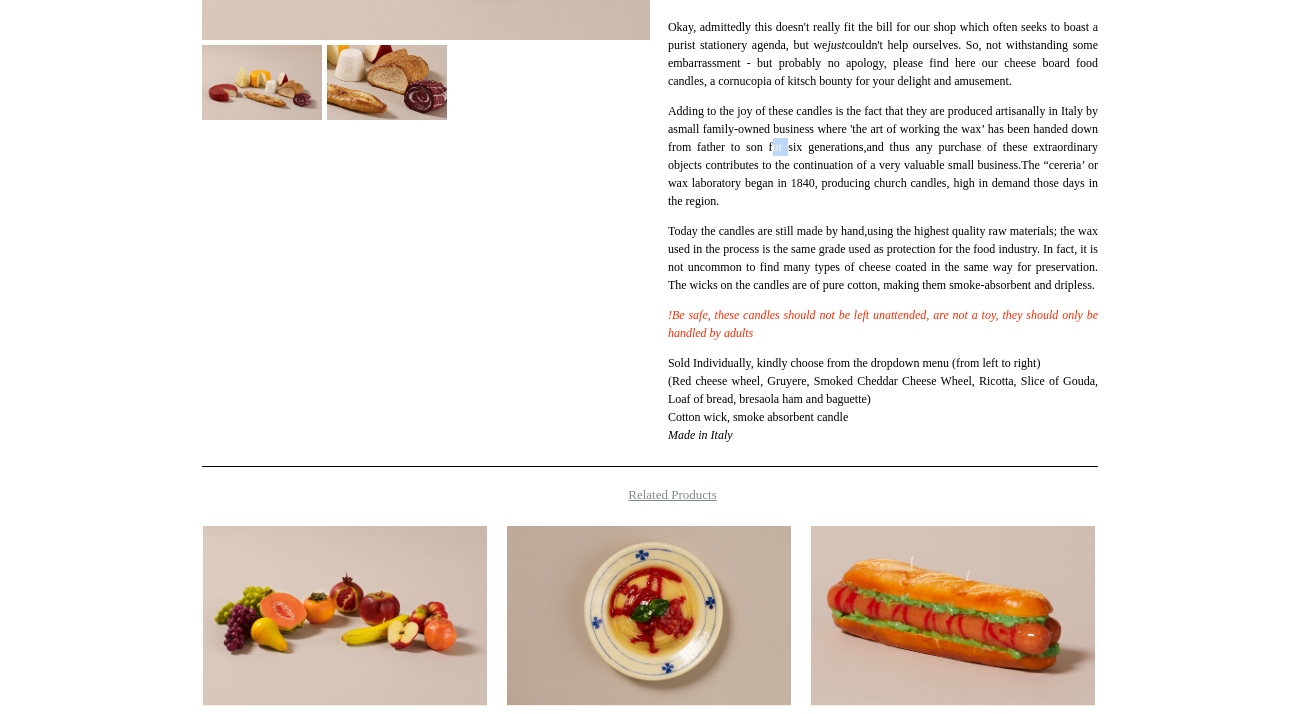 click on "small family-owned business where 'the art of working the wax’ has been handed down from father to son for six generations,  and thus any purchase of these extraordinary objects contributes to the continuation of a very valuable small business.  The “cereria’ or wax laboratory began in 1840, producing church candles, high in demand those days in the region." at bounding box center (883, 165) 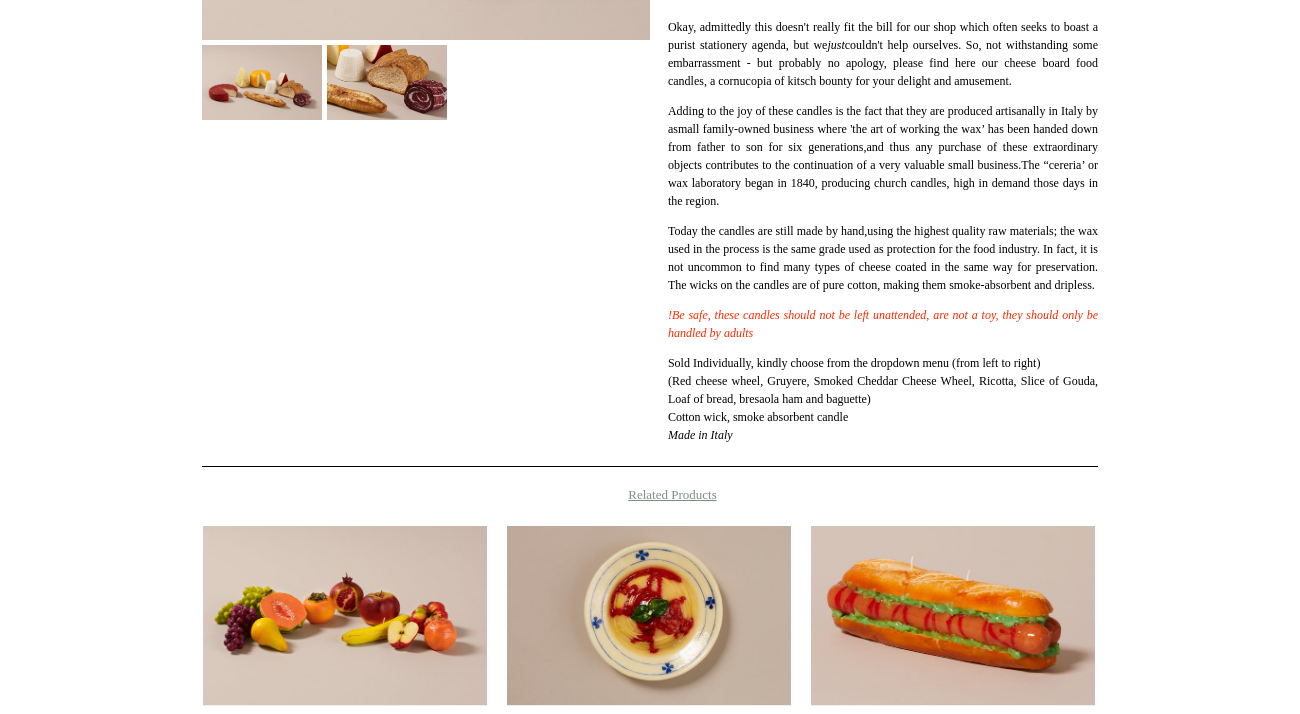 click on "small family-owned business where 'the art of working the wax’ has been handed down from father to son for six generations,  and thus any purchase of these extraordinary objects contributes to the continuation of a very valuable small business.  The “cereria’ or wax laboratory began in 1840, producing church candles, high in demand those days in the region." at bounding box center (883, 165) 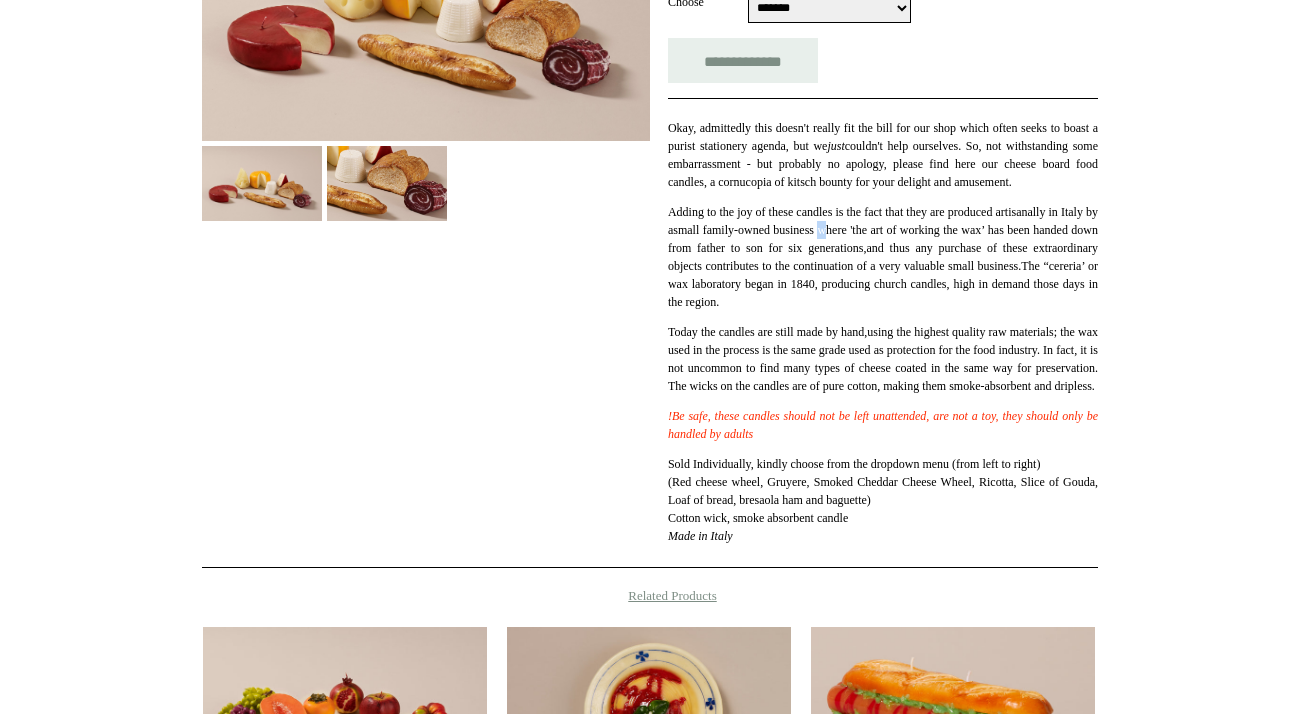 scroll, scrollTop: 318, scrollLeft: 0, axis: vertical 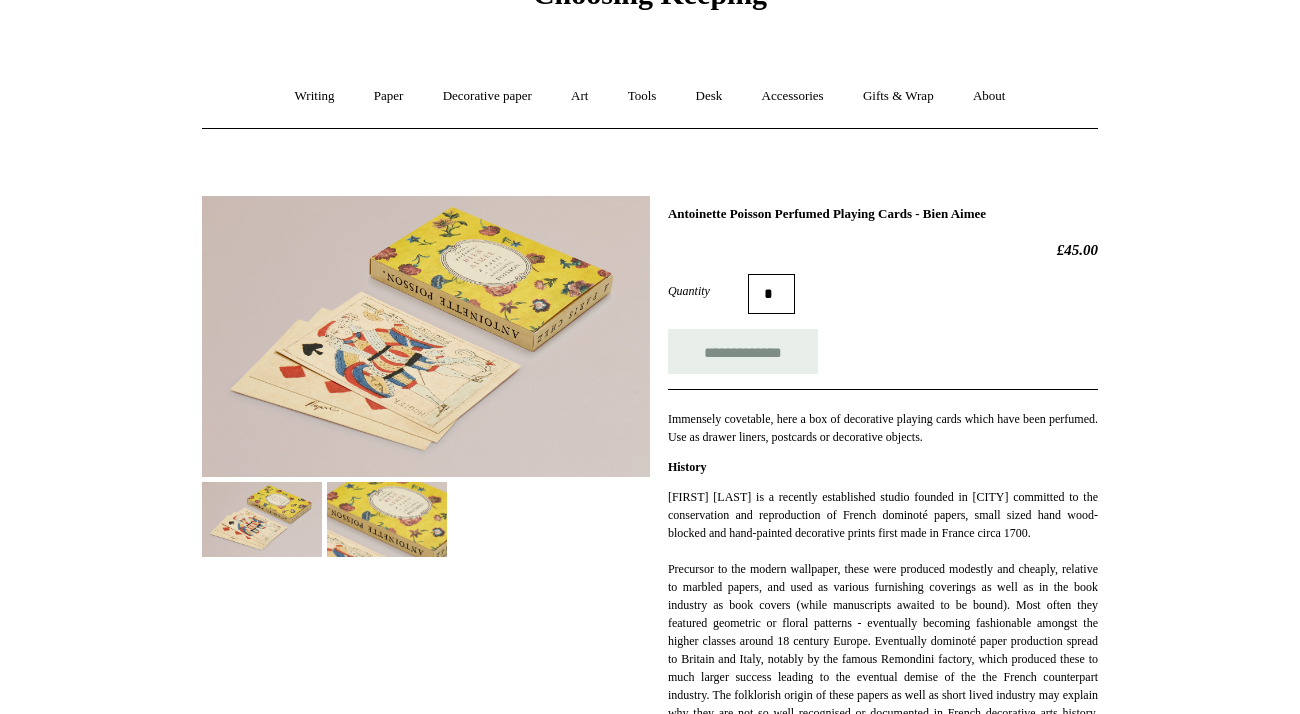 click at bounding box center [387, 519] 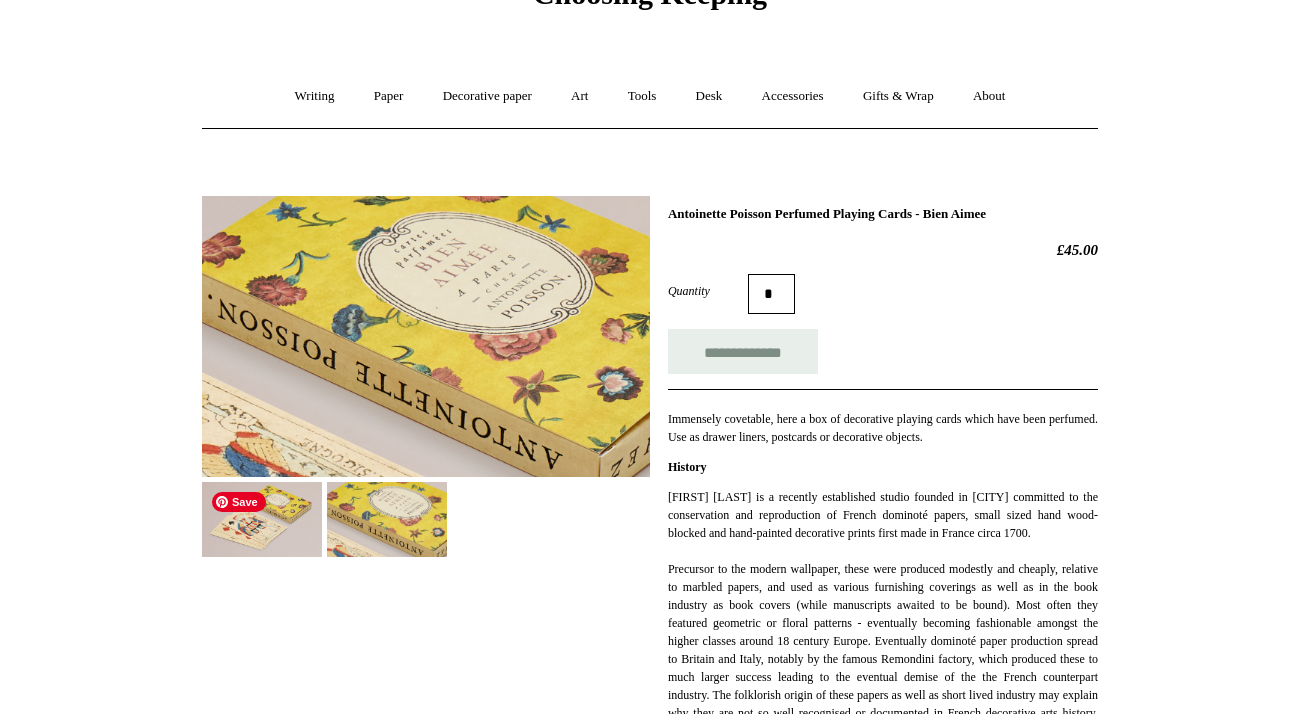 click at bounding box center (262, 519) 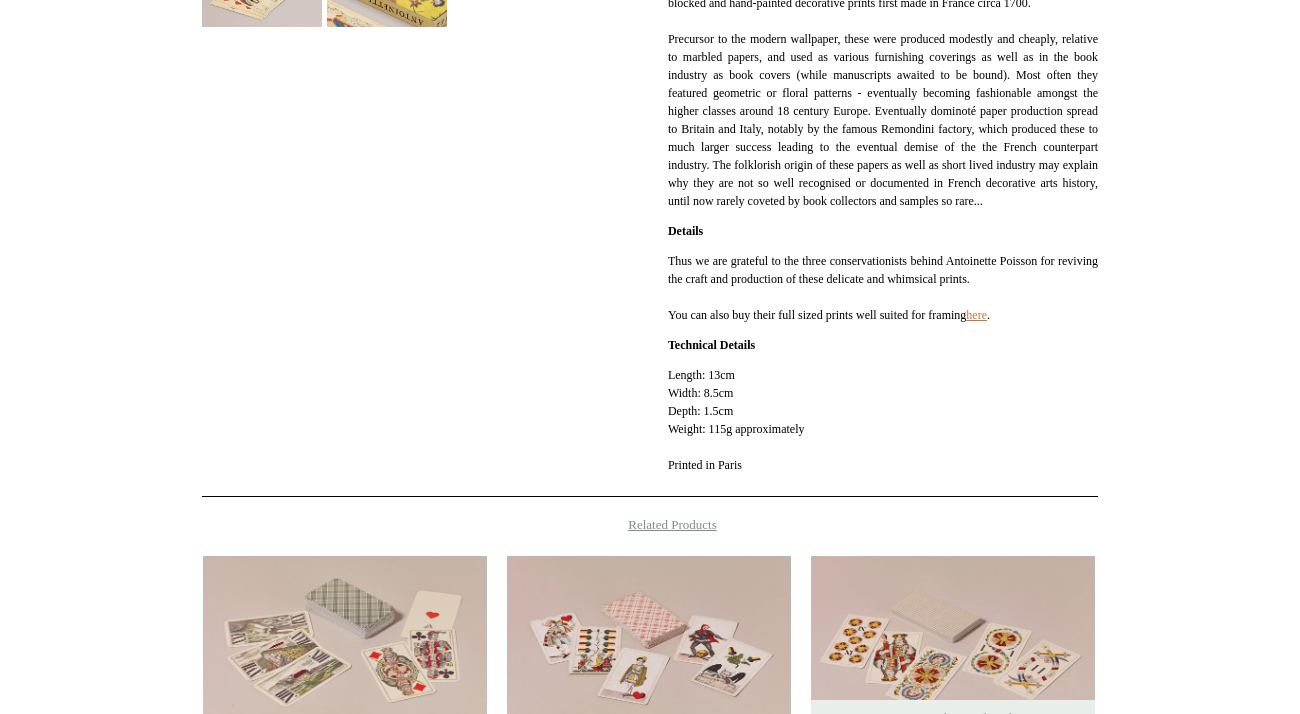 scroll, scrollTop: 757, scrollLeft: 0, axis: vertical 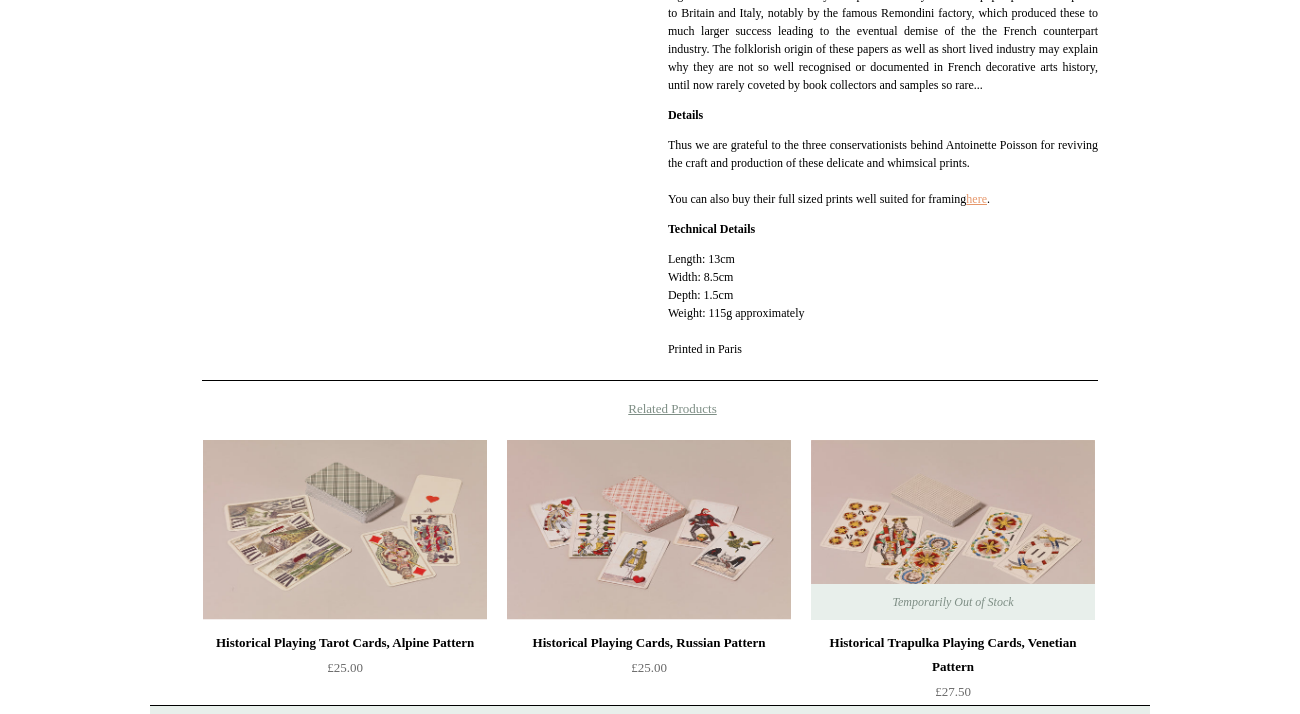 click on "here" at bounding box center (976, 199) 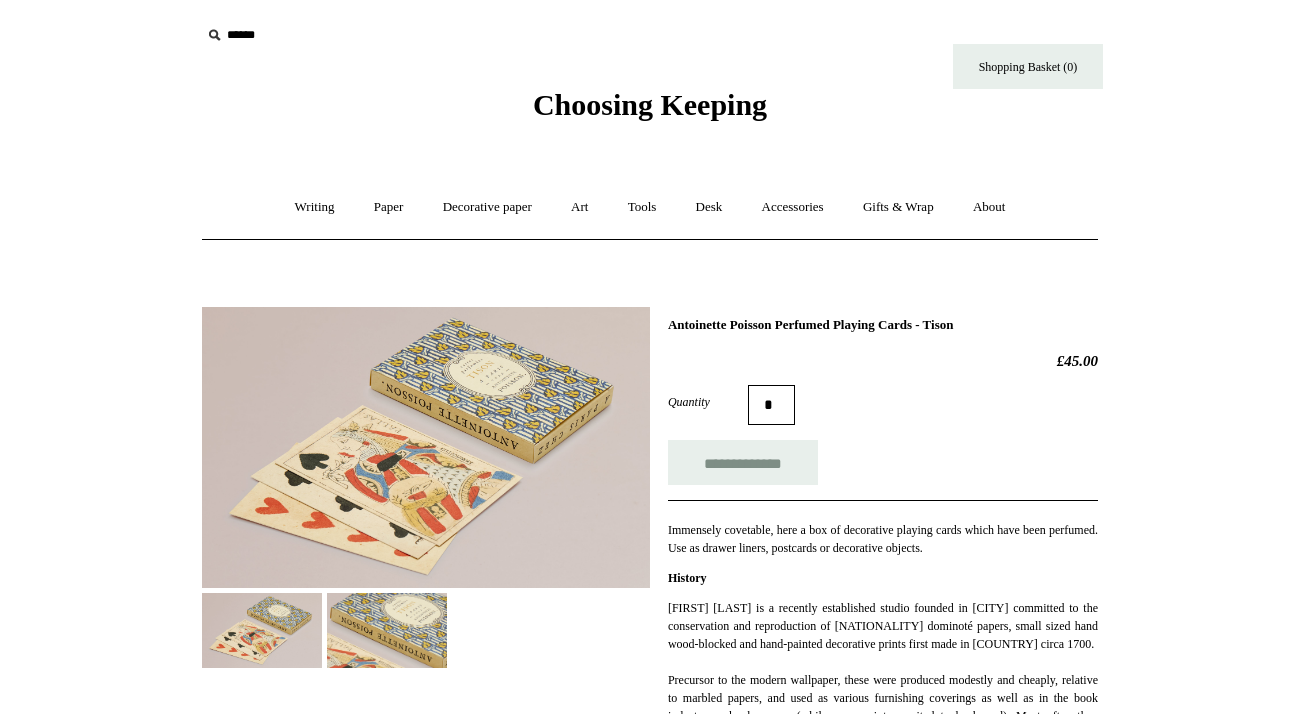 scroll, scrollTop: 0, scrollLeft: 0, axis: both 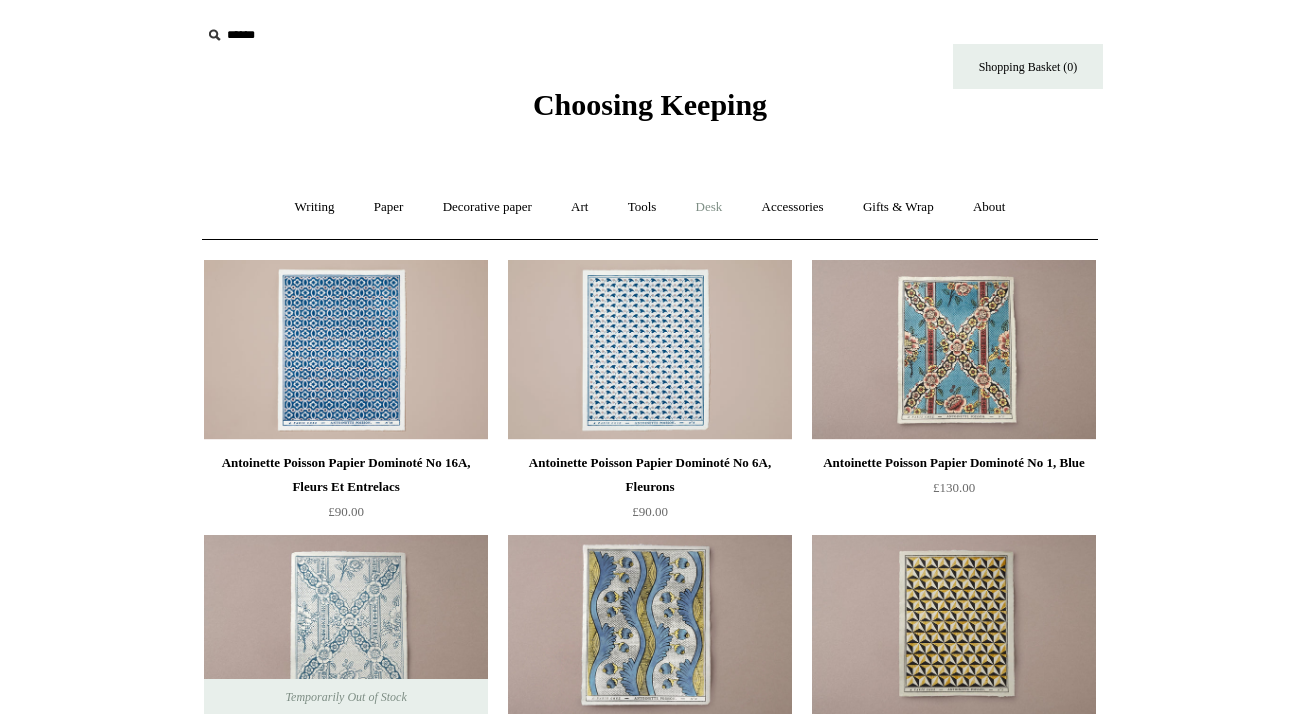 click on "Desk +" at bounding box center (709, 207) 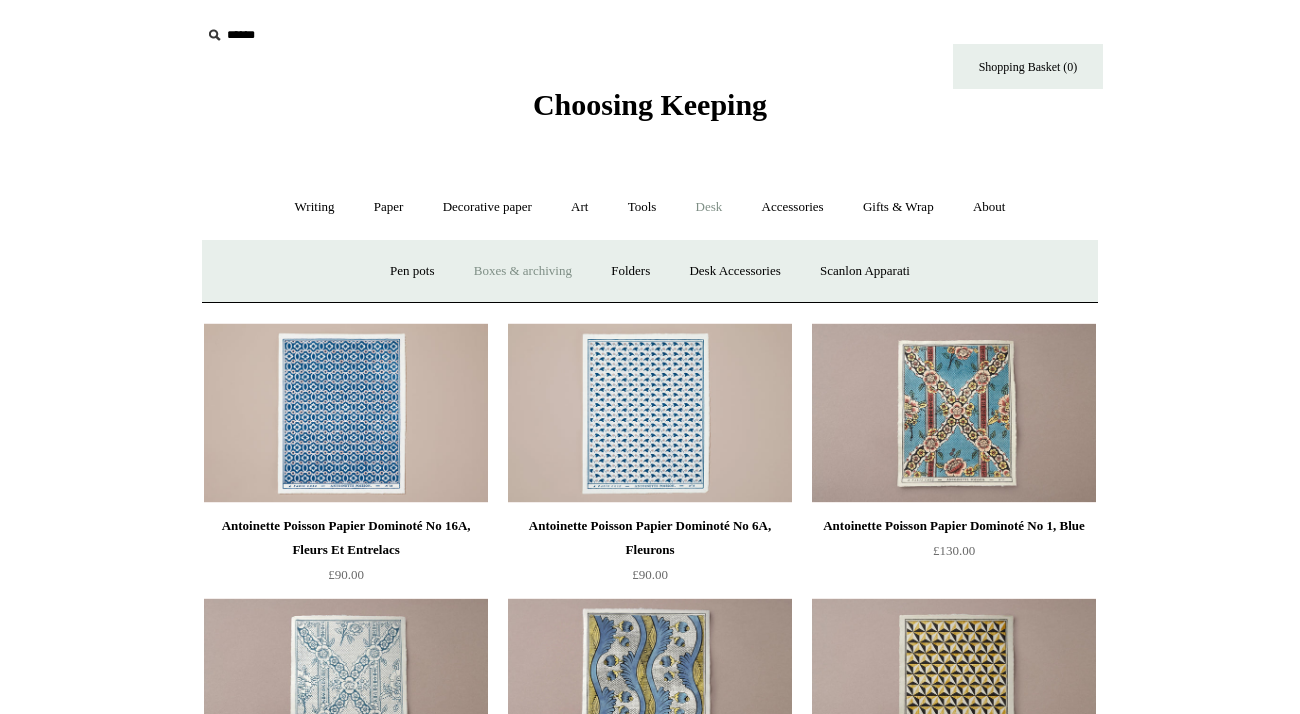 click on "Boxes & archiving" at bounding box center [523, 271] 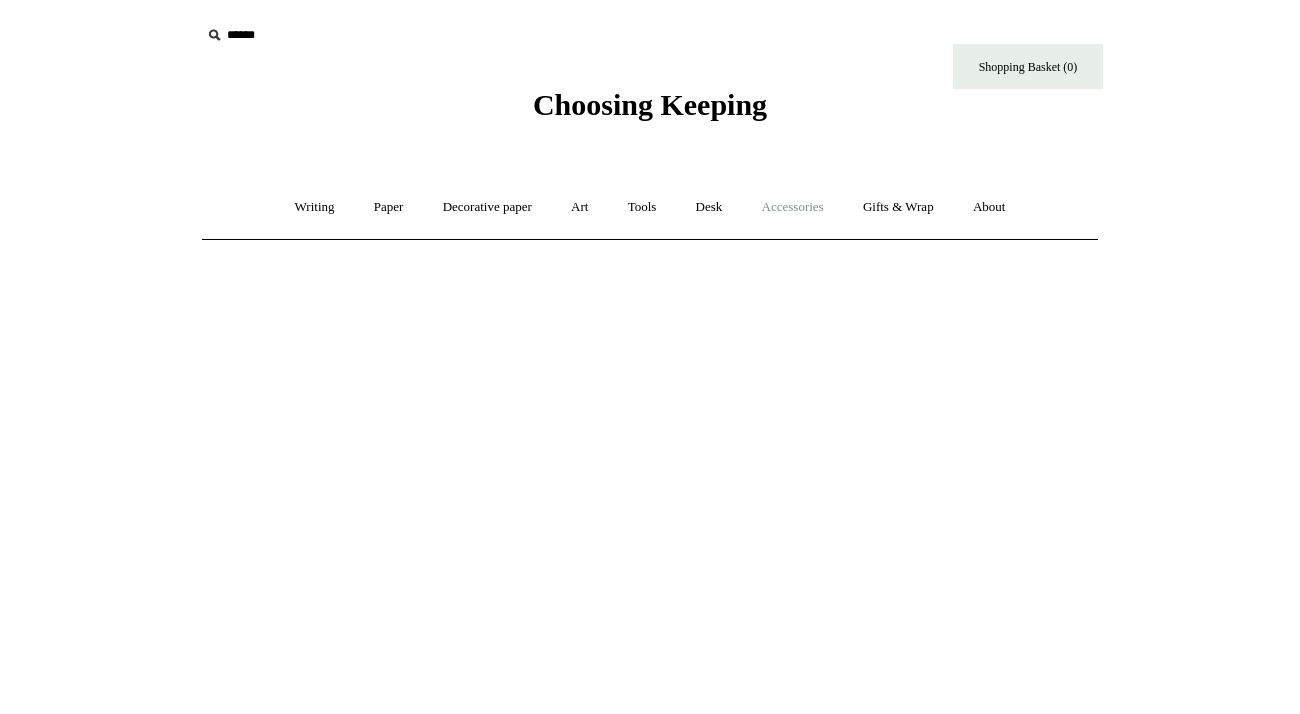 scroll, scrollTop: 0, scrollLeft: 0, axis: both 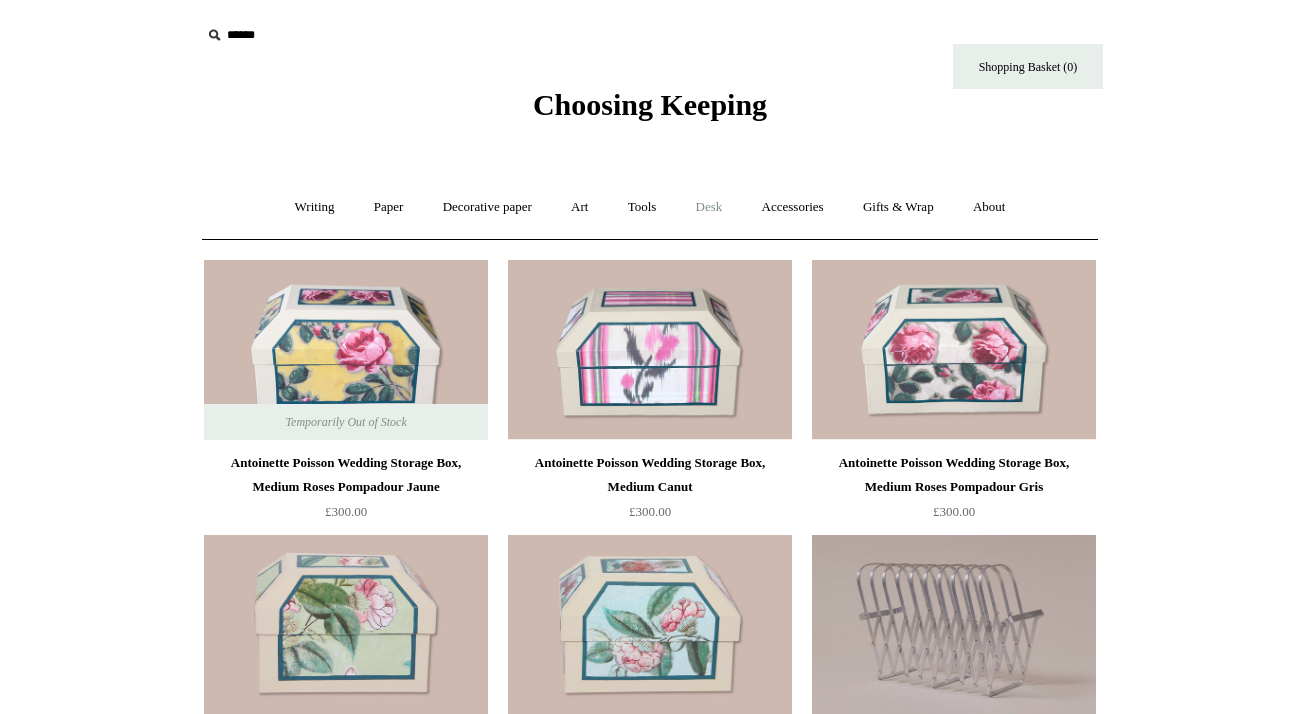 click on "Desk +" at bounding box center [709, 207] 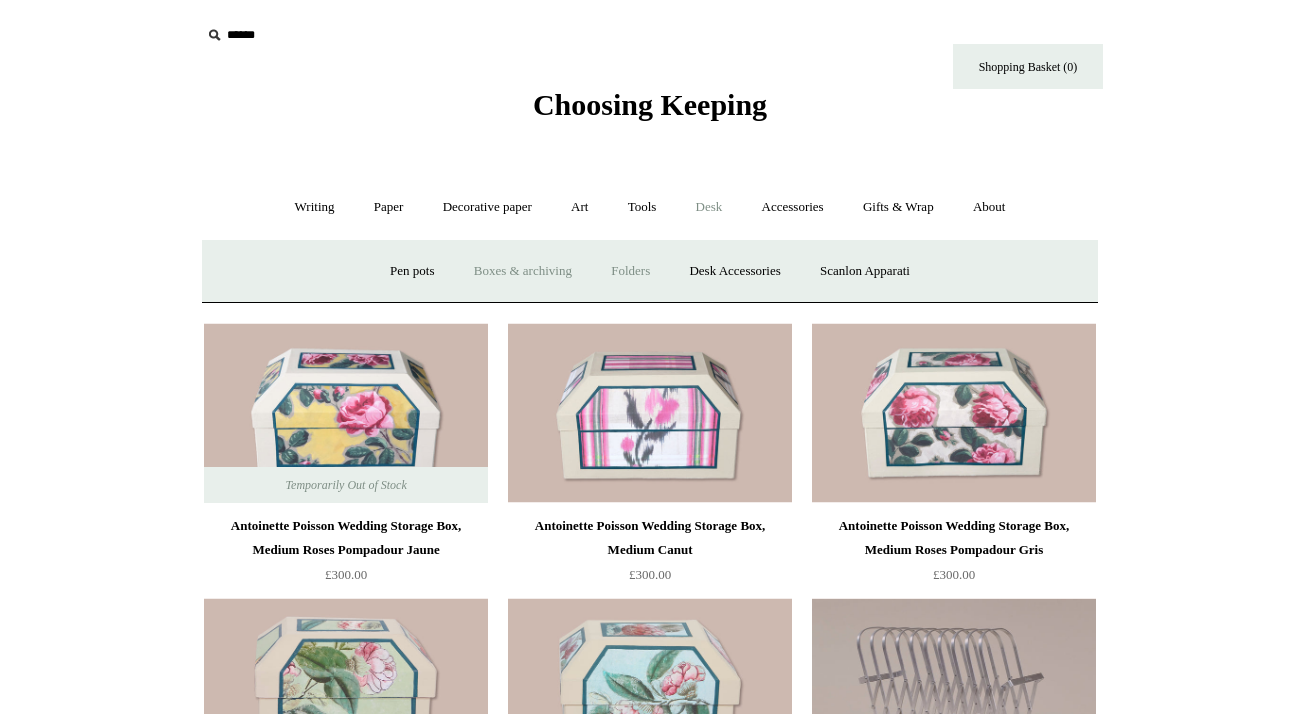 click on "Folders" at bounding box center (630, 271) 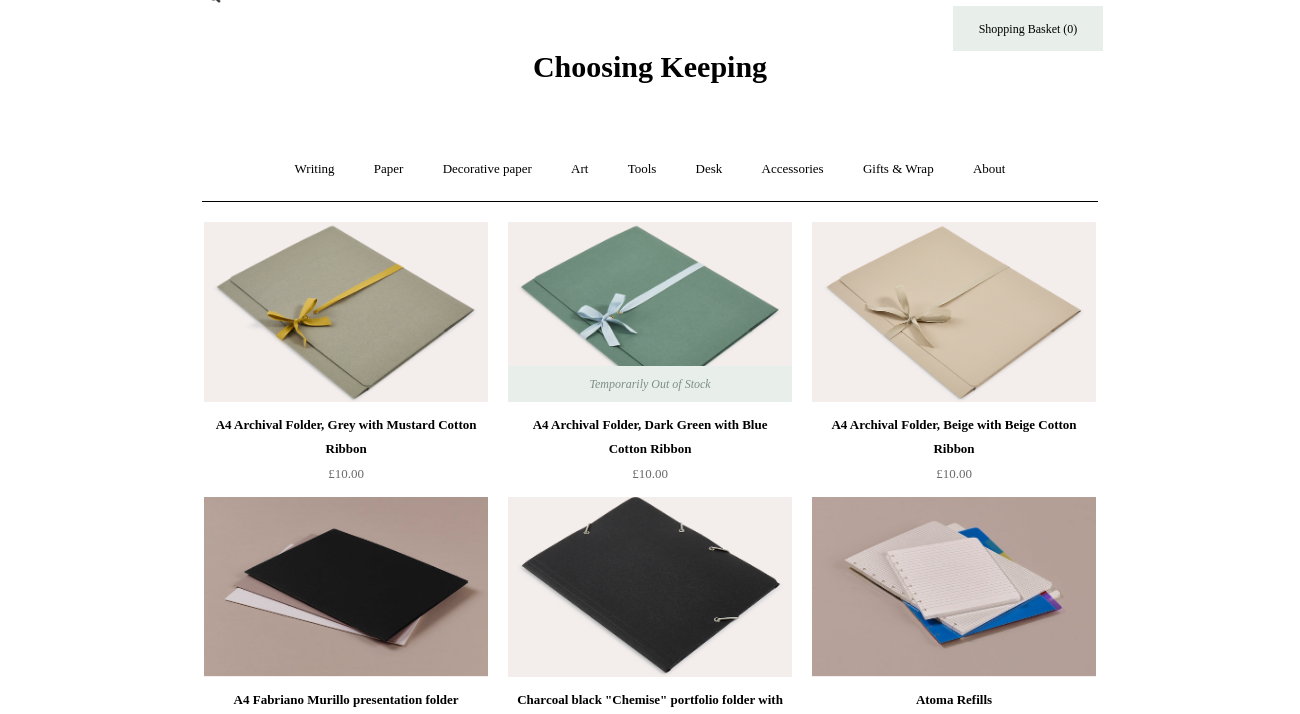 scroll, scrollTop: 0, scrollLeft: 0, axis: both 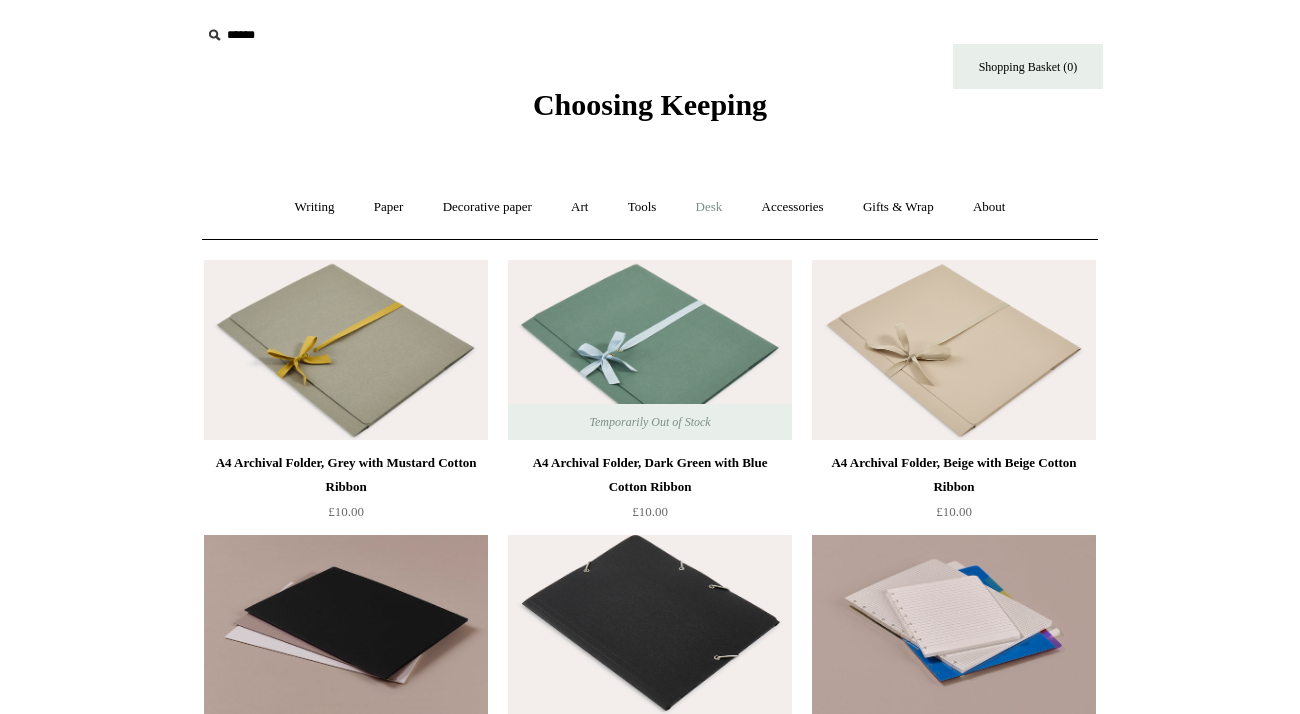 click on "Desk +" at bounding box center (709, 207) 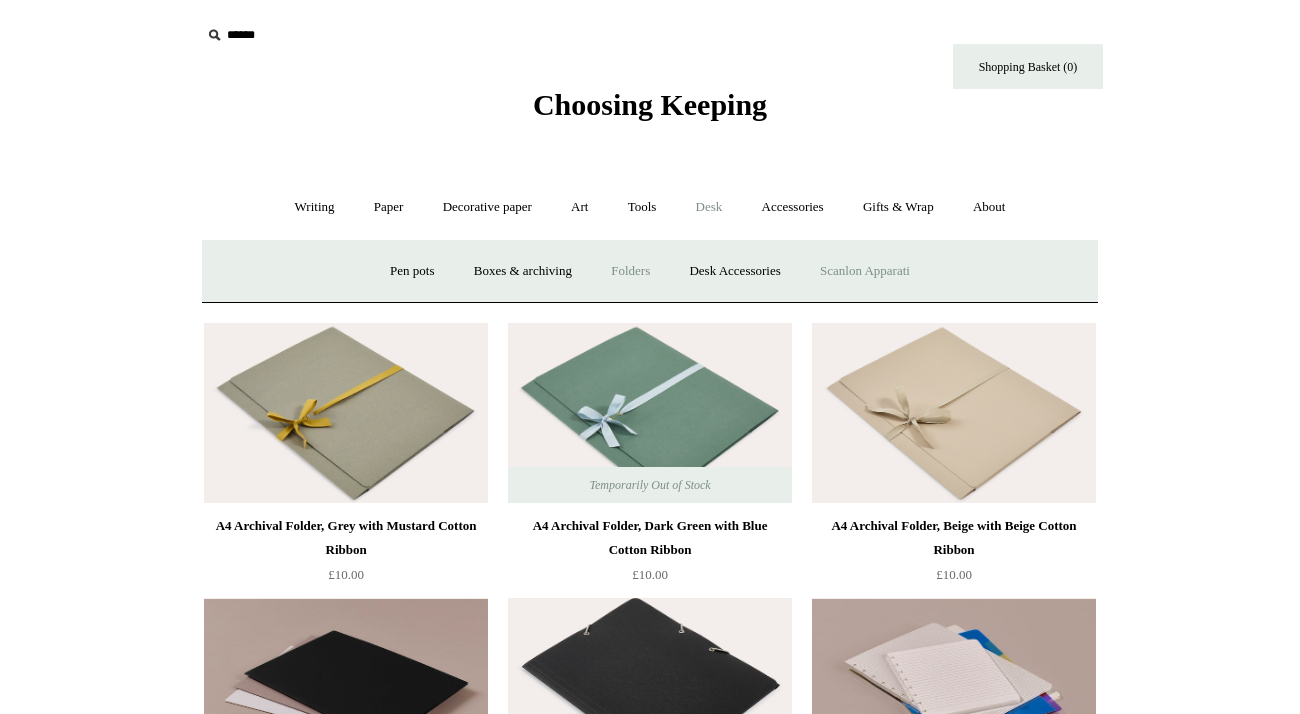 click on "Scanlon Apparati" at bounding box center [865, 271] 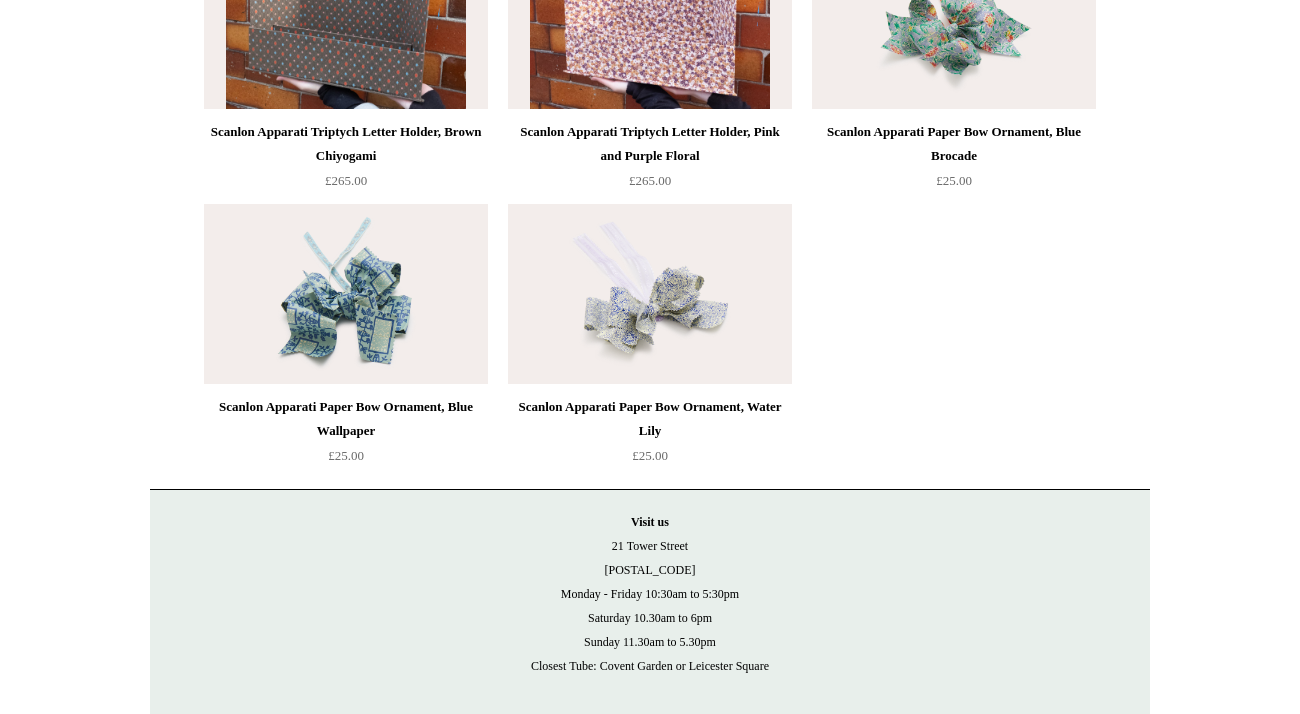 scroll, scrollTop: 0, scrollLeft: 0, axis: both 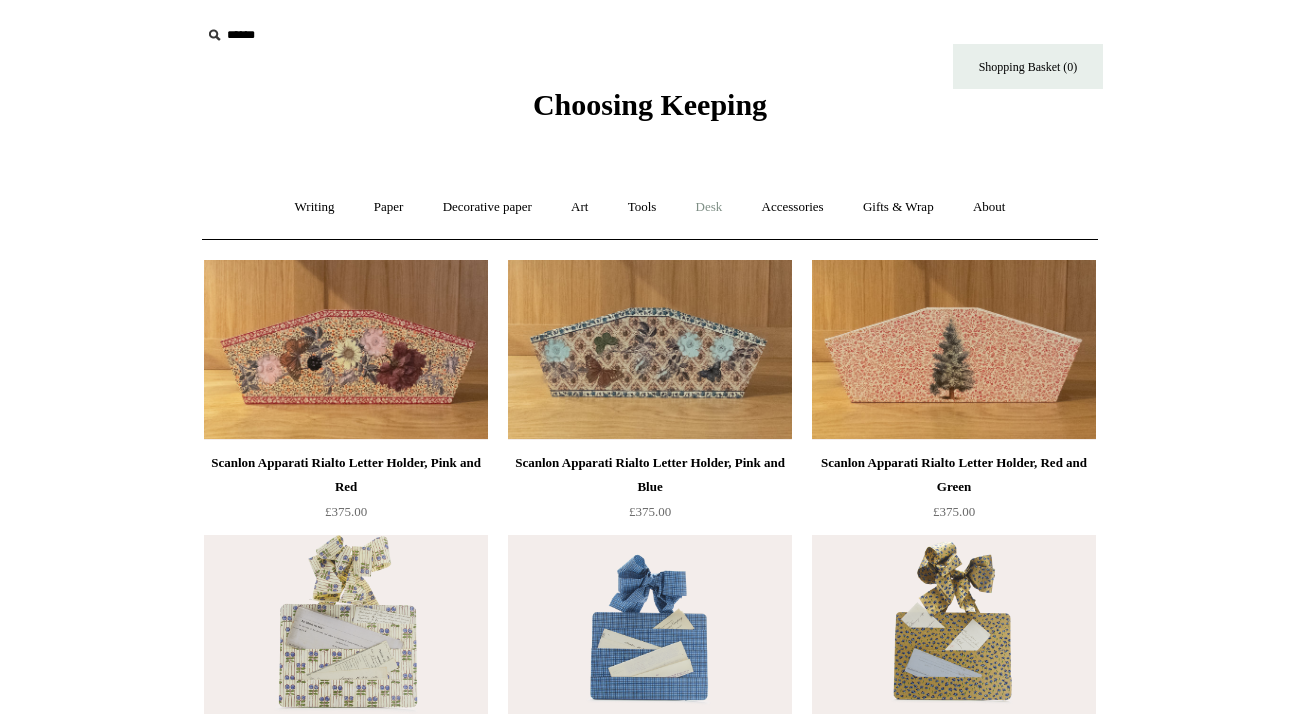click on "Desk +" at bounding box center [709, 207] 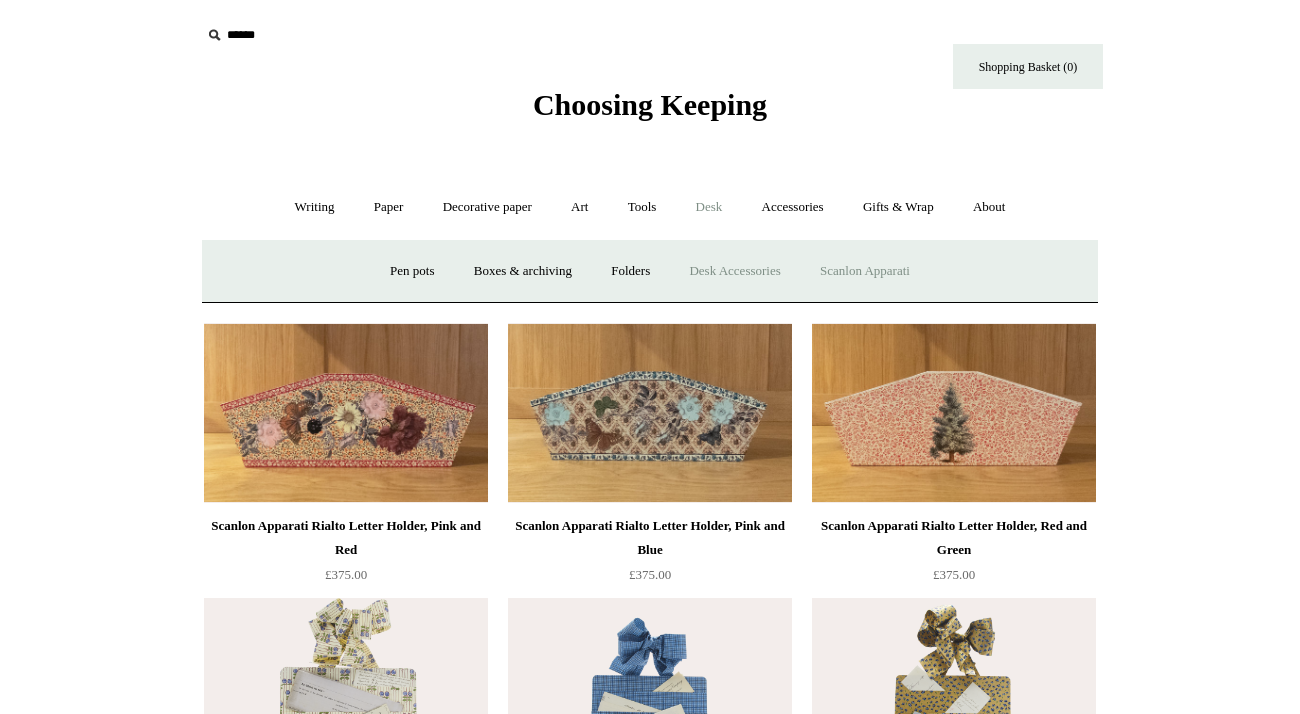 click on "Desk Accessories" at bounding box center (734, 271) 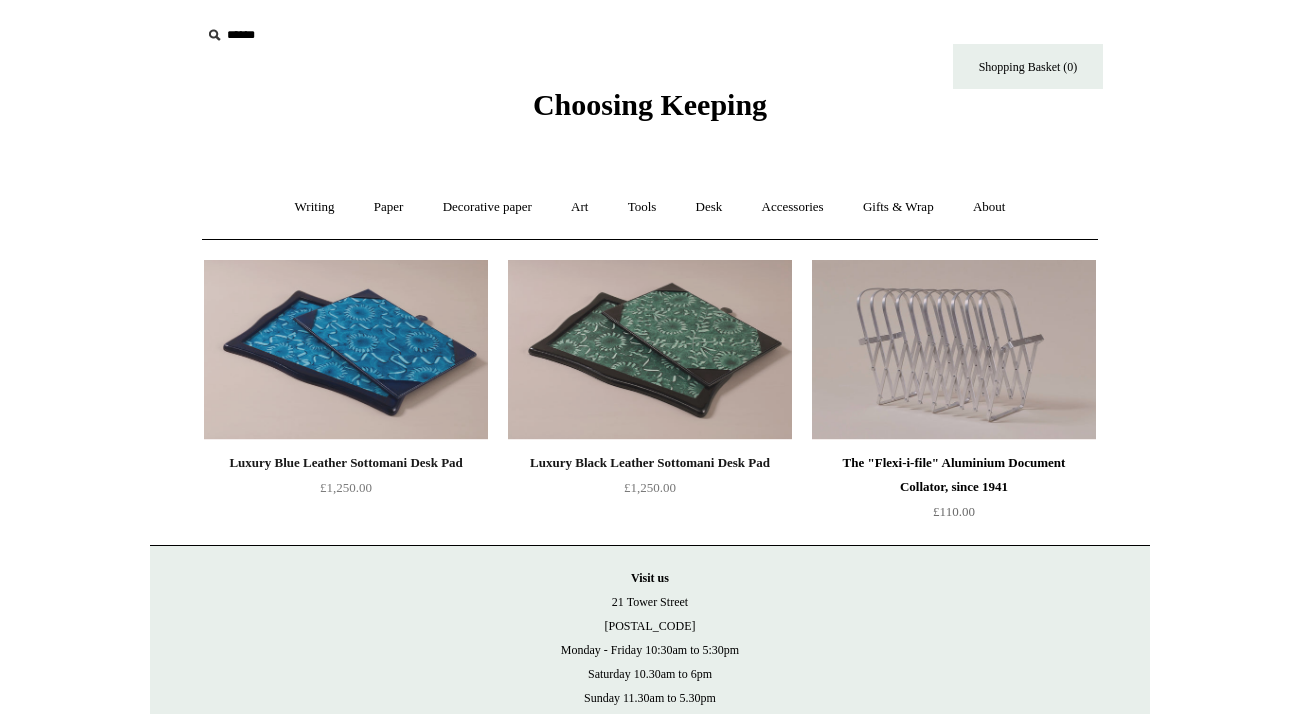 scroll, scrollTop: 0, scrollLeft: 0, axis: both 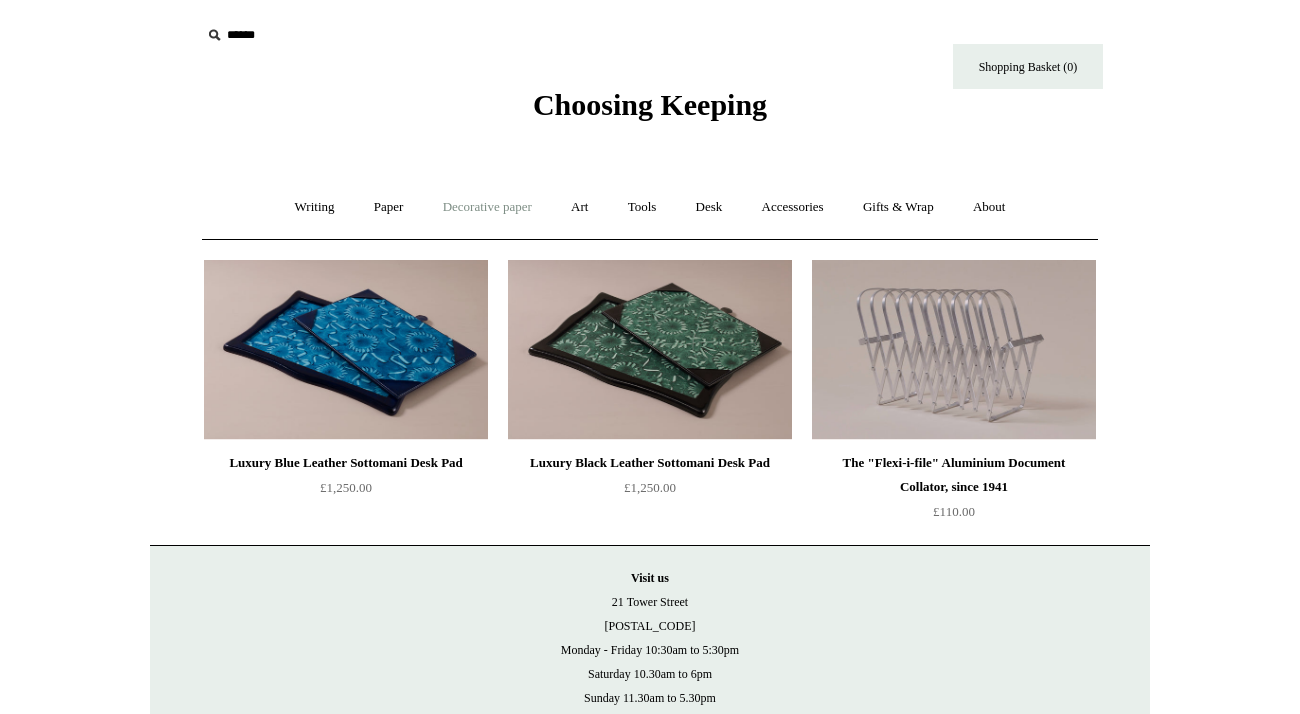 click on "Decorative paper +" at bounding box center (487, 207) 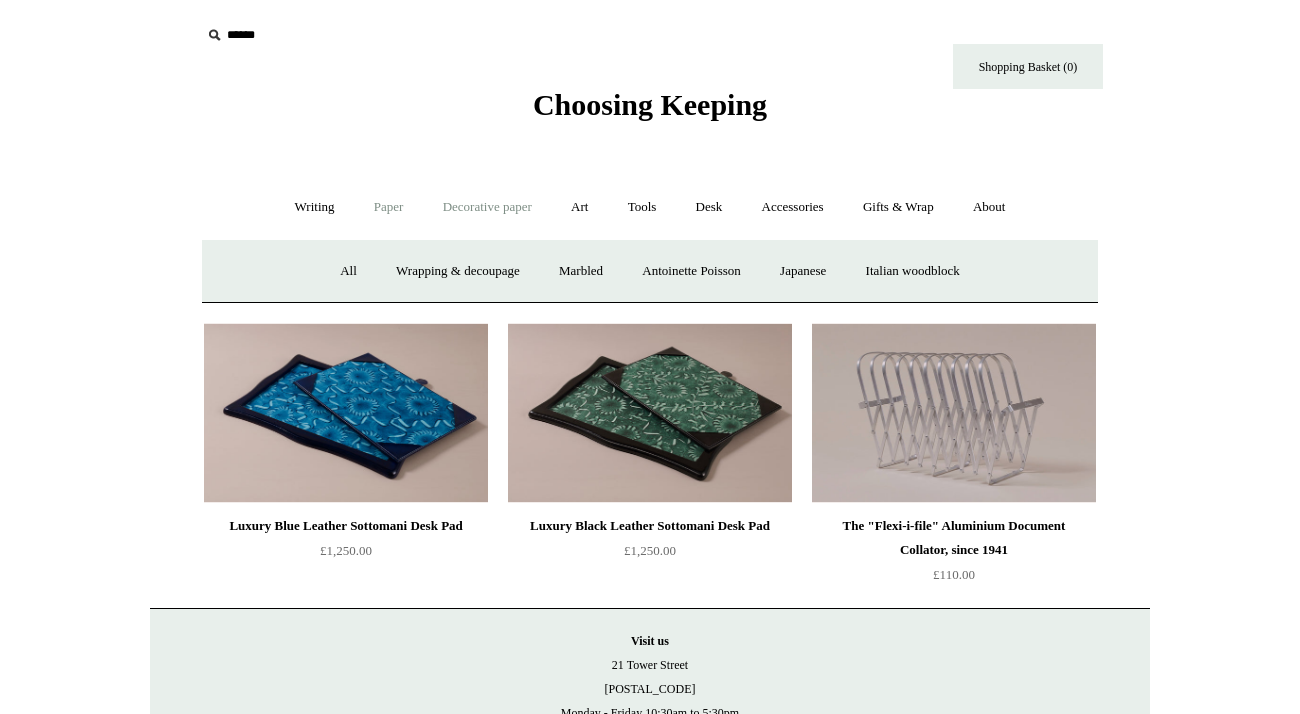 click on "Paper +" at bounding box center (389, 207) 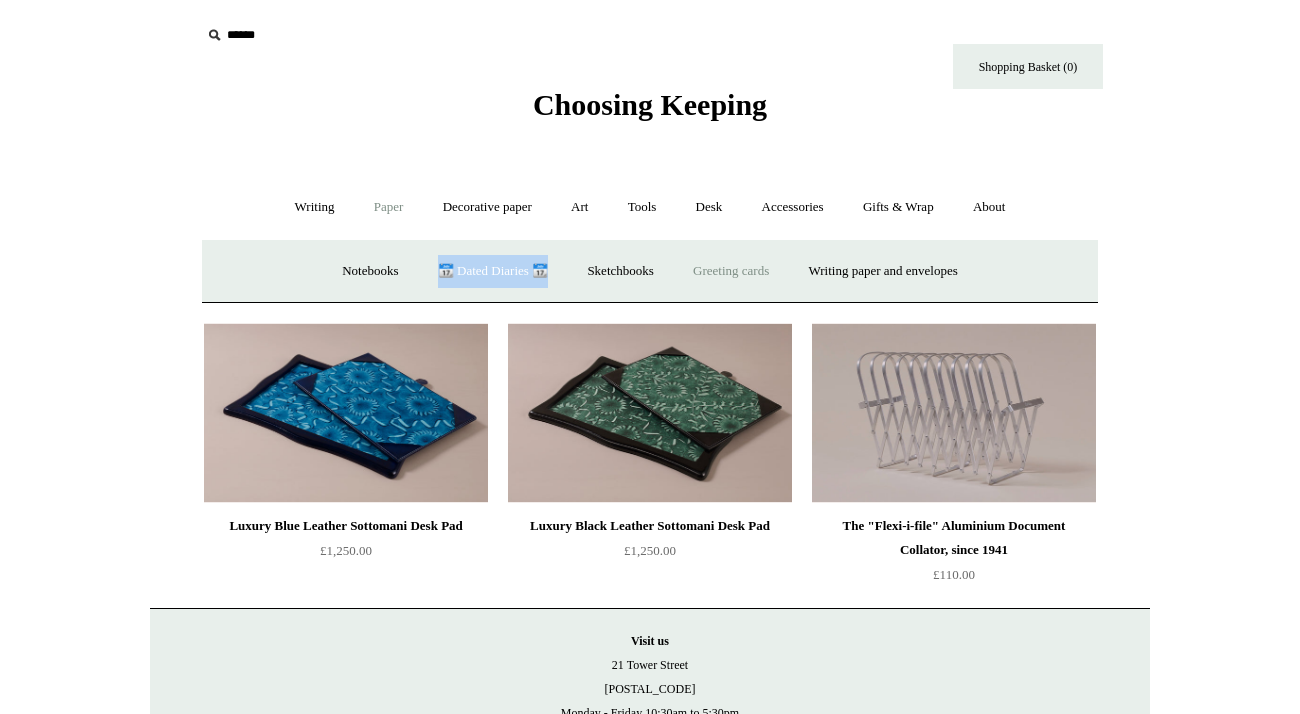 click on "Greeting cards +" at bounding box center [731, 271] 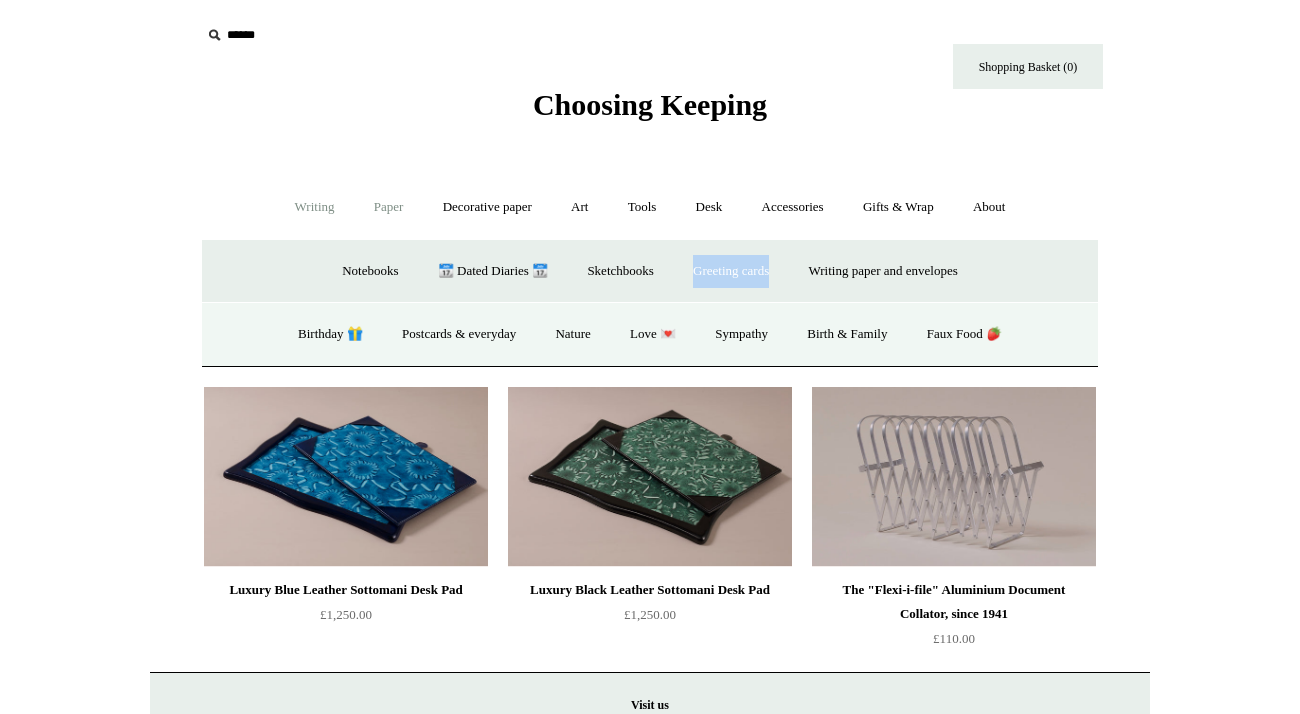click on "Writing +" at bounding box center (315, 207) 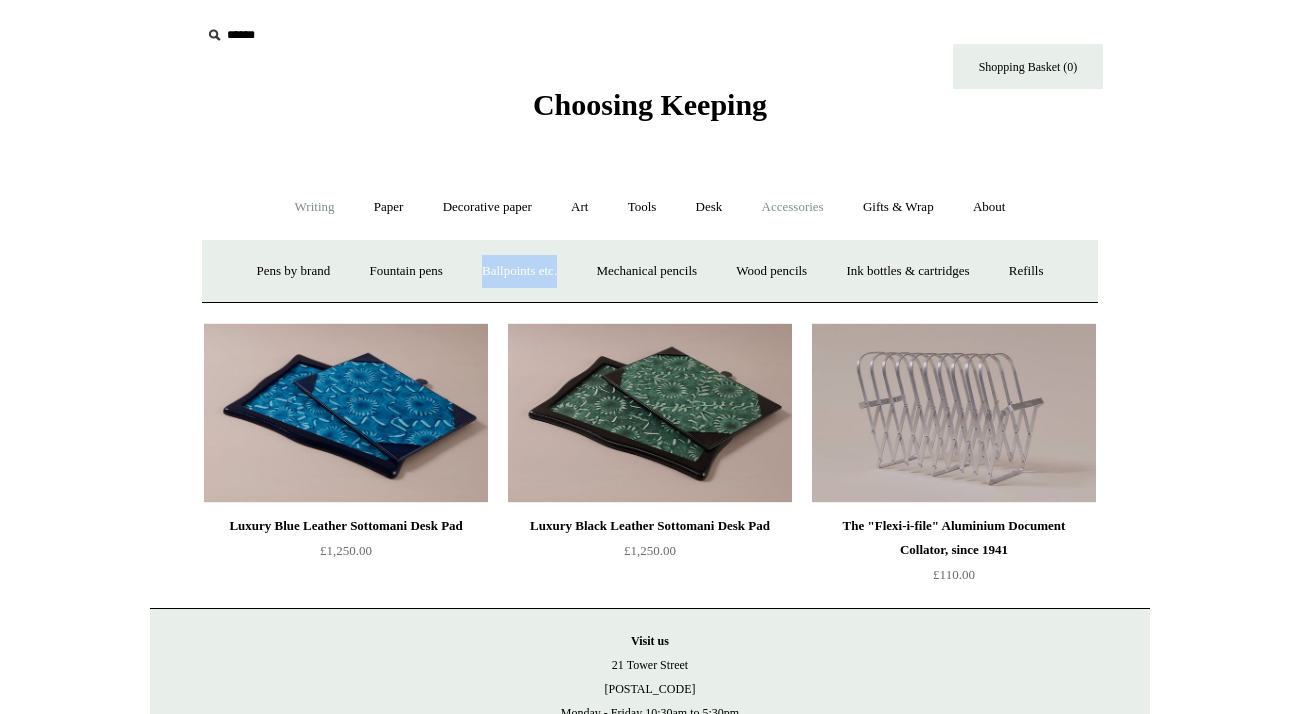 click on "Accessories +" at bounding box center [793, 207] 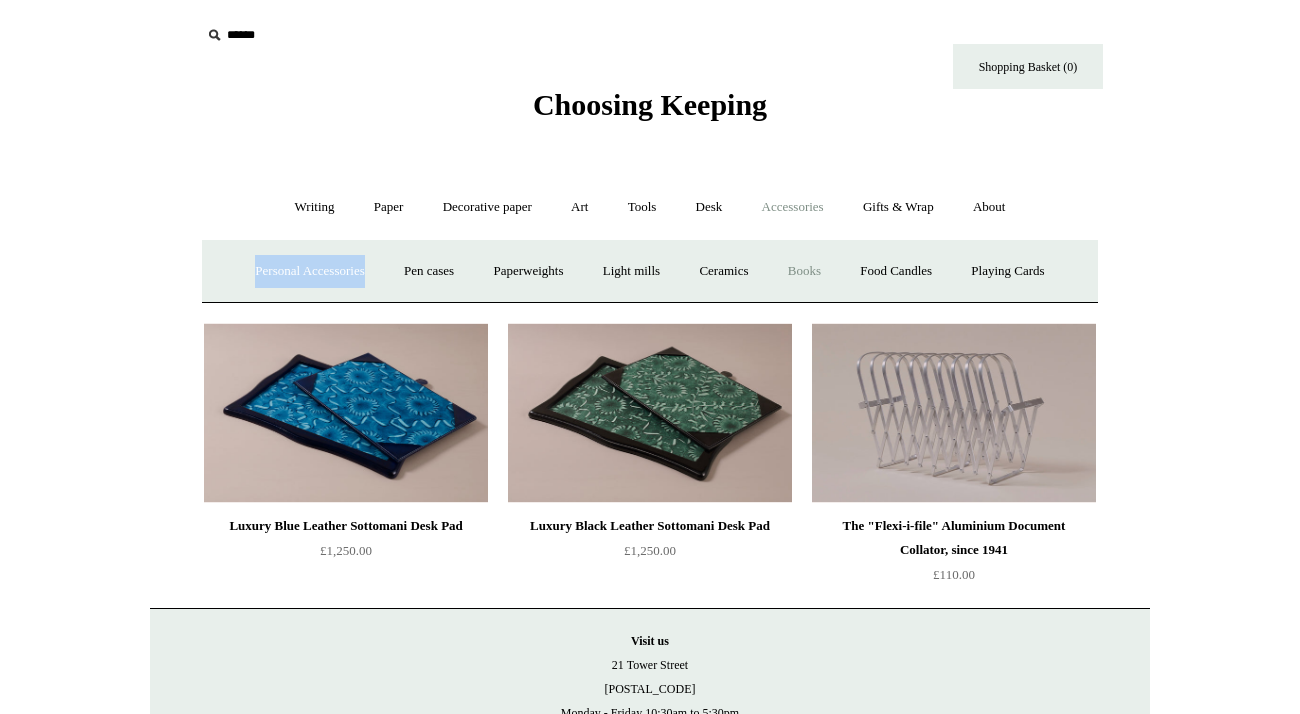 click on "Books" at bounding box center (804, 271) 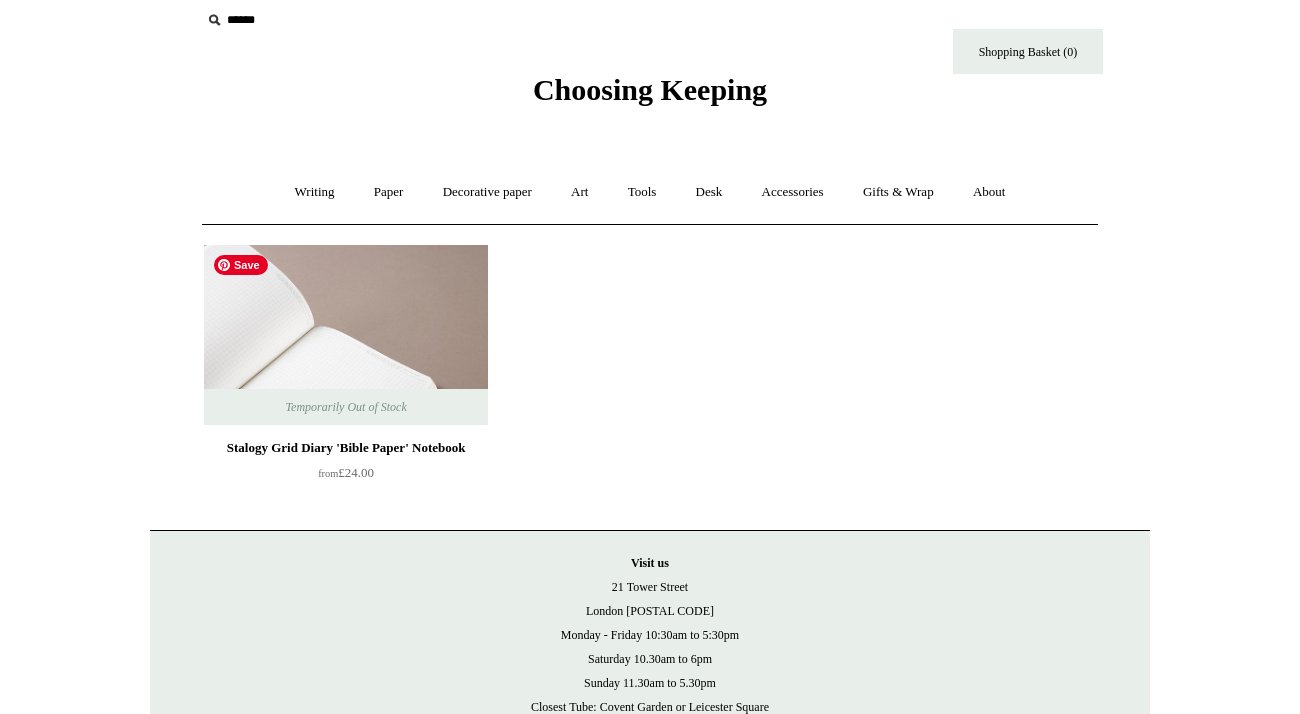 scroll, scrollTop: 17, scrollLeft: 0, axis: vertical 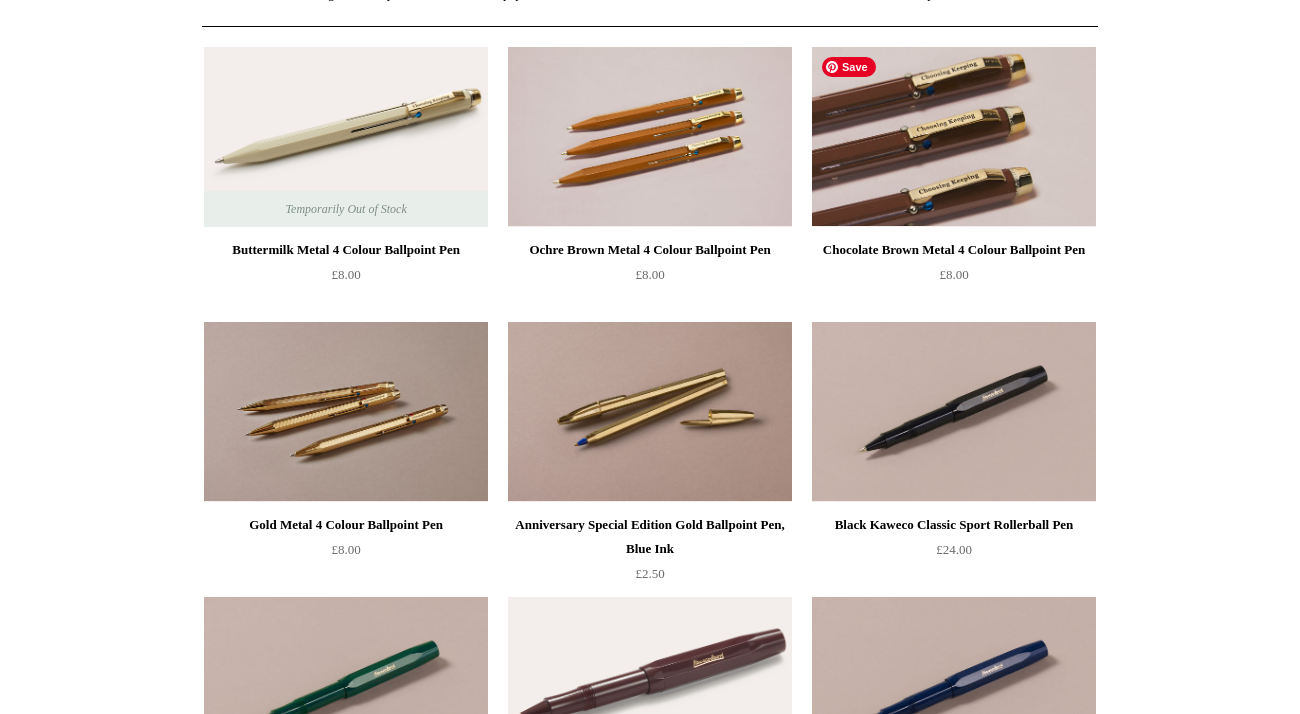 click at bounding box center [954, 137] 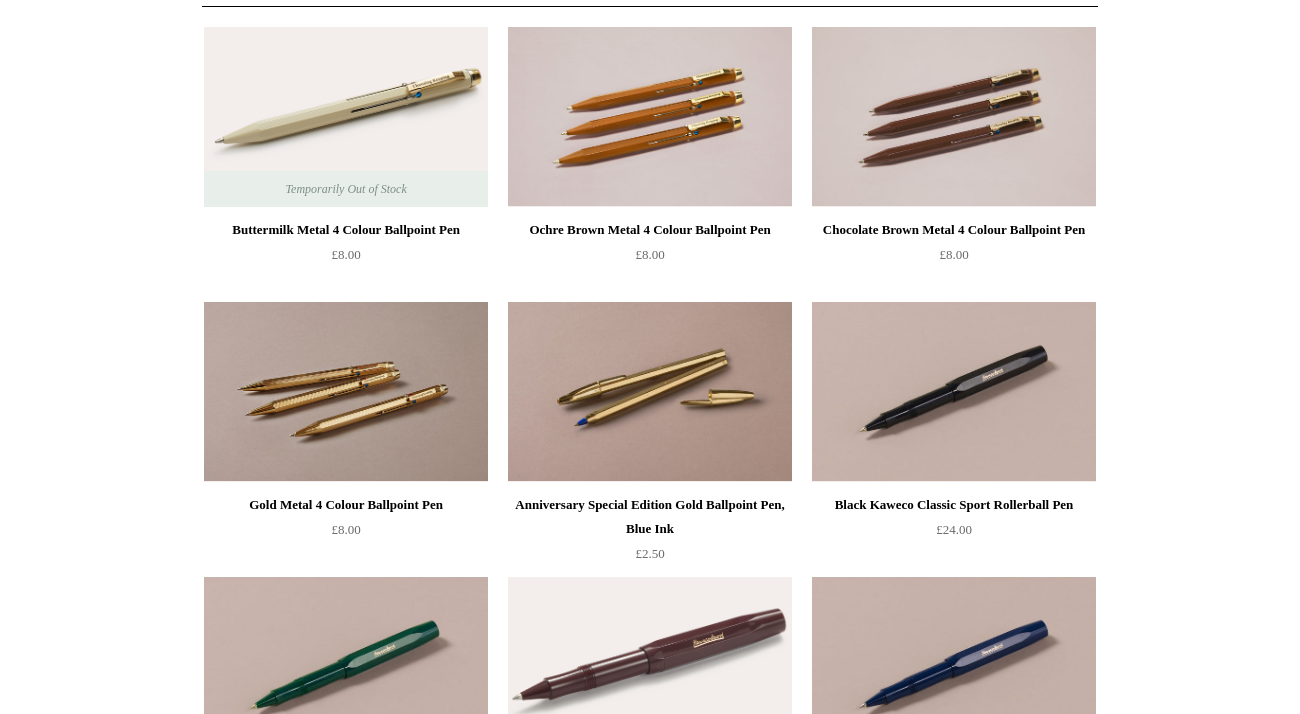 scroll, scrollTop: 431, scrollLeft: 0, axis: vertical 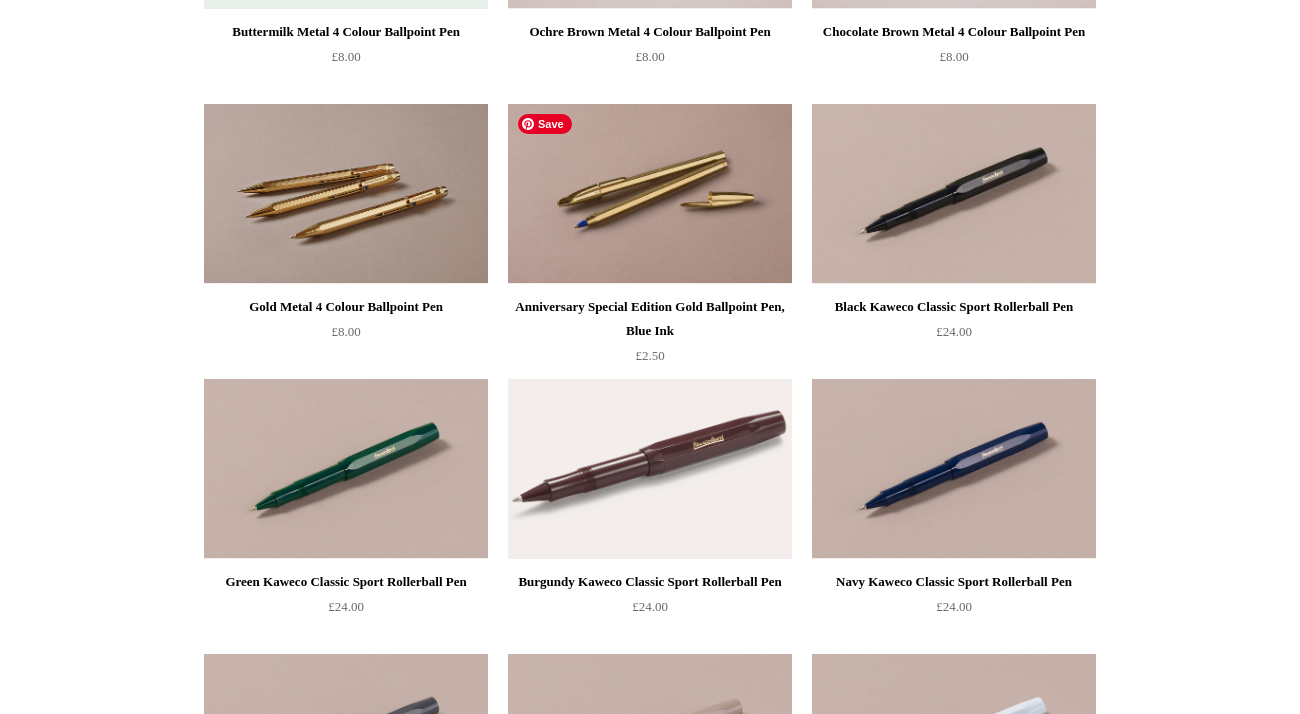 click at bounding box center [650, 194] 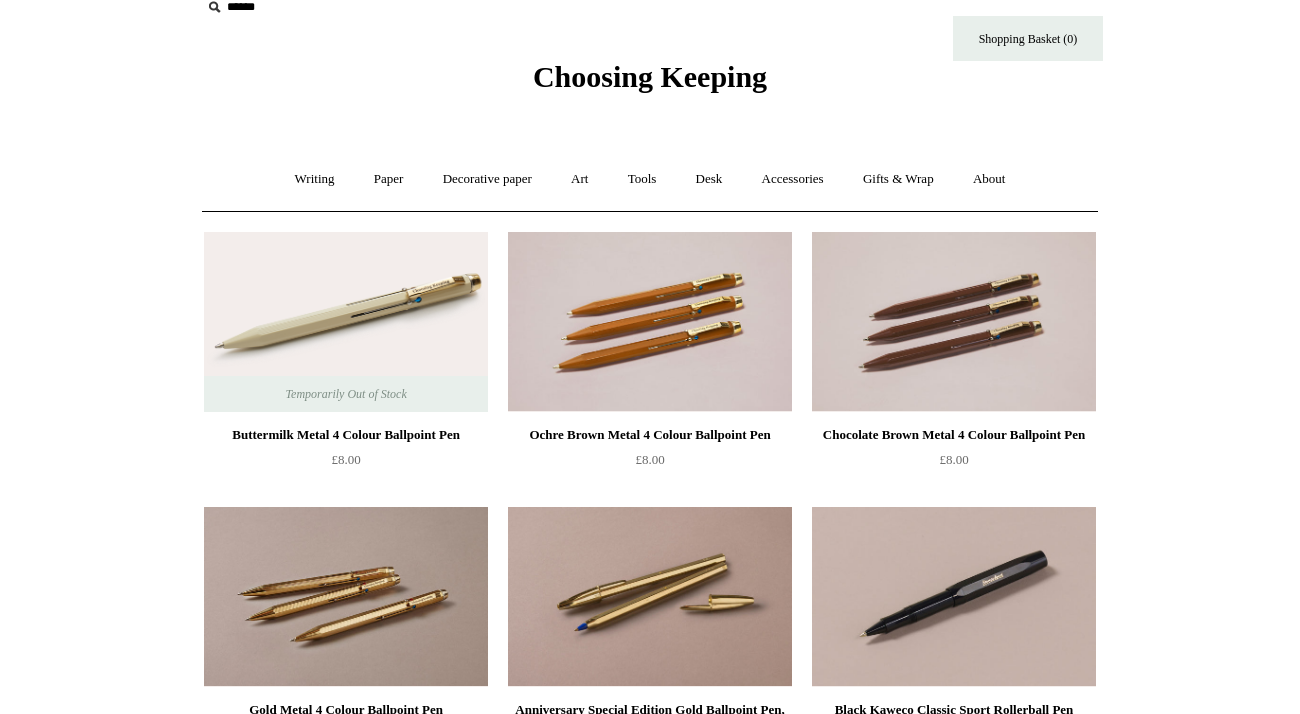 scroll, scrollTop: 0, scrollLeft: 0, axis: both 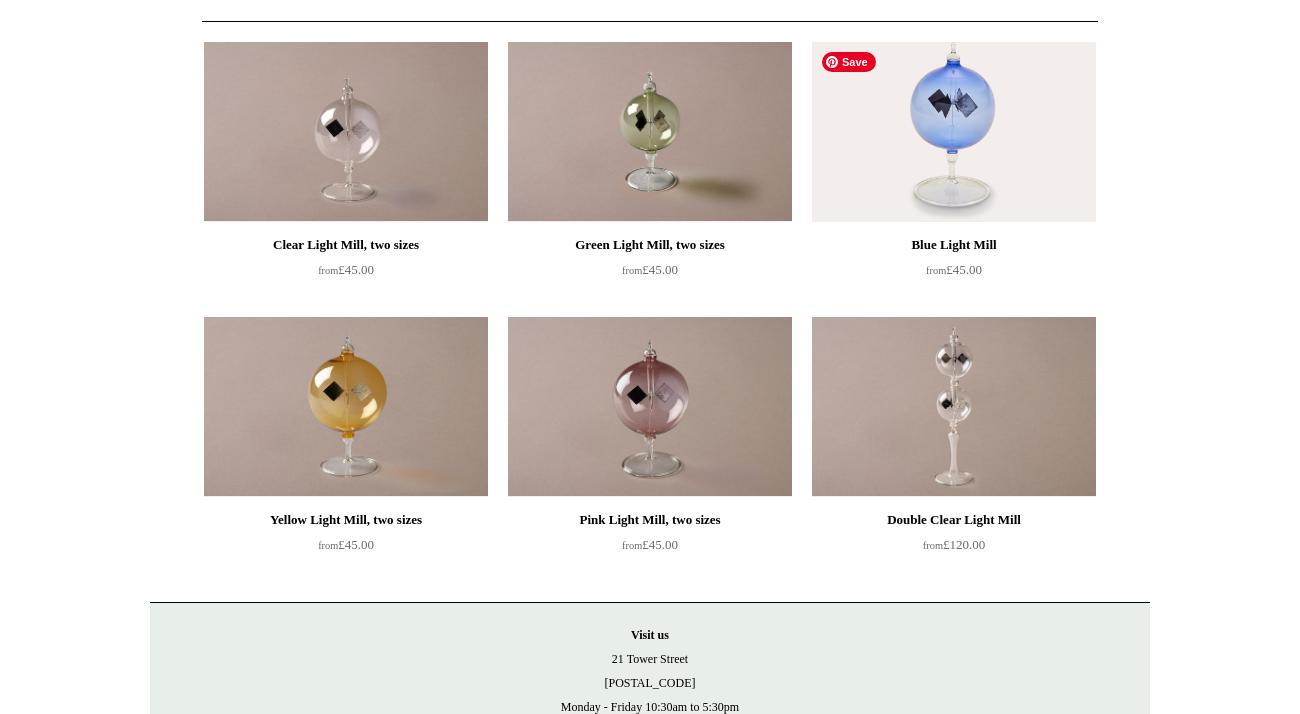 click at bounding box center [954, 132] 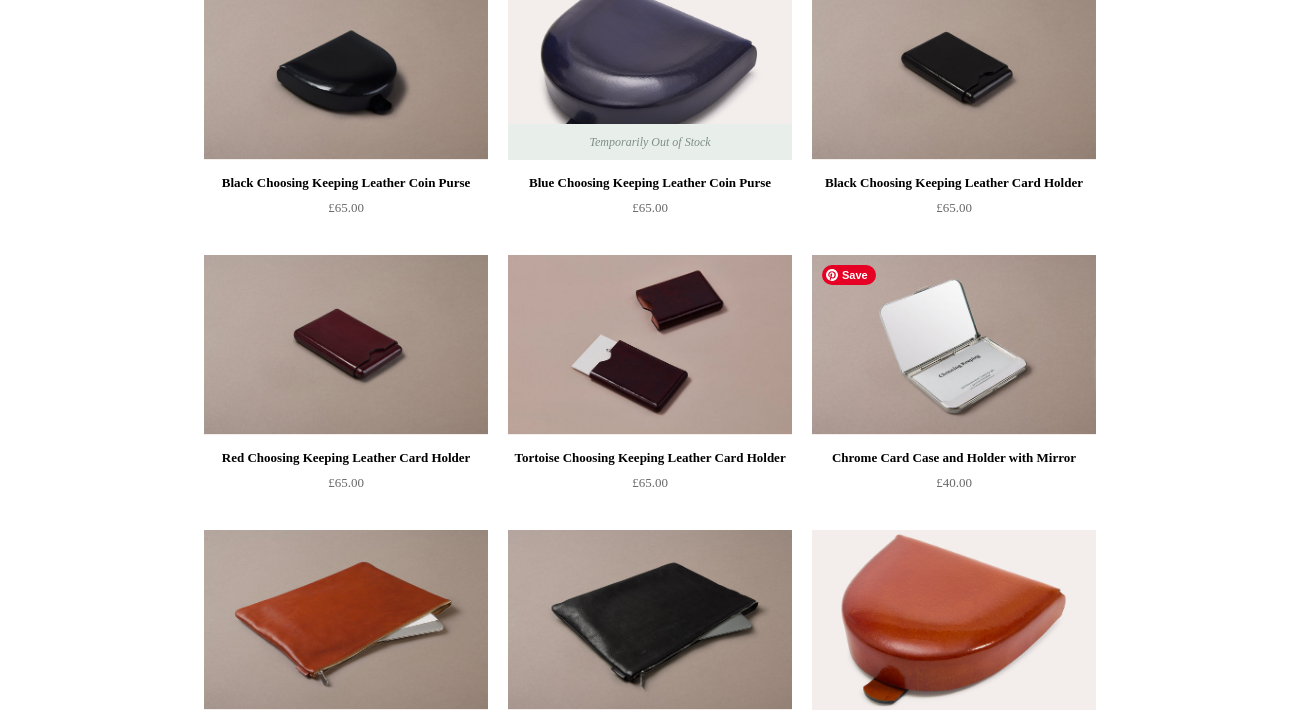 scroll, scrollTop: 0, scrollLeft: 0, axis: both 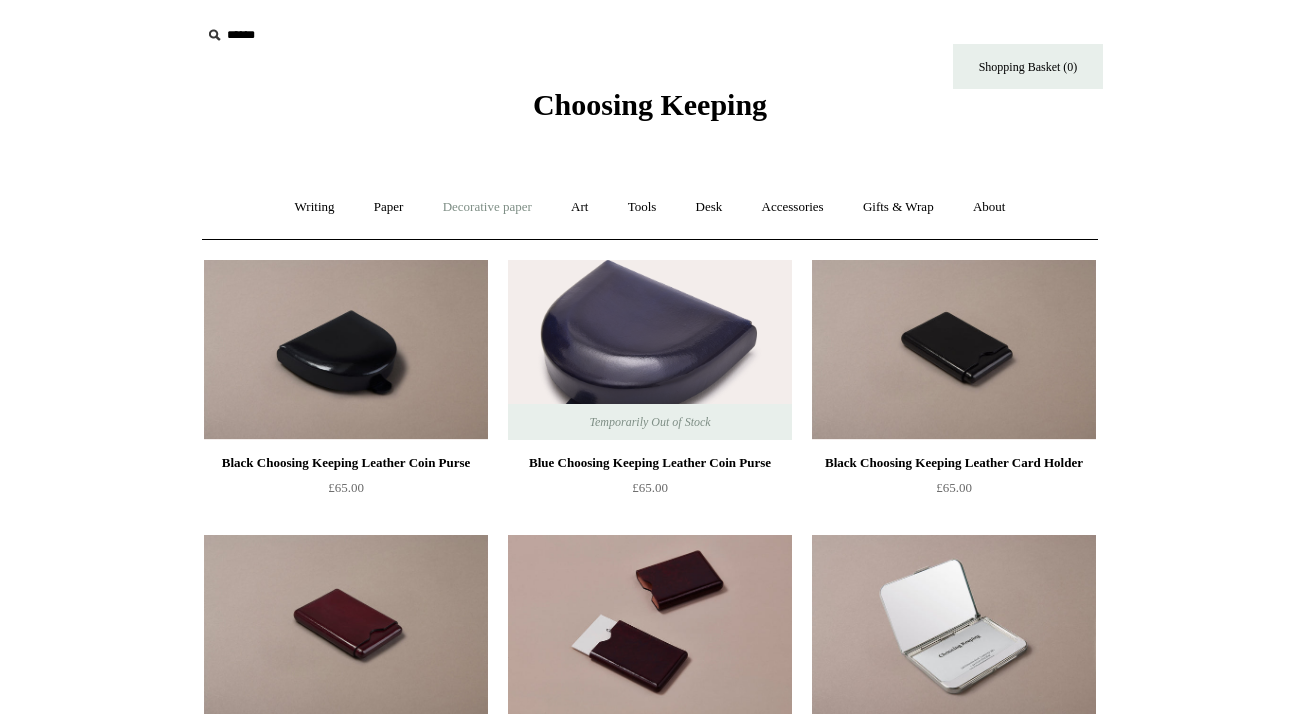 click on "Decorative paper +" at bounding box center (487, 207) 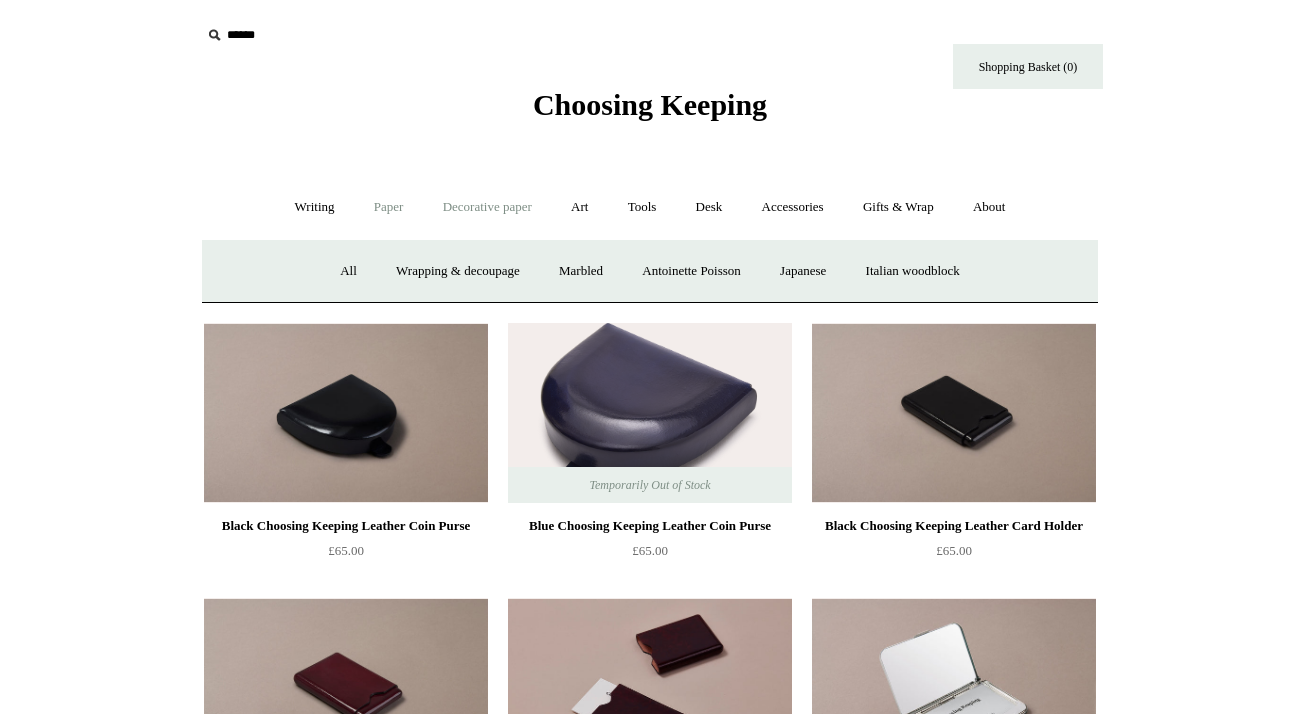 click on "Paper +" at bounding box center [389, 207] 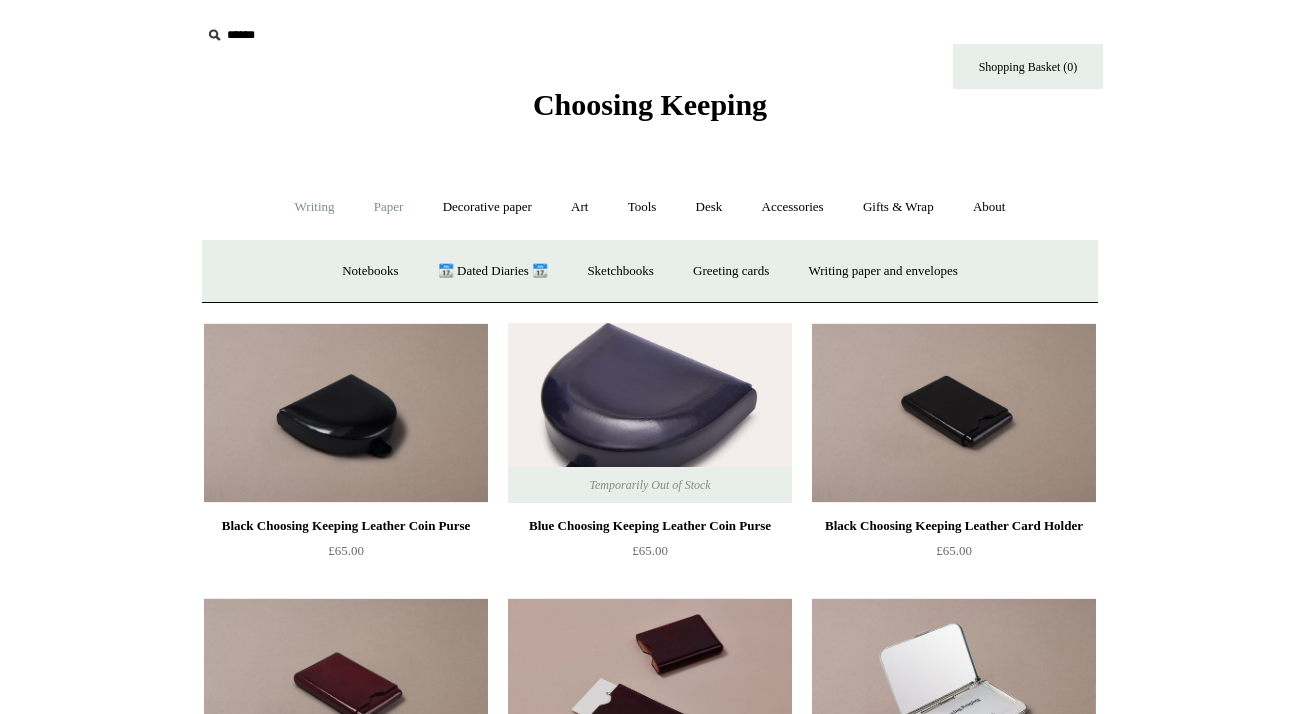 click on "Writing +" at bounding box center [315, 207] 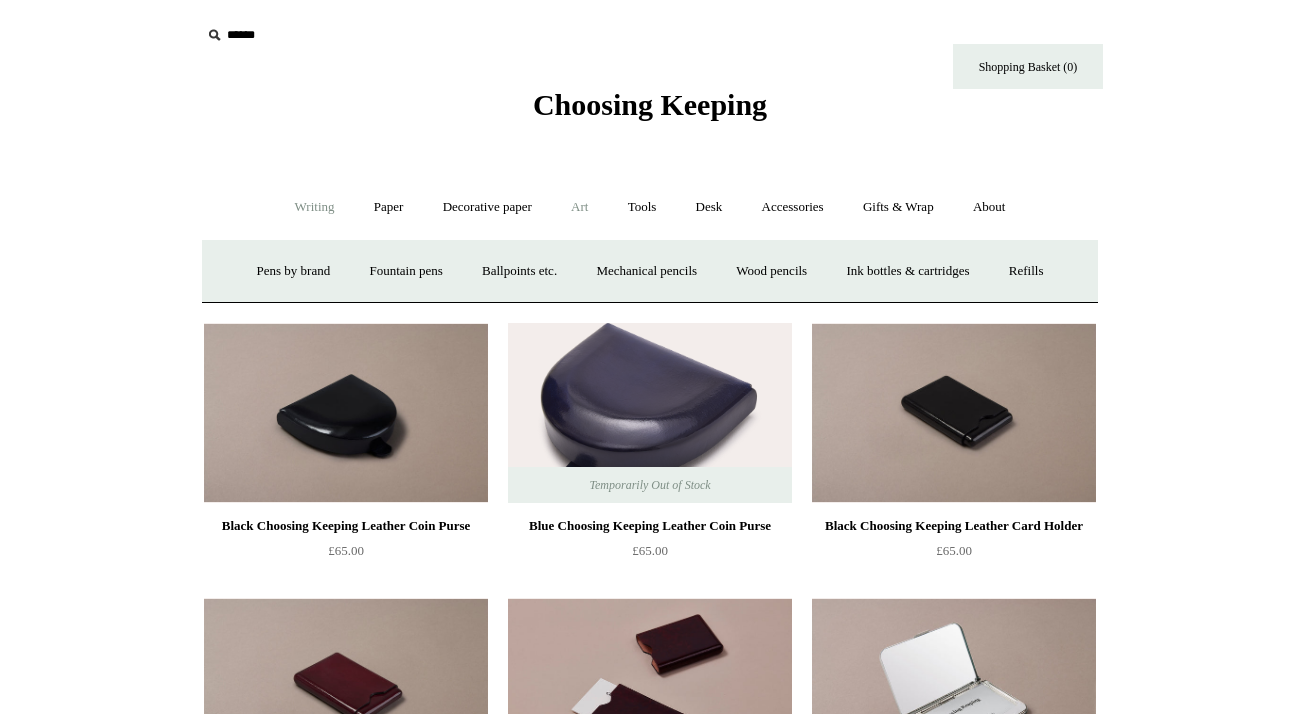 click on "Art +" at bounding box center (579, 207) 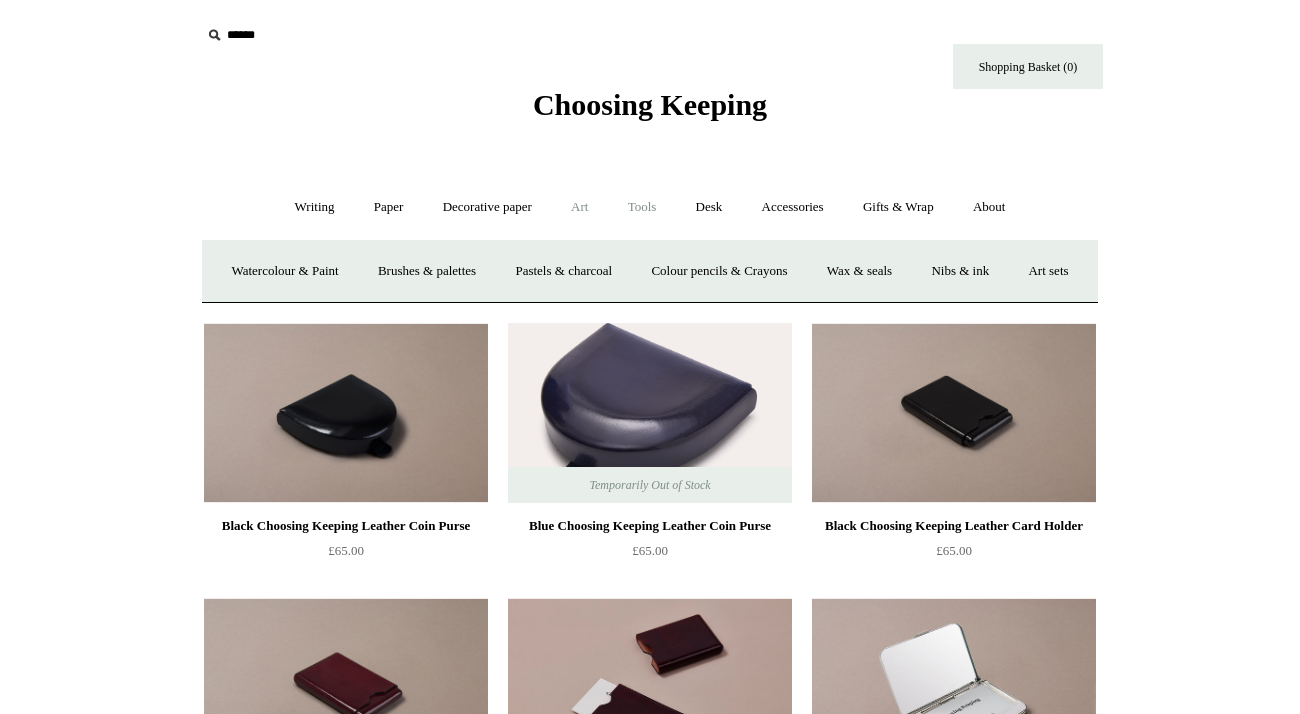 click on "Tools +" at bounding box center (642, 207) 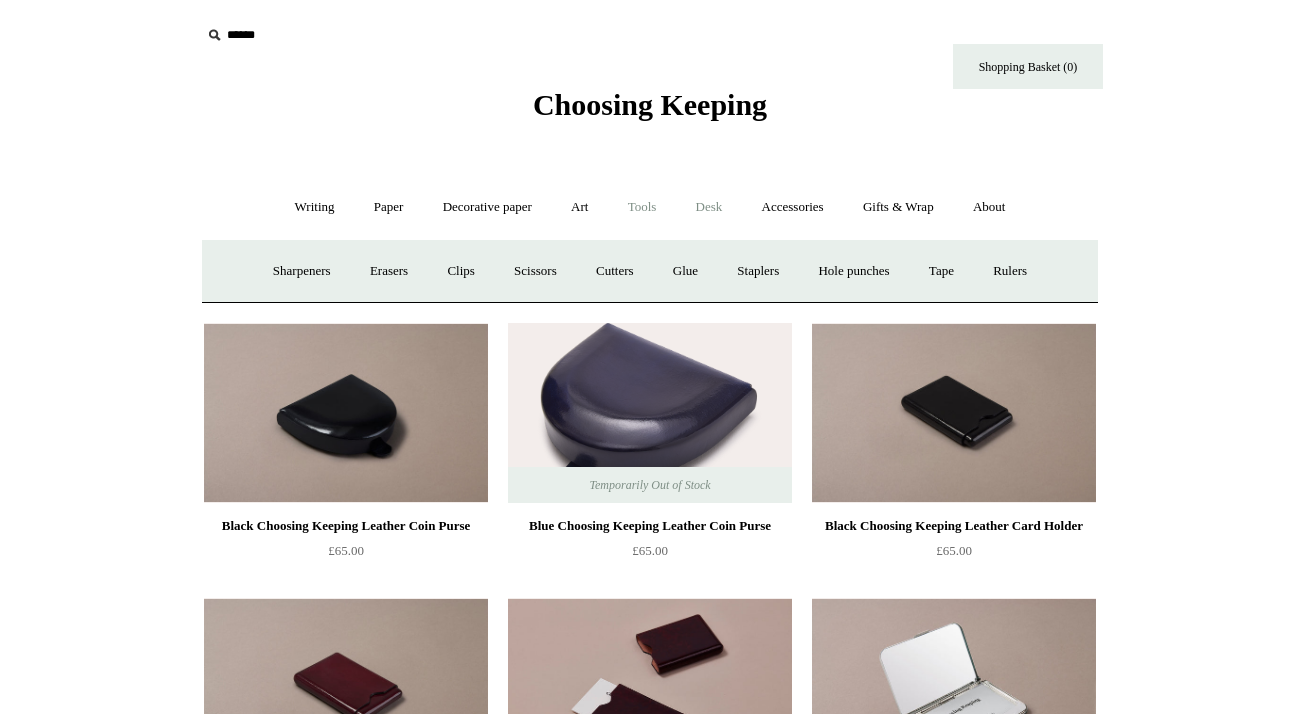 click on "Desk +" at bounding box center (709, 207) 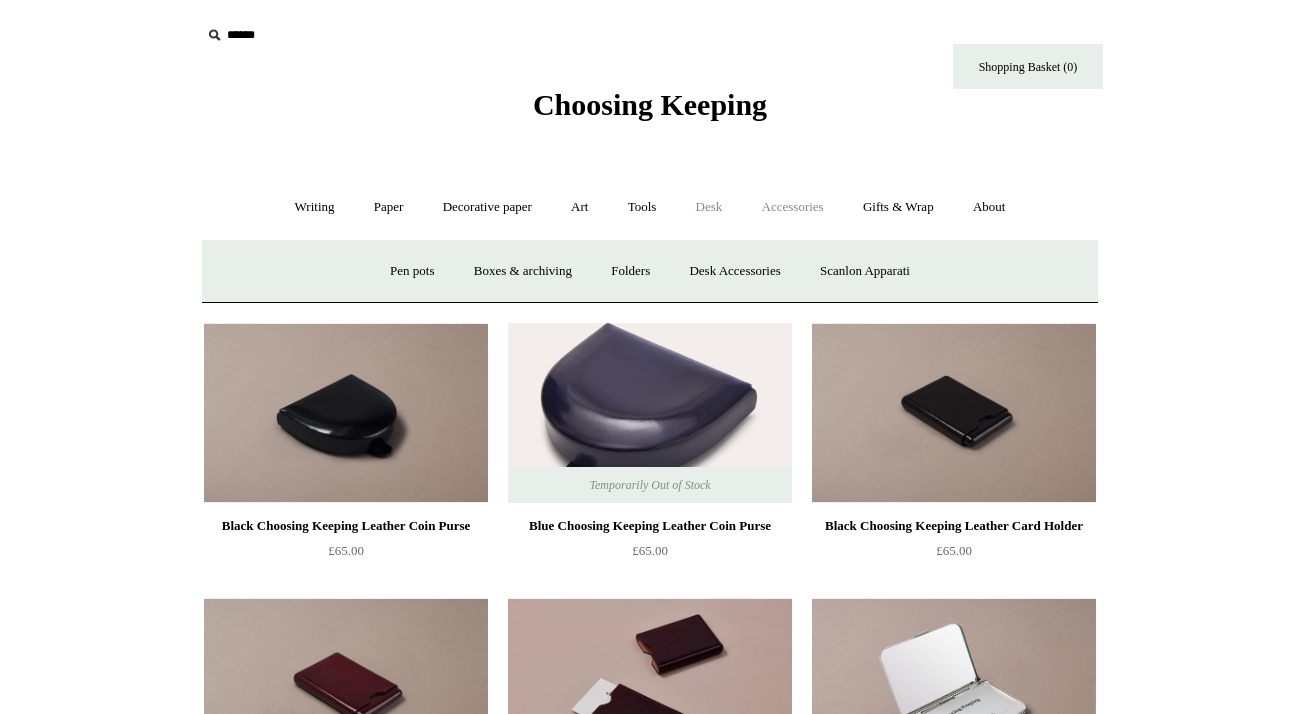 click on "Accessories +" at bounding box center (793, 207) 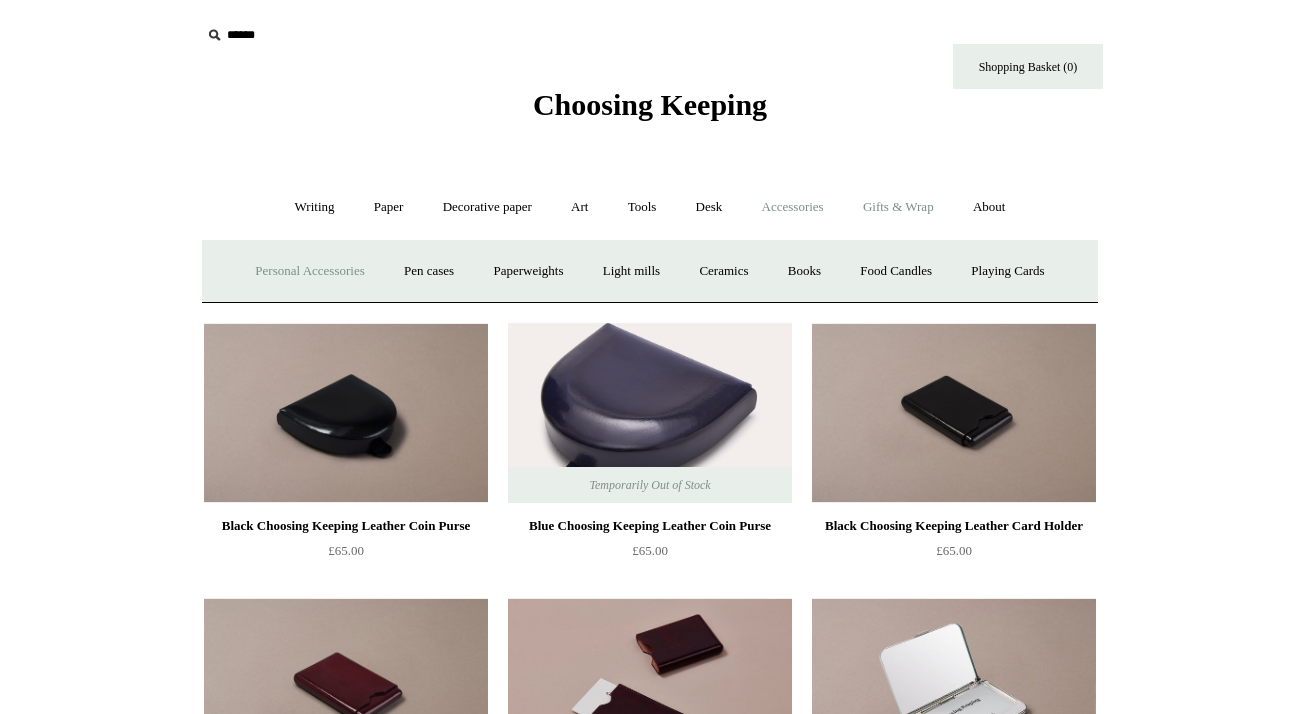 click on "Gifts & Wrap +" at bounding box center [898, 207] 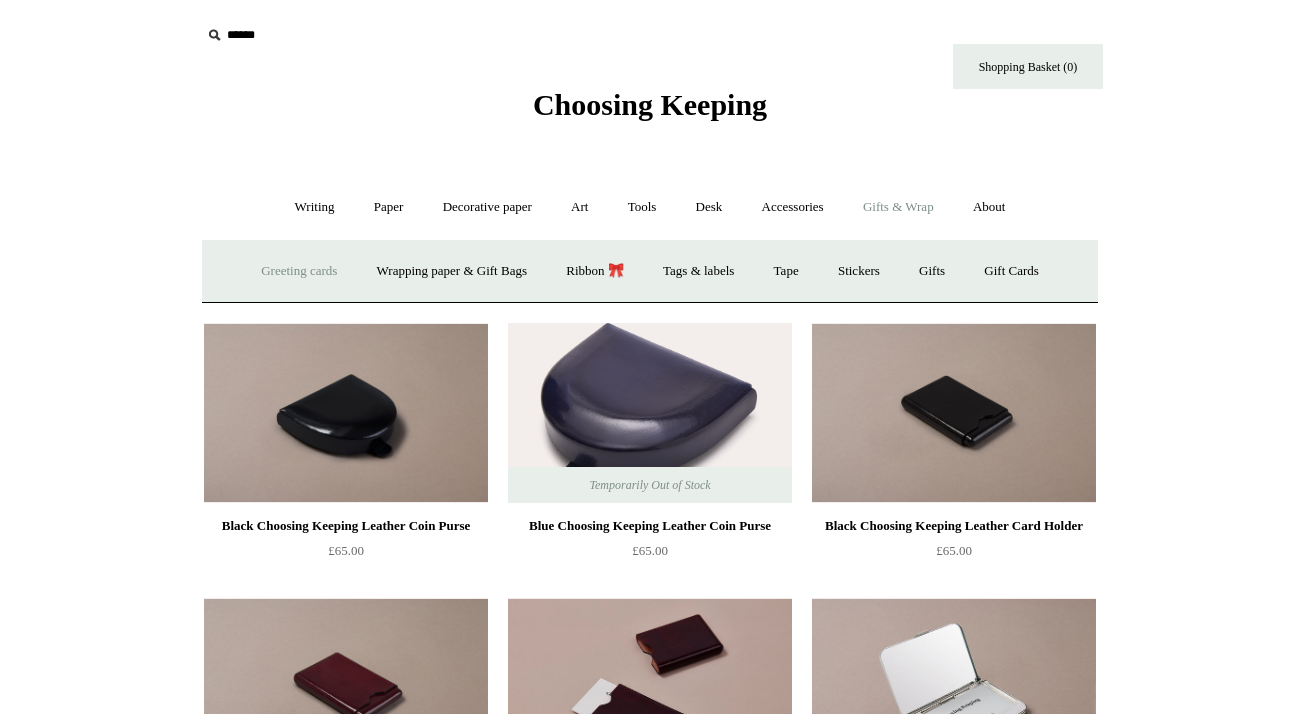click on "Greeting cards +" at bounding box center [299, 271] 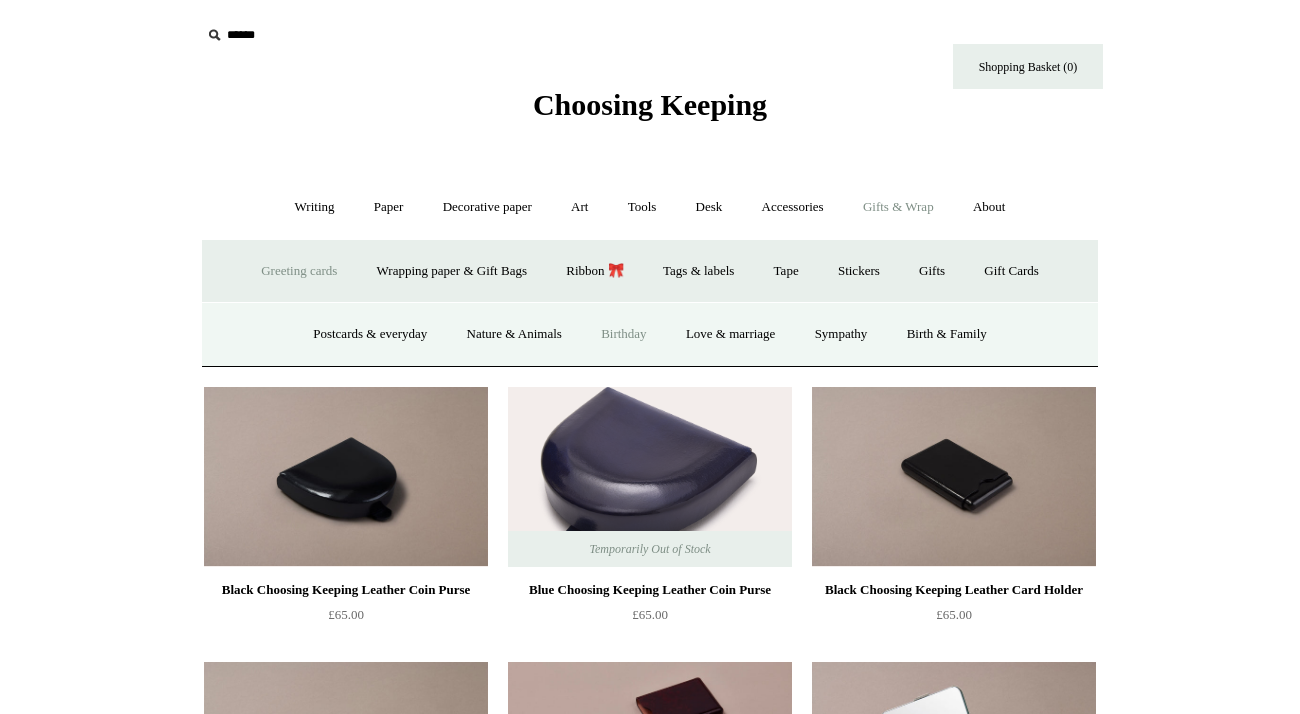 click on "Birthday" at bounding box center (624, 334) 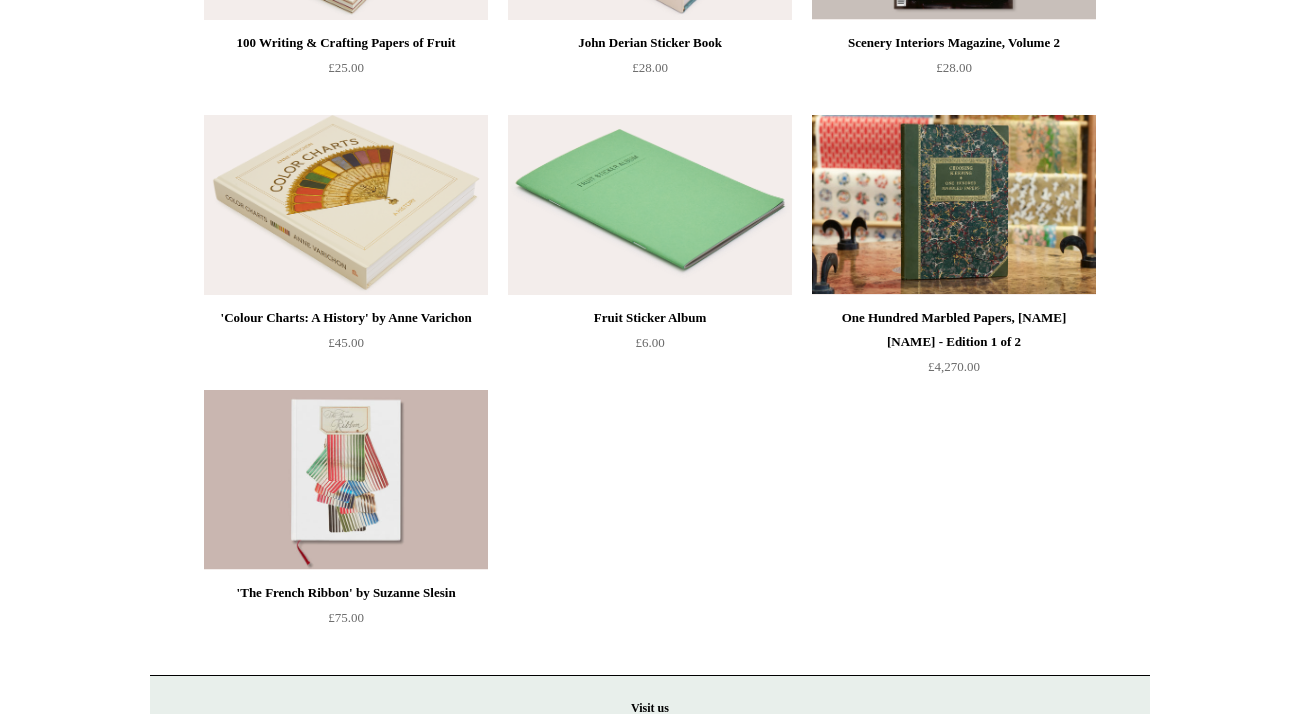scroll, scrollTop: 421, scrollLeft: 0, axis: vertical 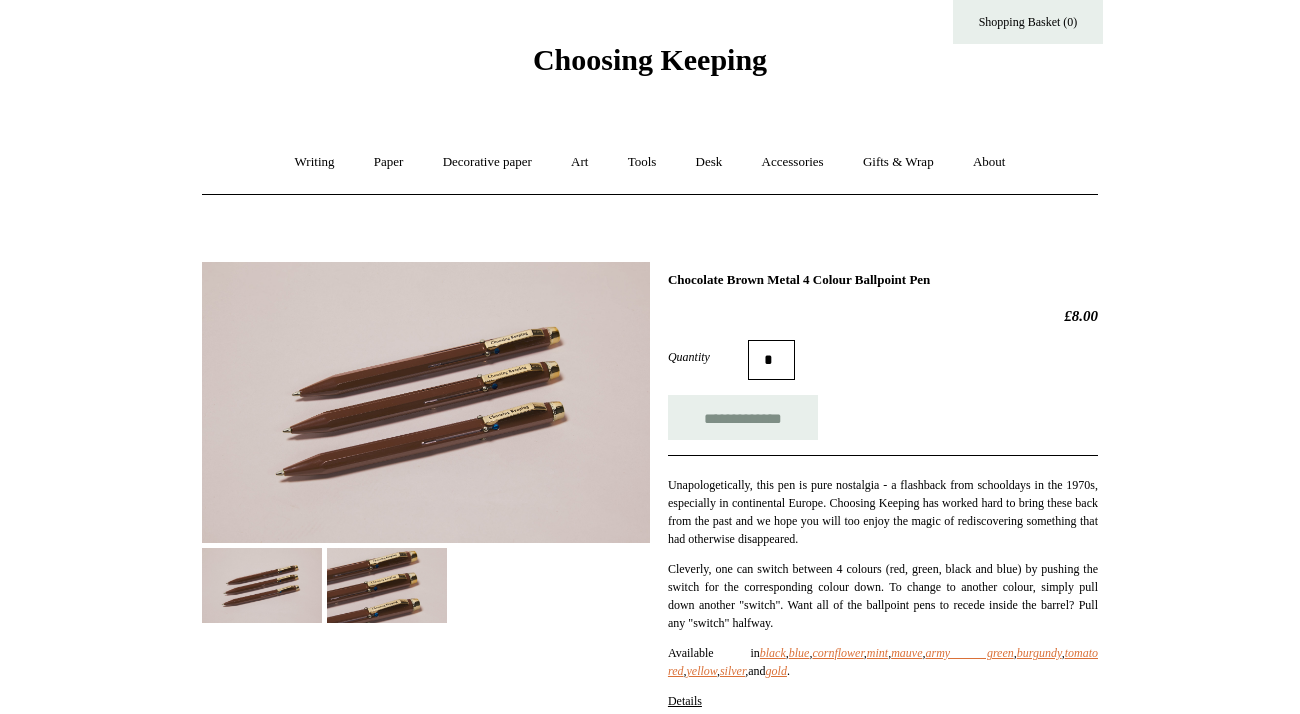 click at bounding box center (387, 585) 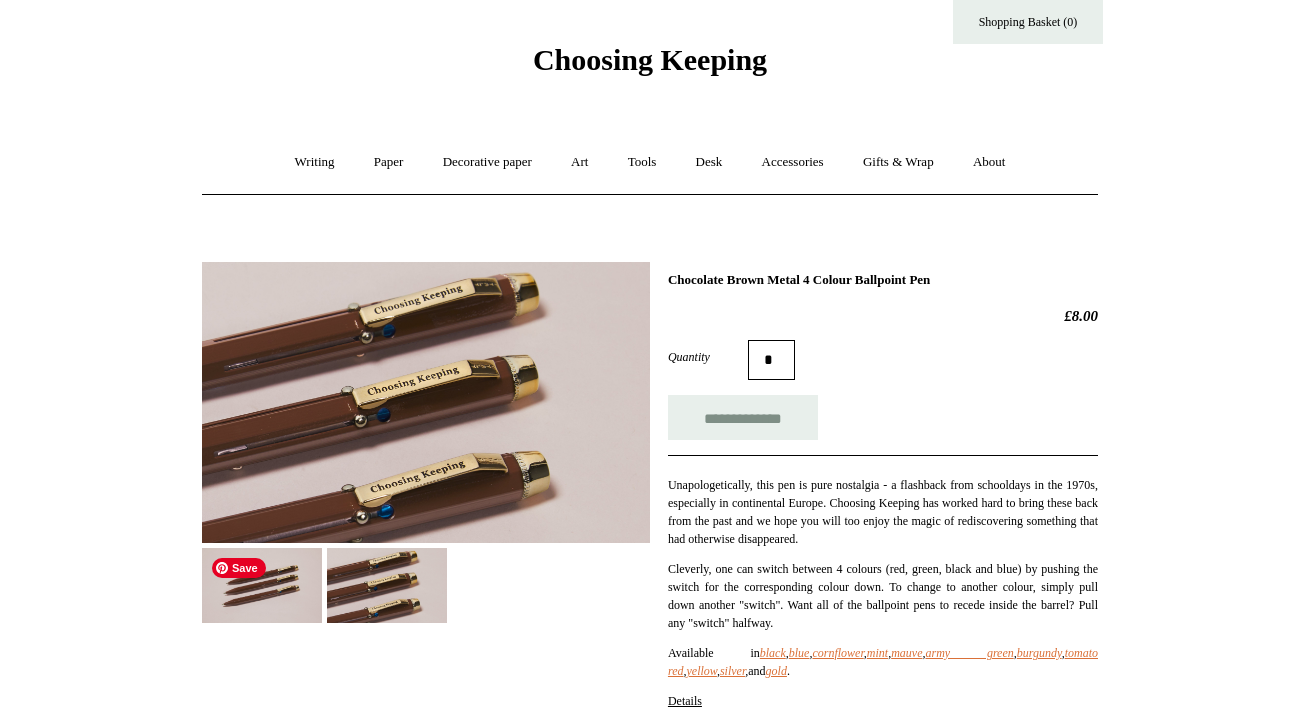 click at bounding box center [262, 585] 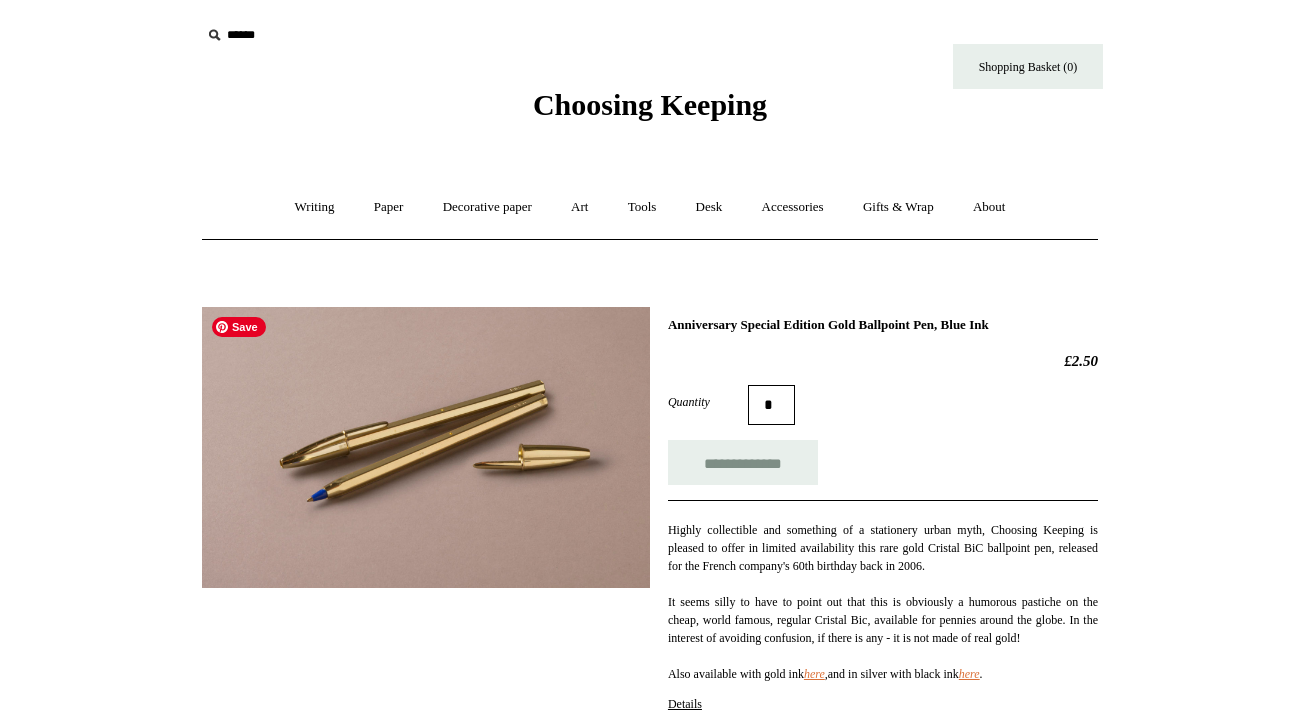 scroll, scrollTop: 37, scrollLeft: 0, axis: vertical 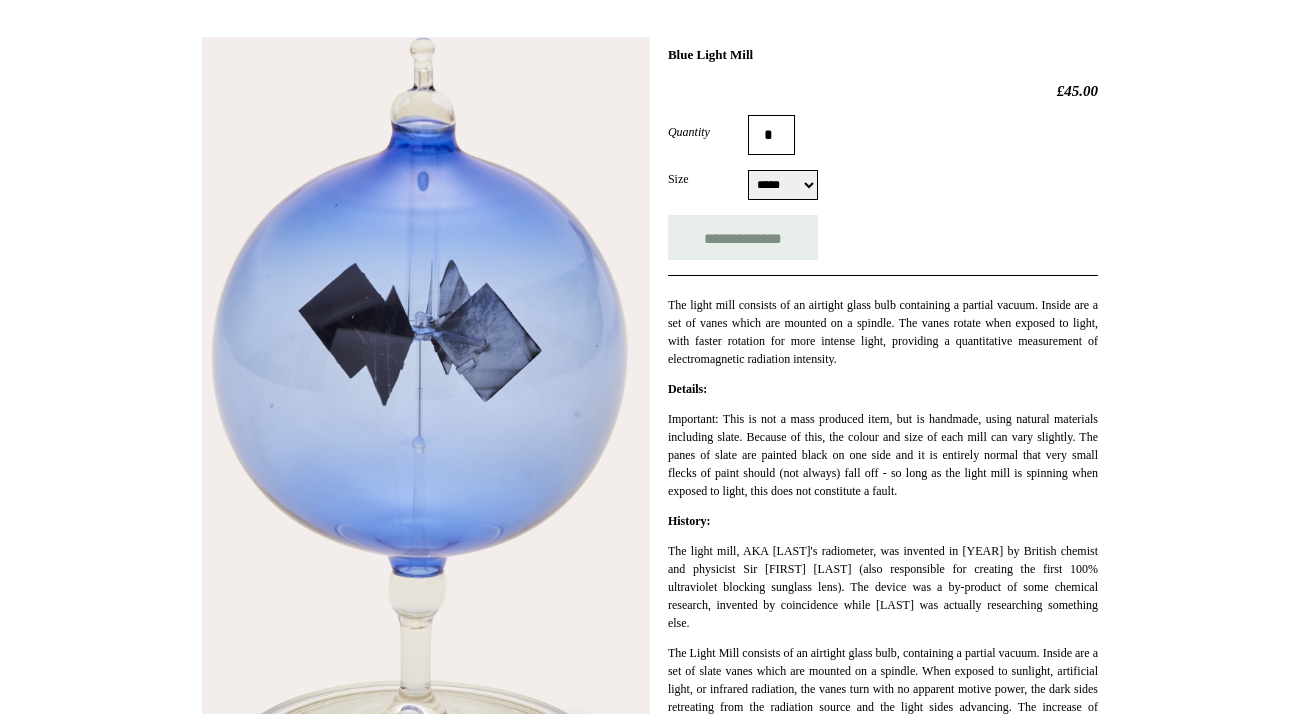click on "Details:" at bounding box center [883, 389] 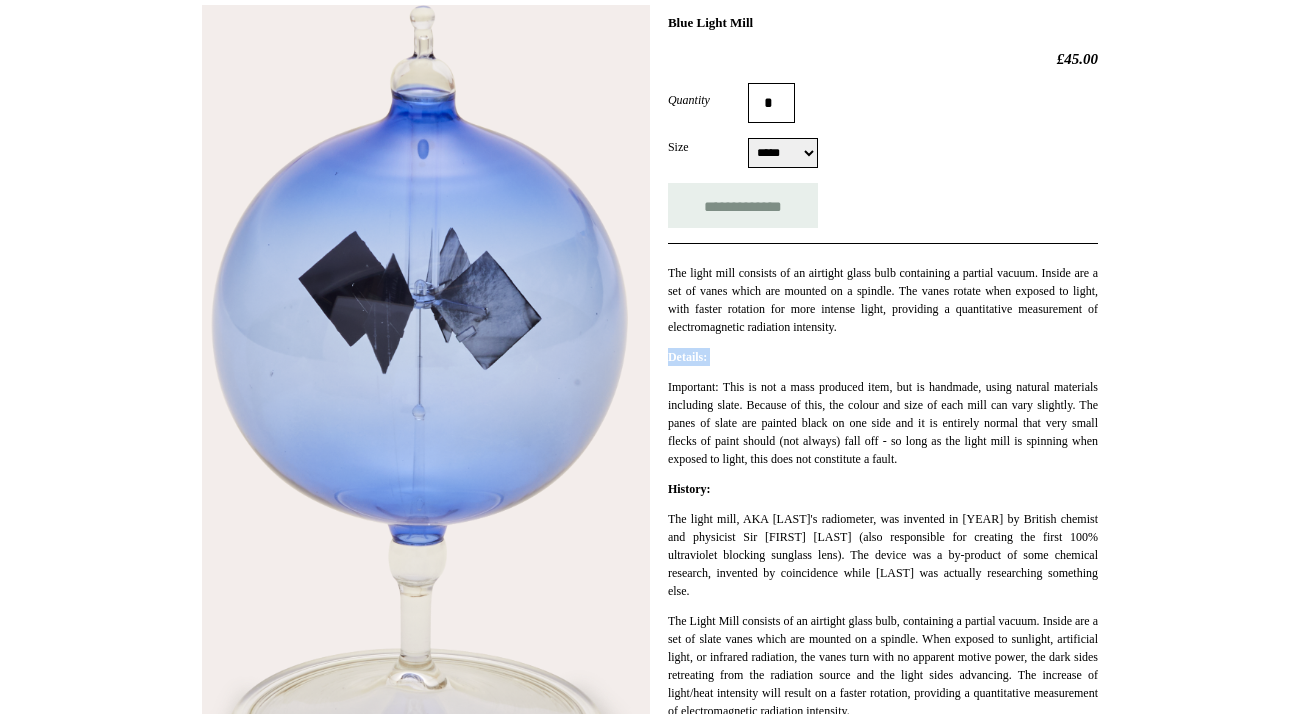 scroll, scrollTop: 0, scrollLeft: 0, axis: both 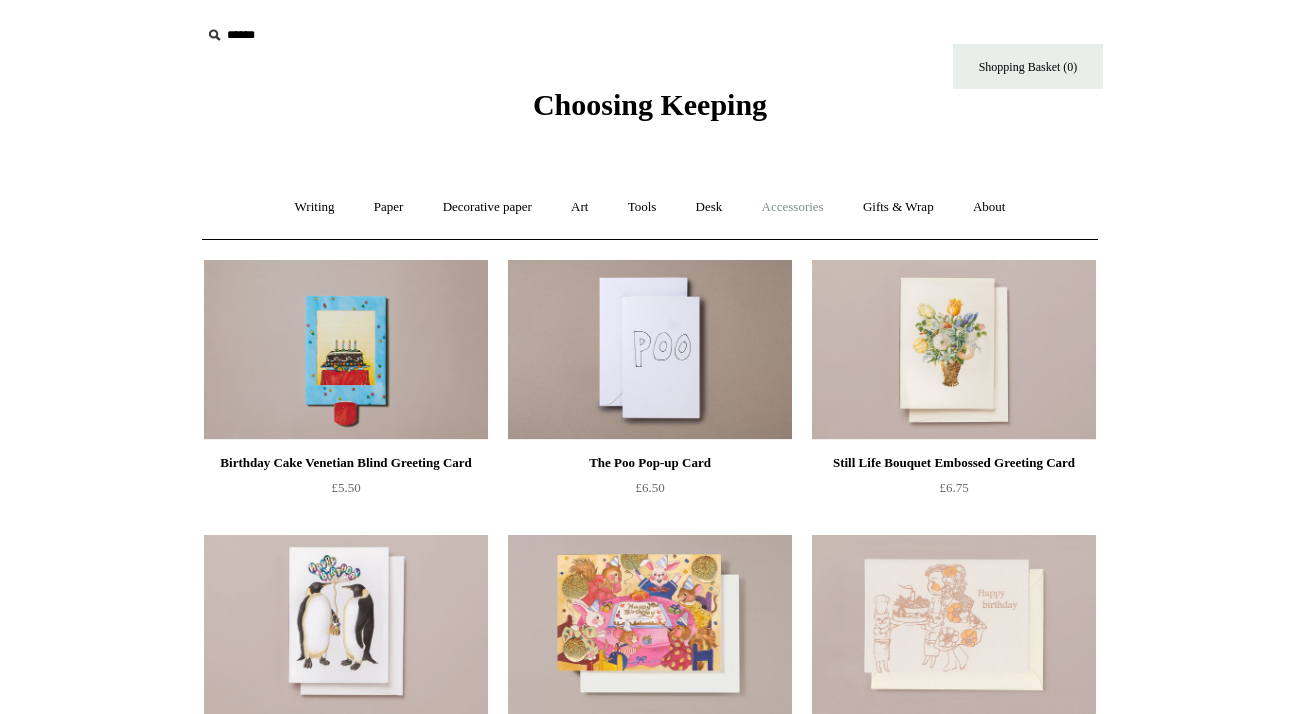 click on "Accessories +" at bounding box center [793, 207] 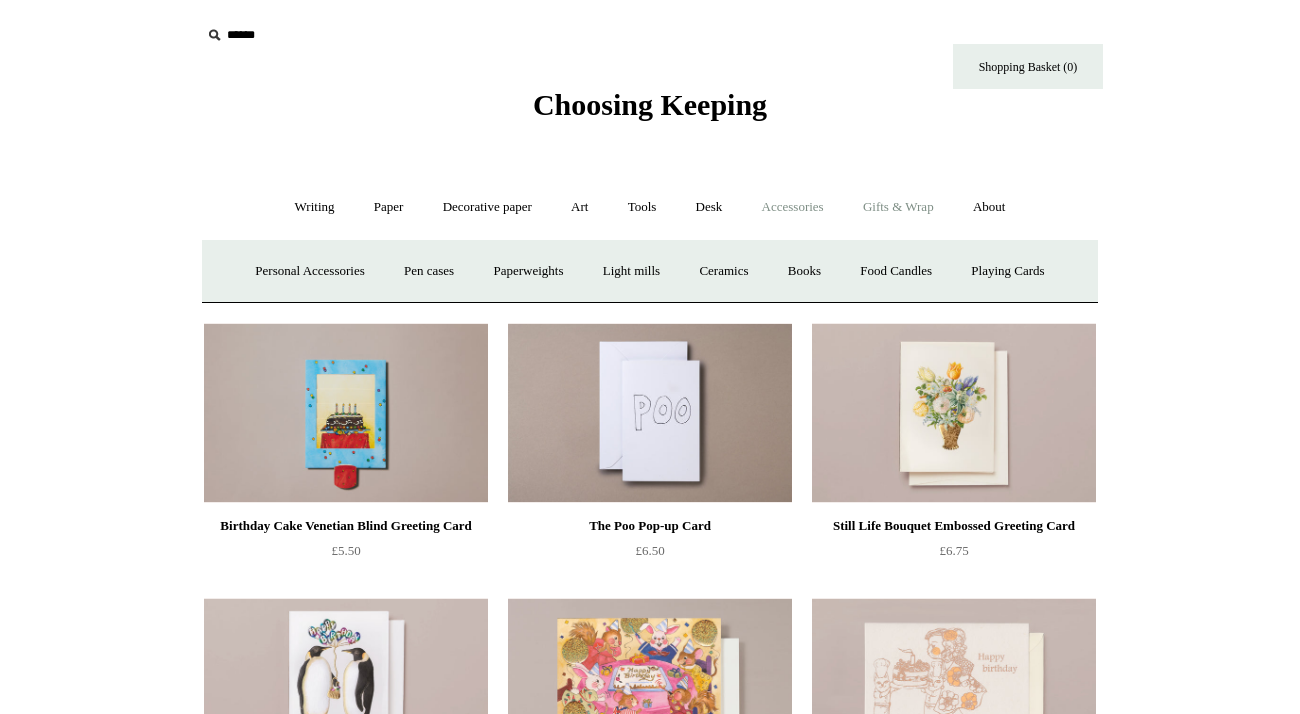 click on "Gifts & Wrap +" at bounding box center [898, 207] 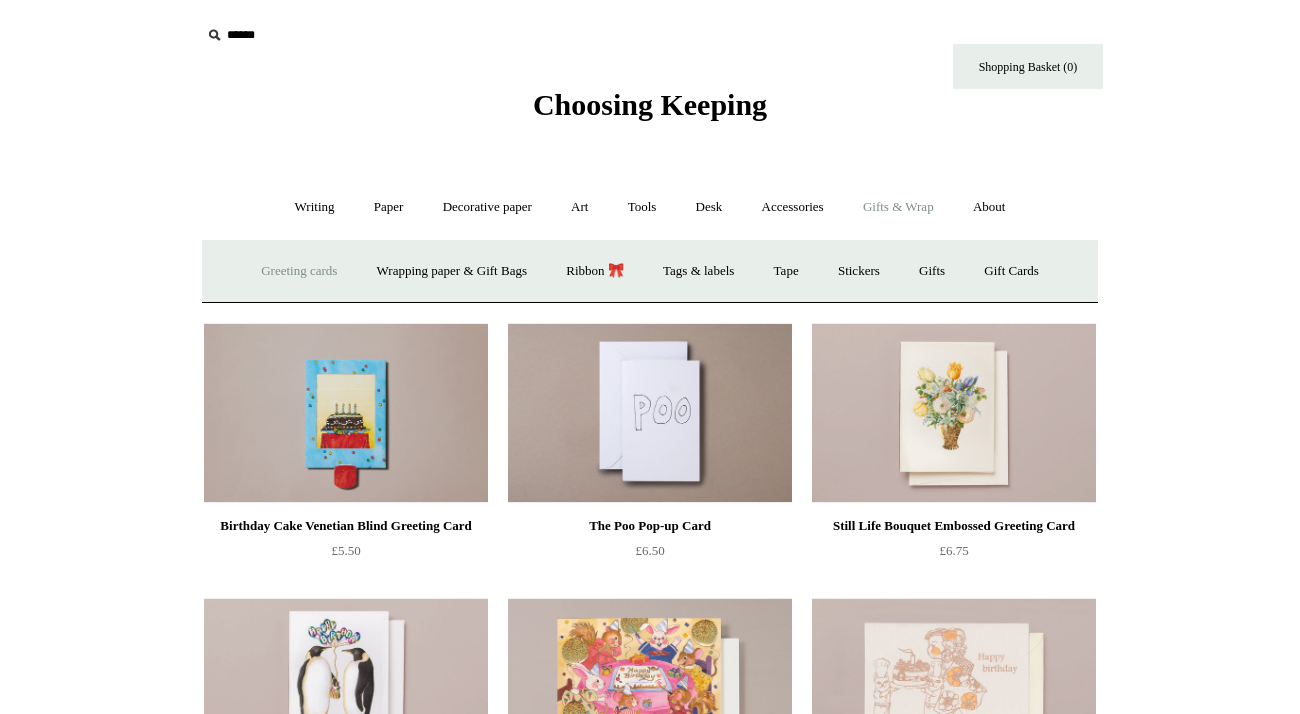 click on "Greeting cards +" at bounding box center [299, 271] 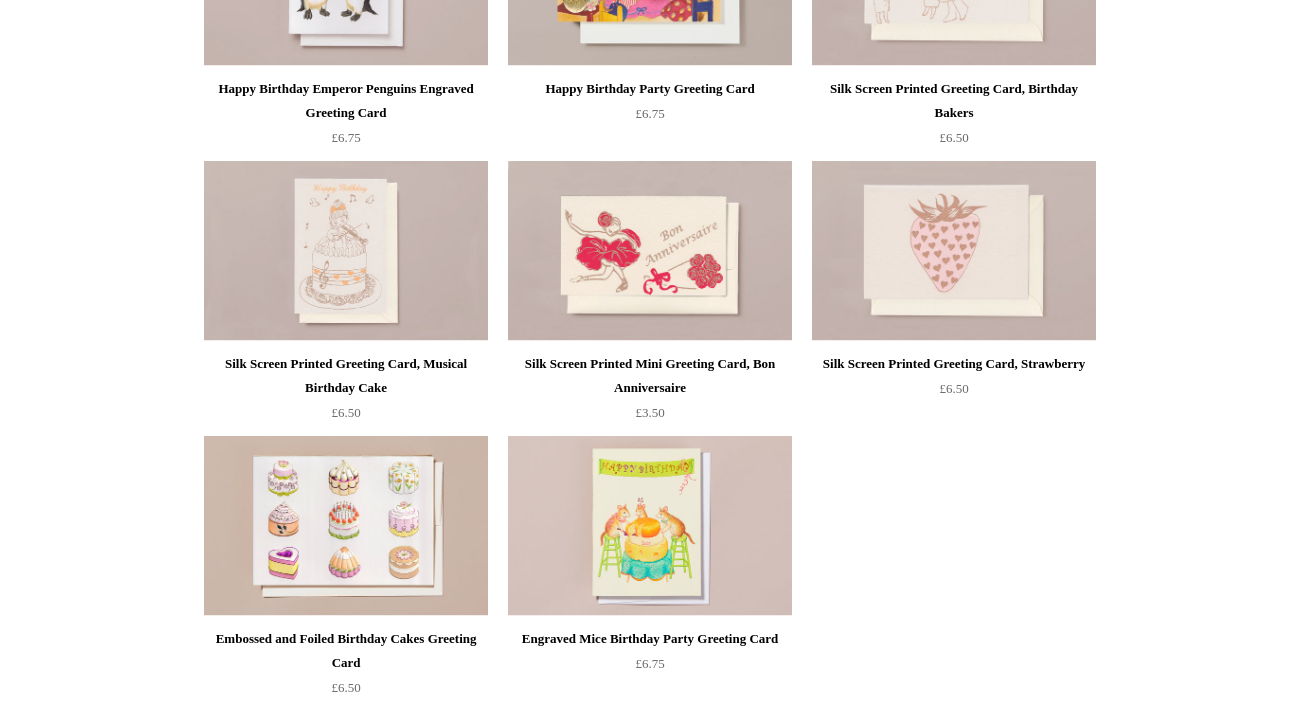 scroll, scrollTop: 1096, scrollLeft: 0, axis: vertical 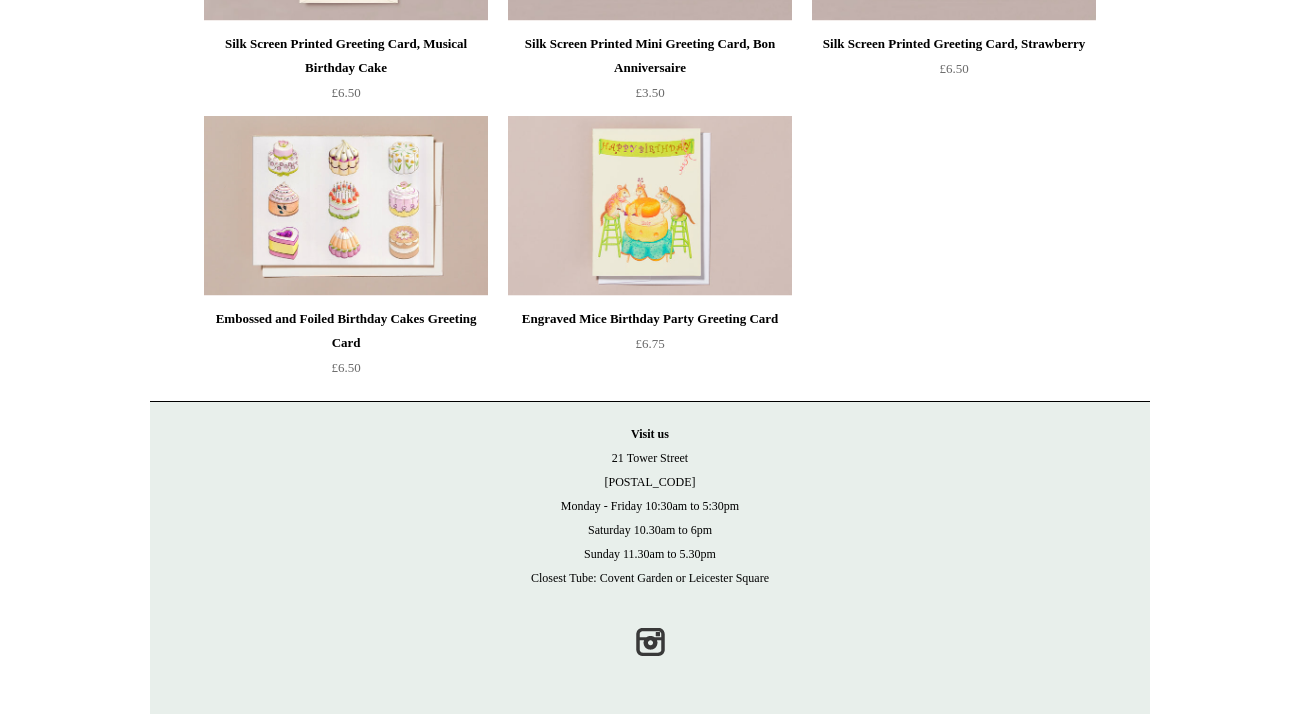 click on "Visit us  21 Tower Street  London WC2H 9NS Monday - Friday 10:30am to 5:30pm Saturday 10.30am to 6pm Sunday 11.30am to 5.30pm
Closest Tube: Covent Garden or Leicester Square" at bounding box center (650, 506) 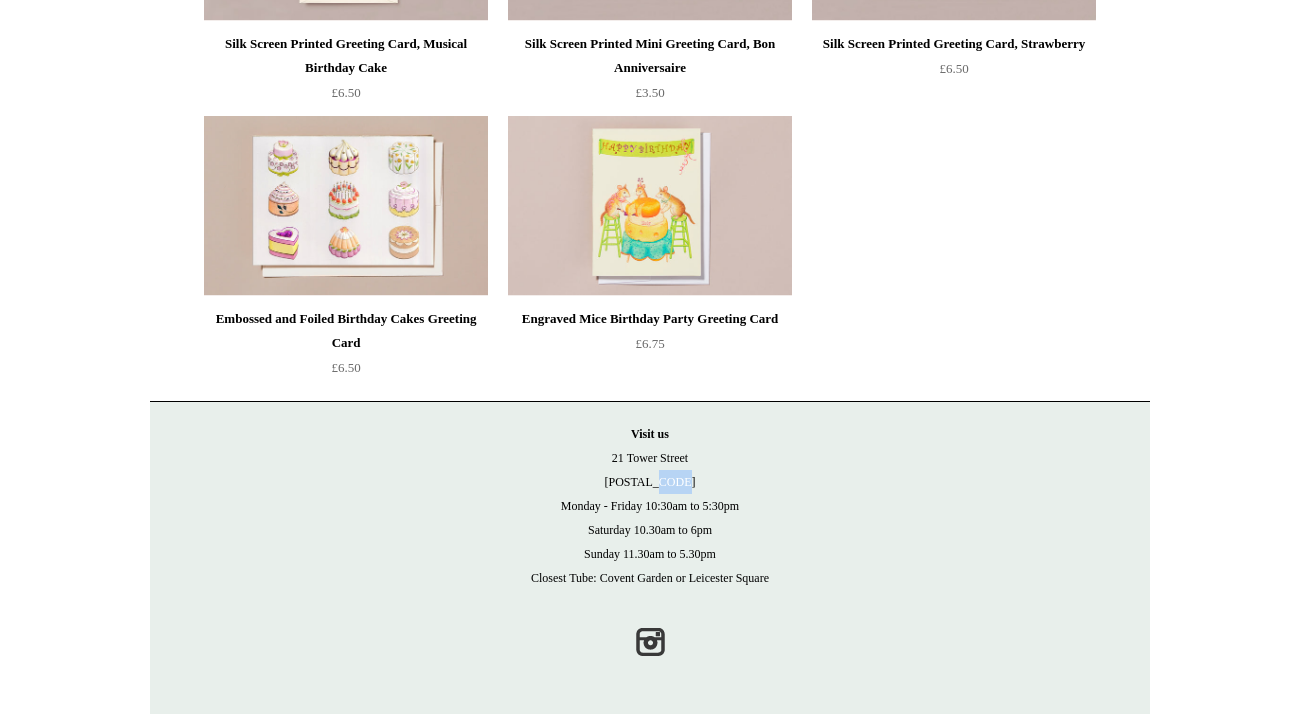 click on "Visit us  21 Tower Street  London WC2H 9NS Monday - Friday 10:30am to 5:30pm Saturday 10.30am to 6pm Sunday 11.30am to 5.30pm
Closest Tube: Covent Garden or Leicester Square" at bounding box center [650, 506] 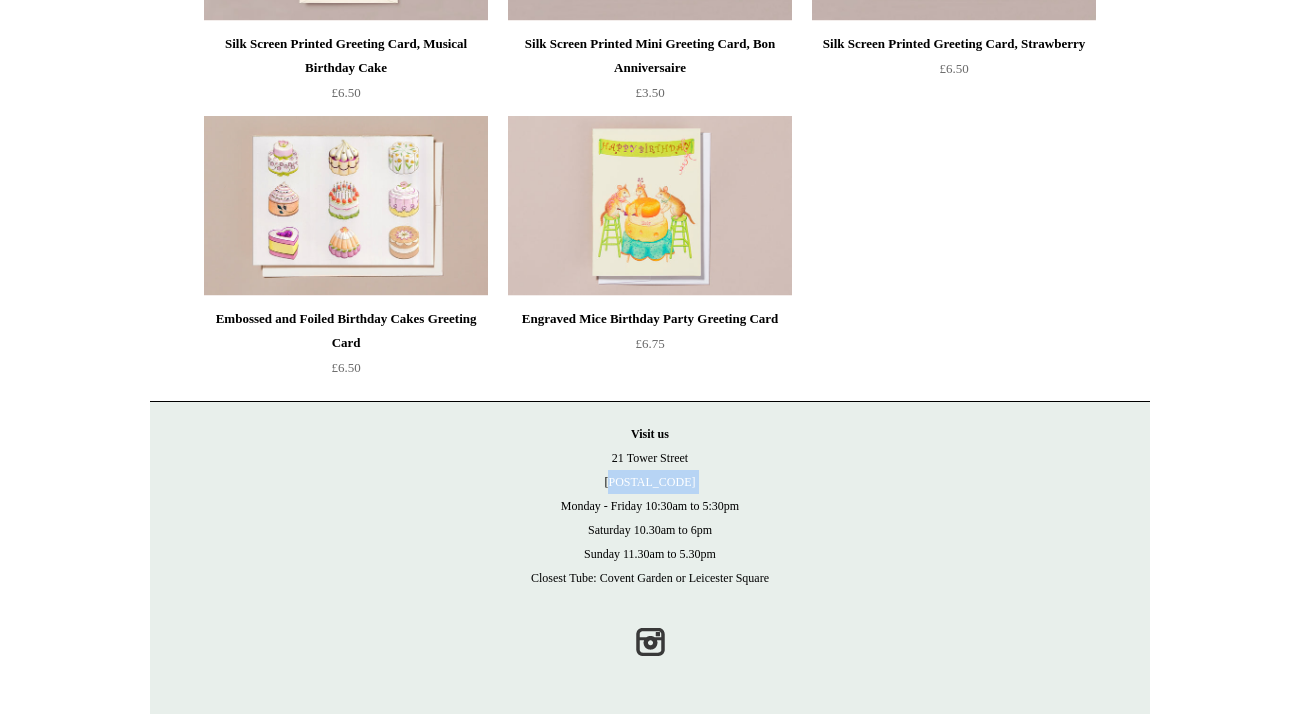 copy on "[POSTAL_CODE]" 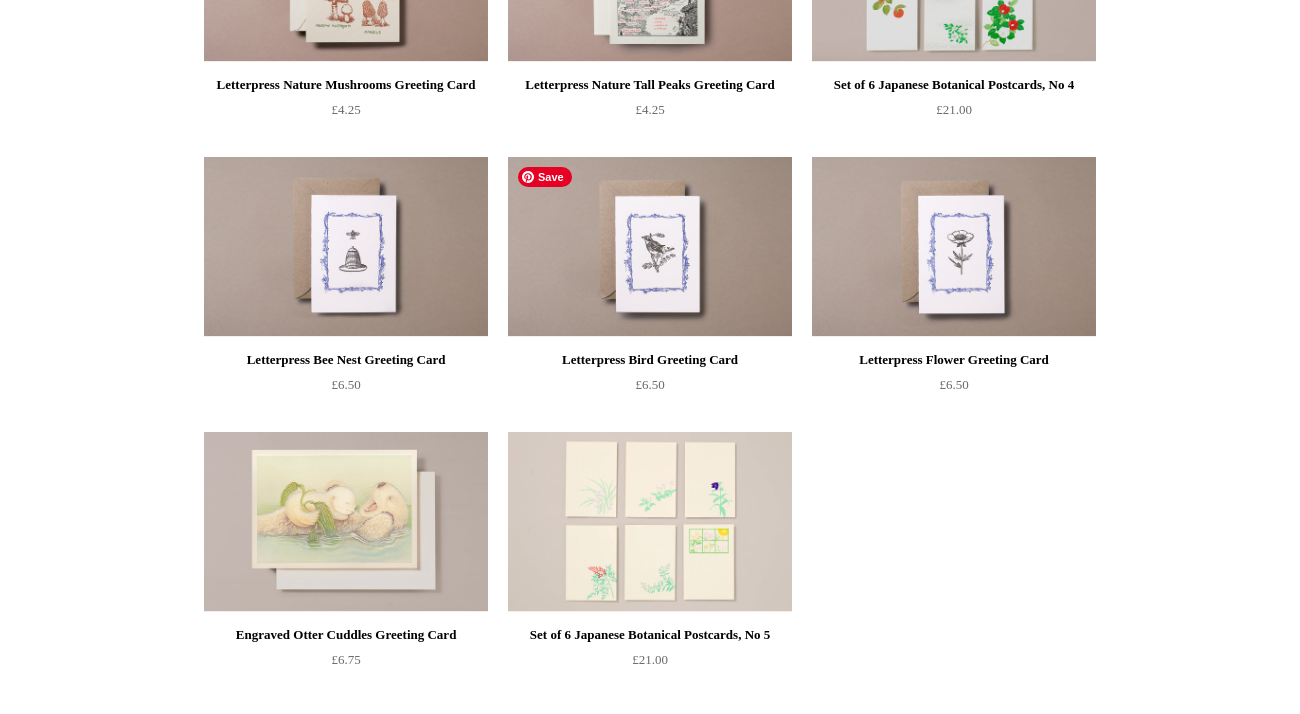 scroll, scrollTop: 2388, scrollLeft: 0, axis: vertical 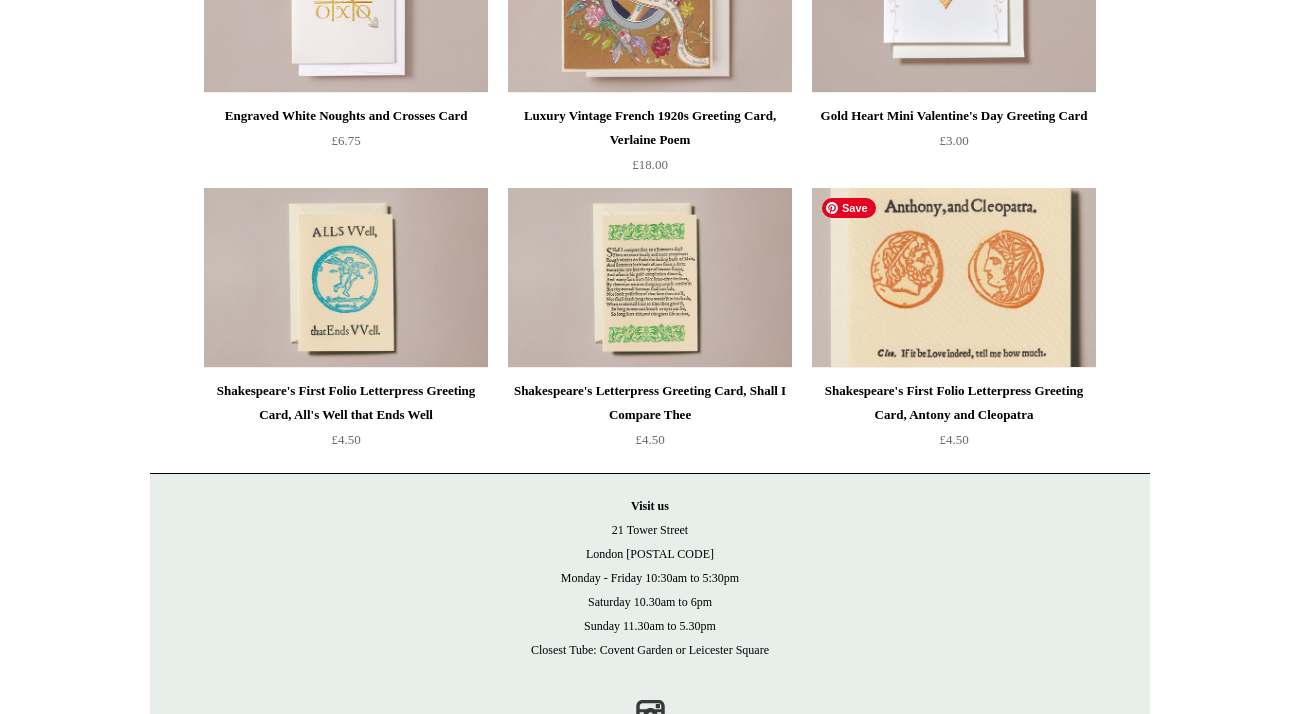 click at bounding box center (954, 278) 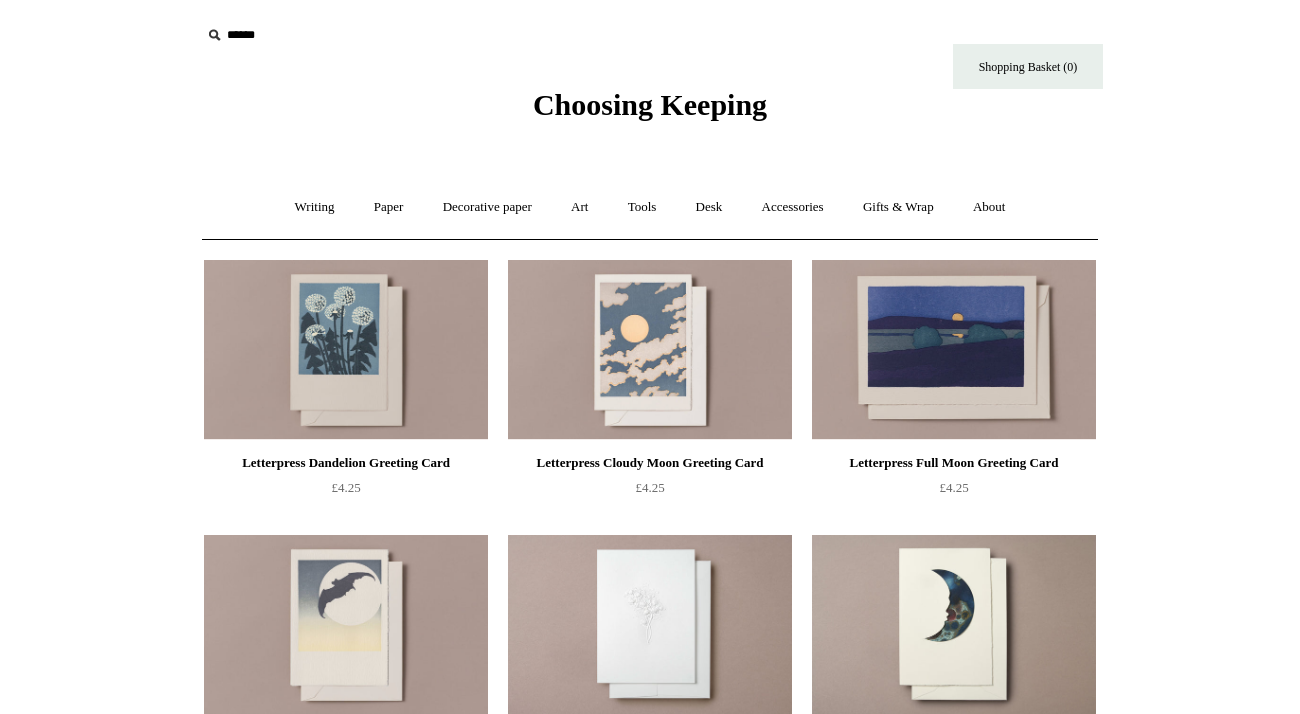 scroll, scrollTop: 0, scrollLeft: 0, axis: both 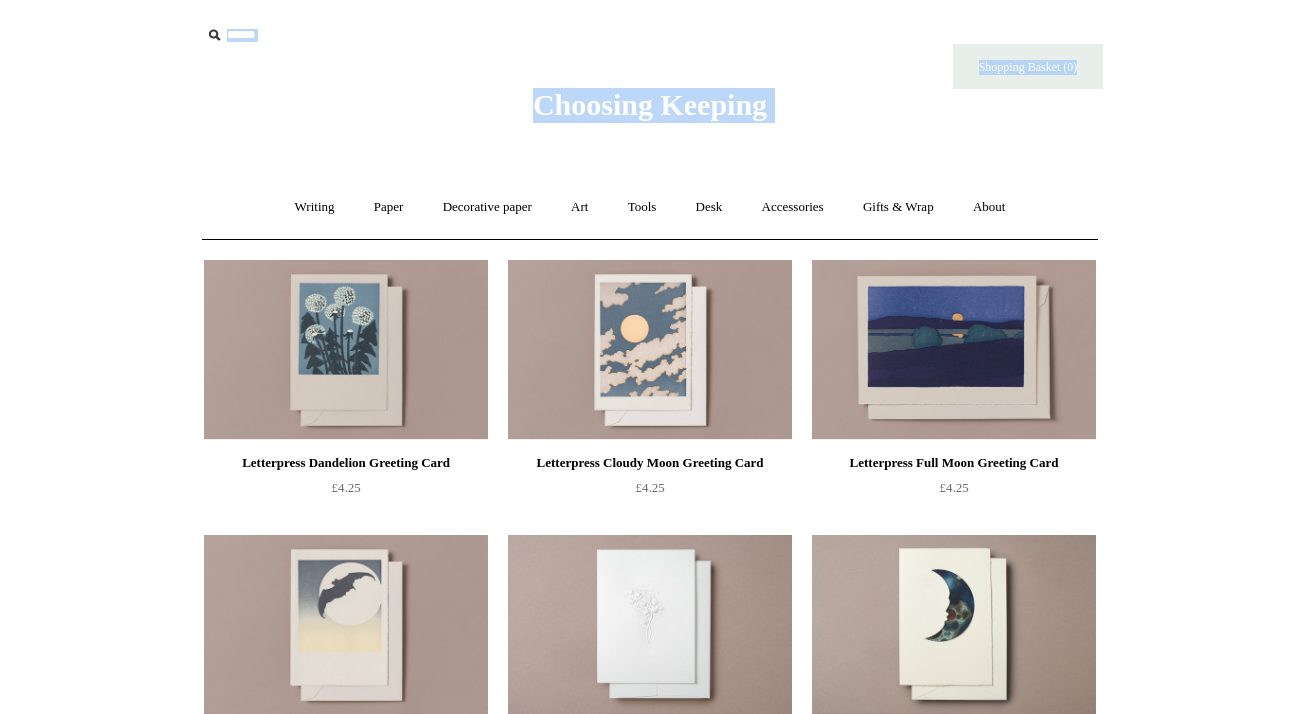 drag, startPoint x: 536, startPoint y: 65, endPoint x: 856, endPoint y: 125, distance: 325.57642 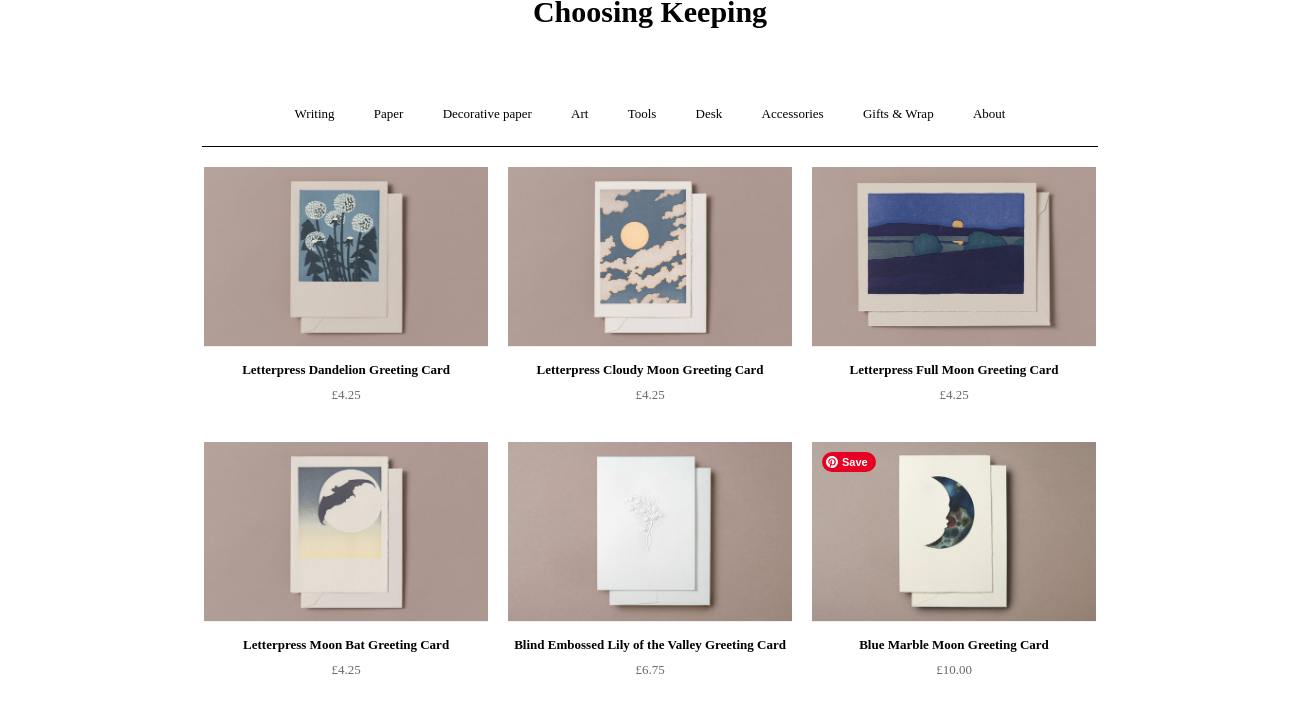 scroll, scrollTop: 0, scrollLeft: 0, axis: both 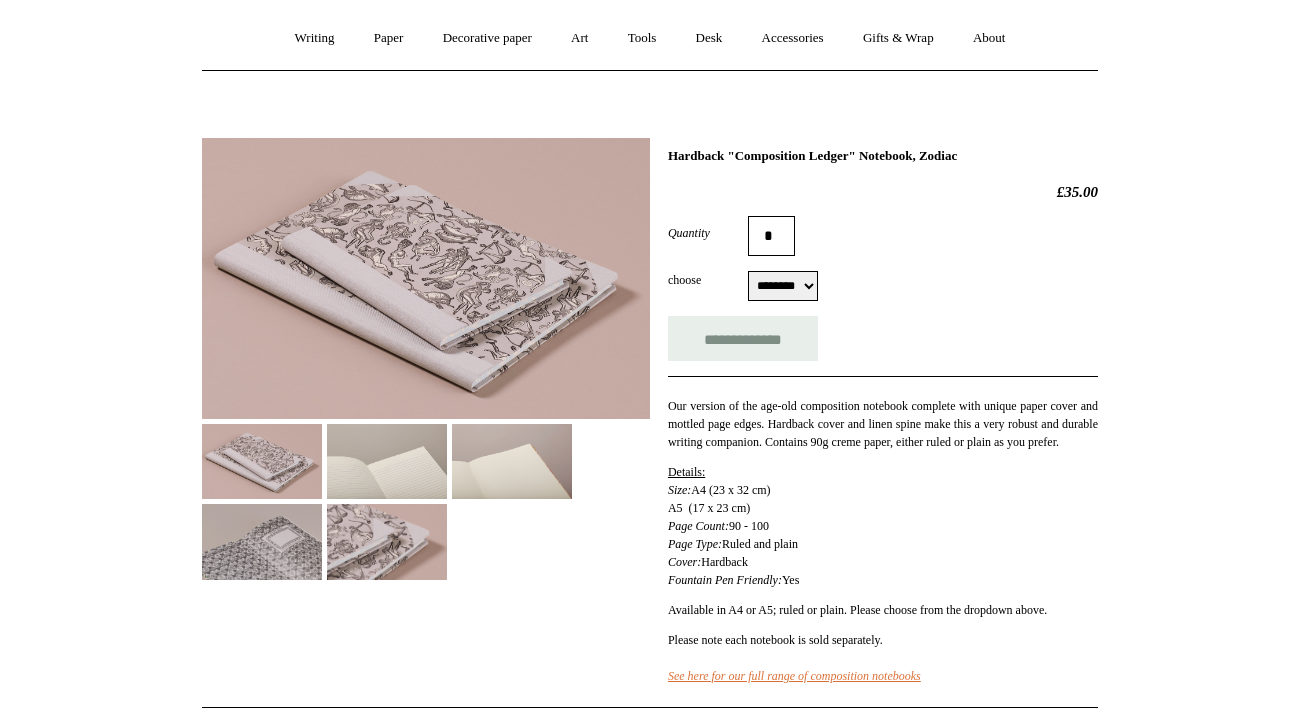 click at bounding box center (387, 461) 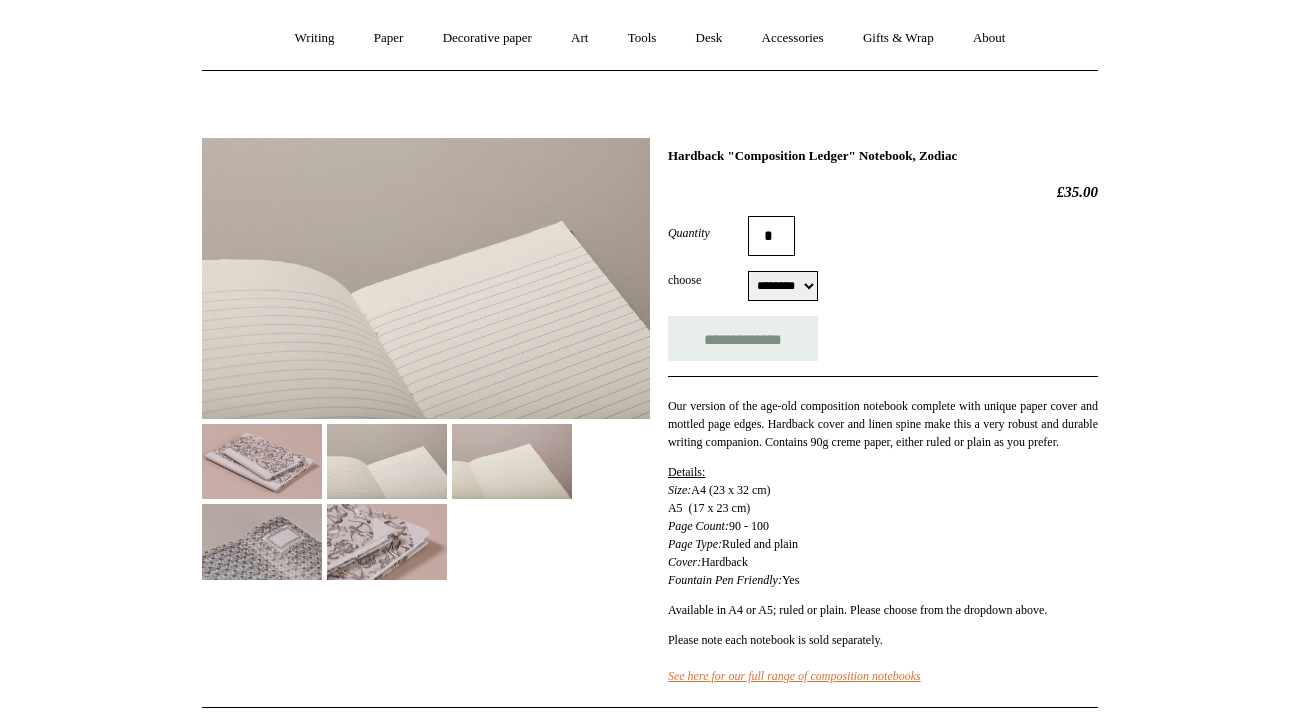 click at bounding box center (262, 541) 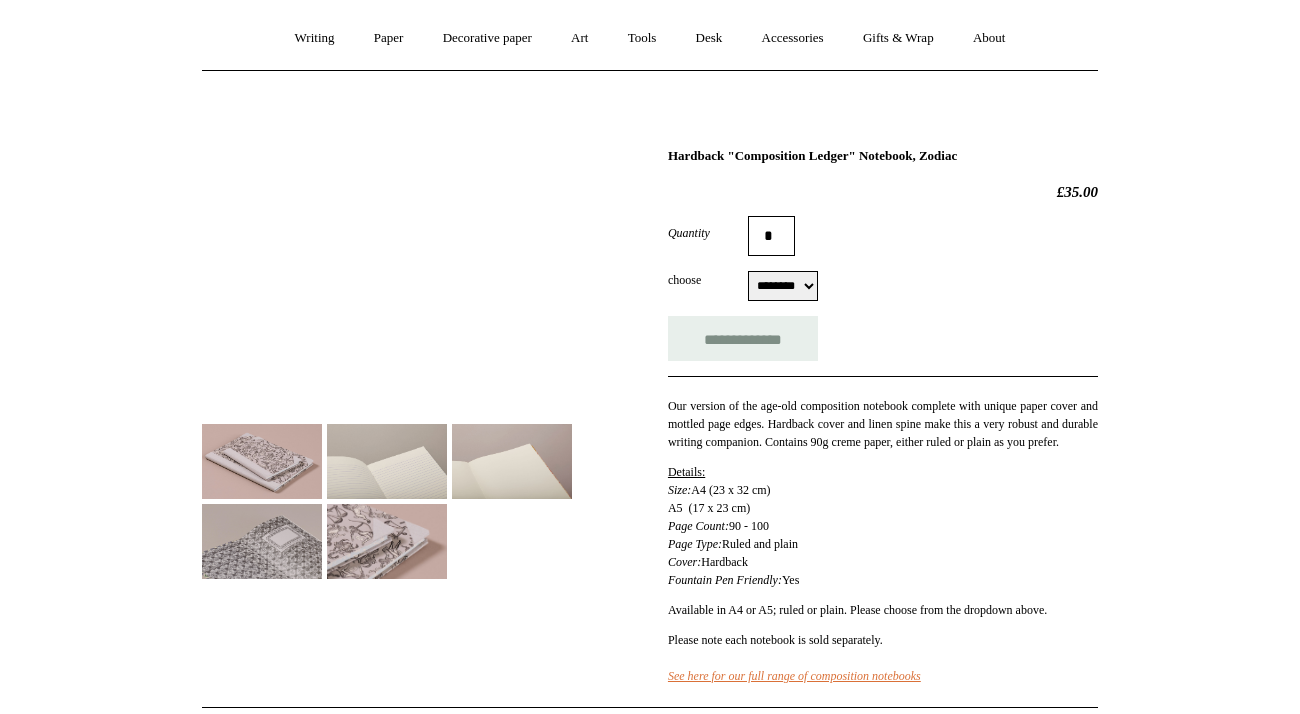 click at bounding box center (387, 541) 